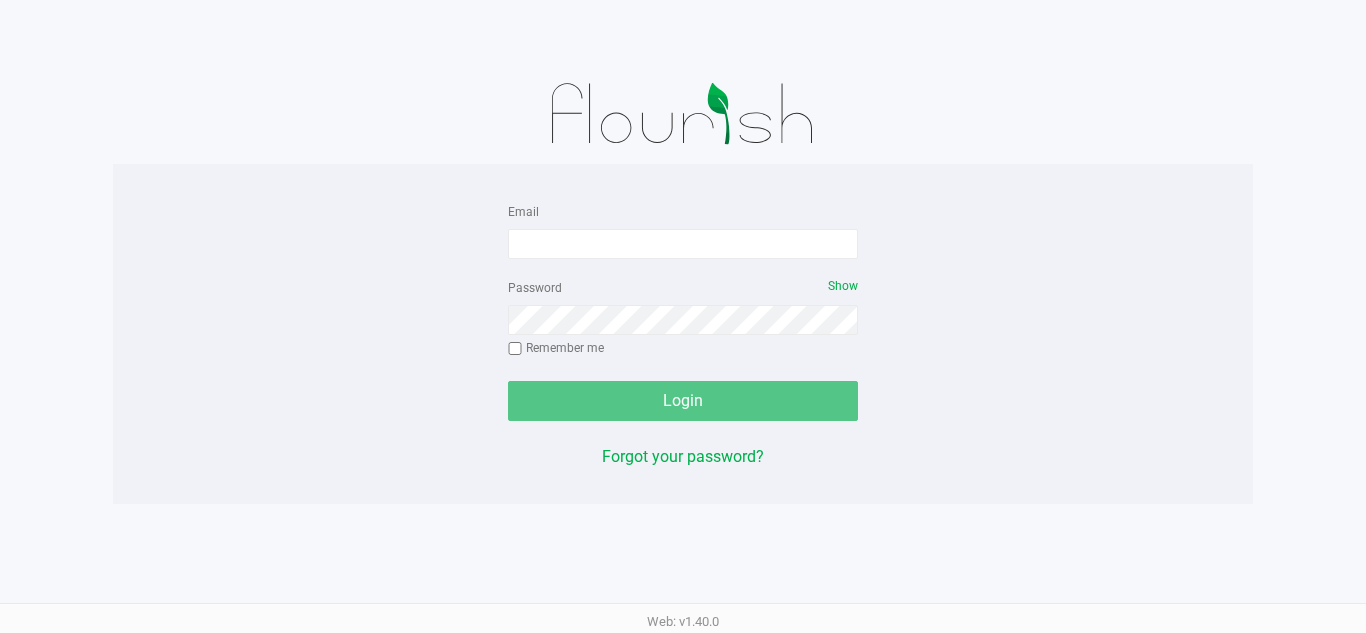 scroll, scrollTop: 0, scrollLeft: 0, axis: both 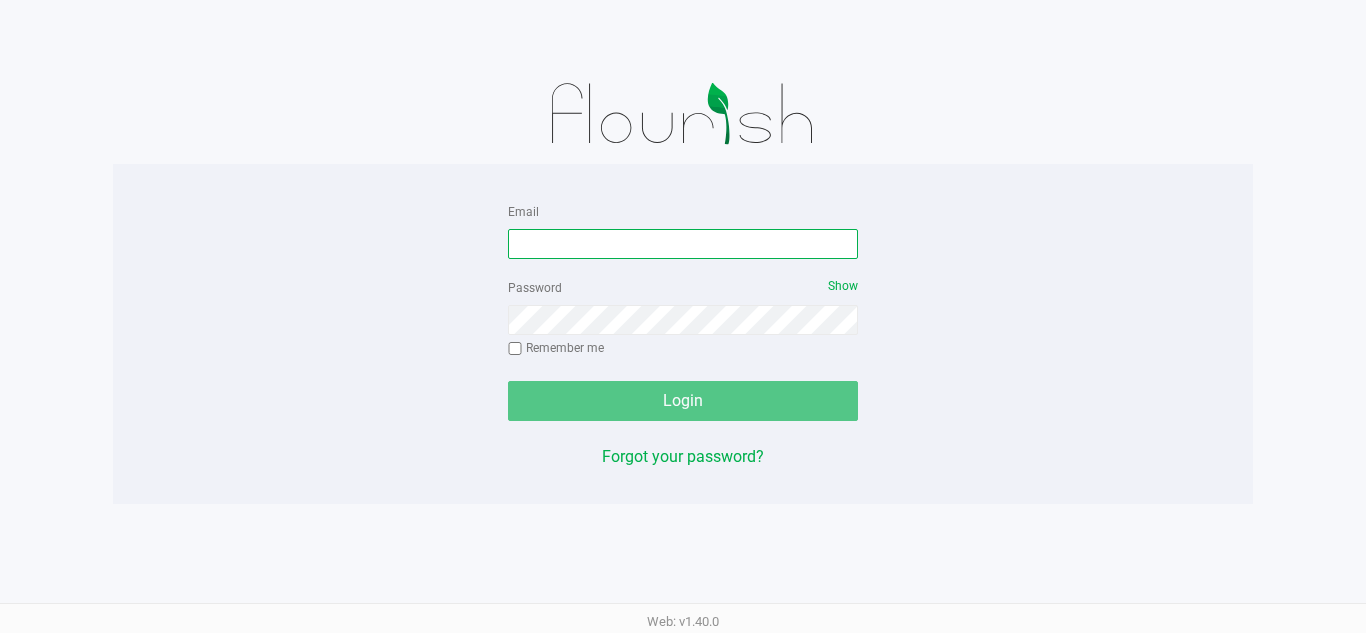 click on "Email" at bounding box center [683, 244] 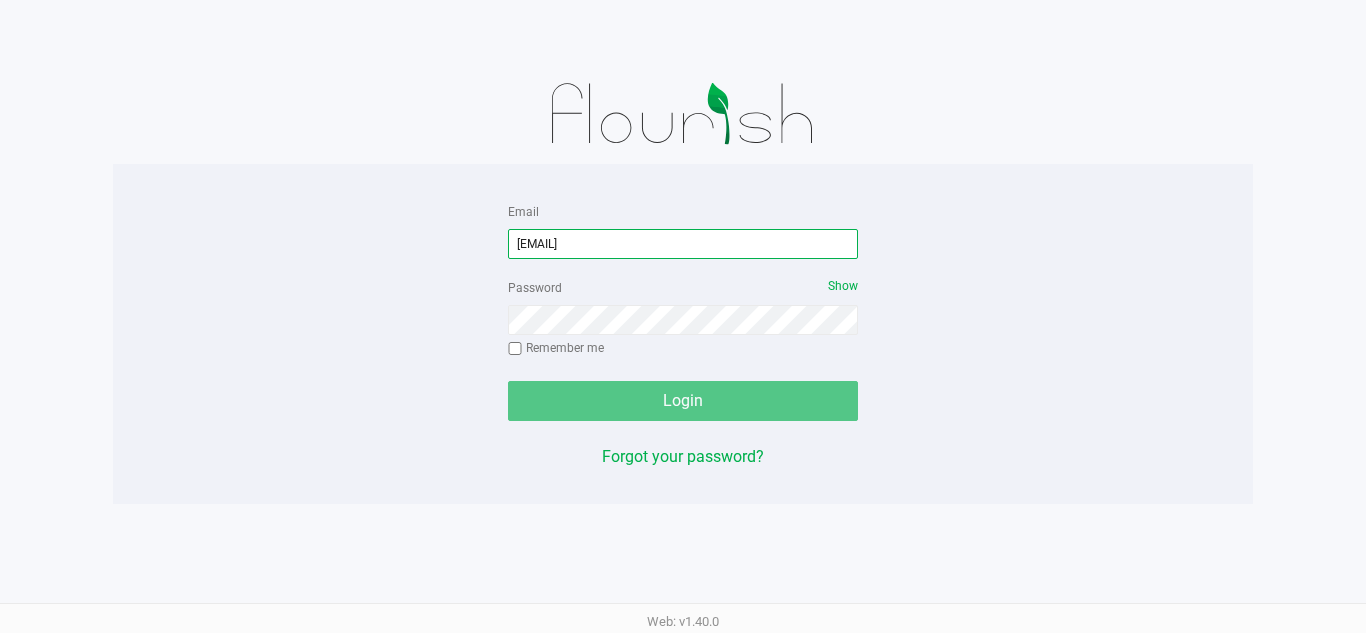 type on "[EMAIL]" 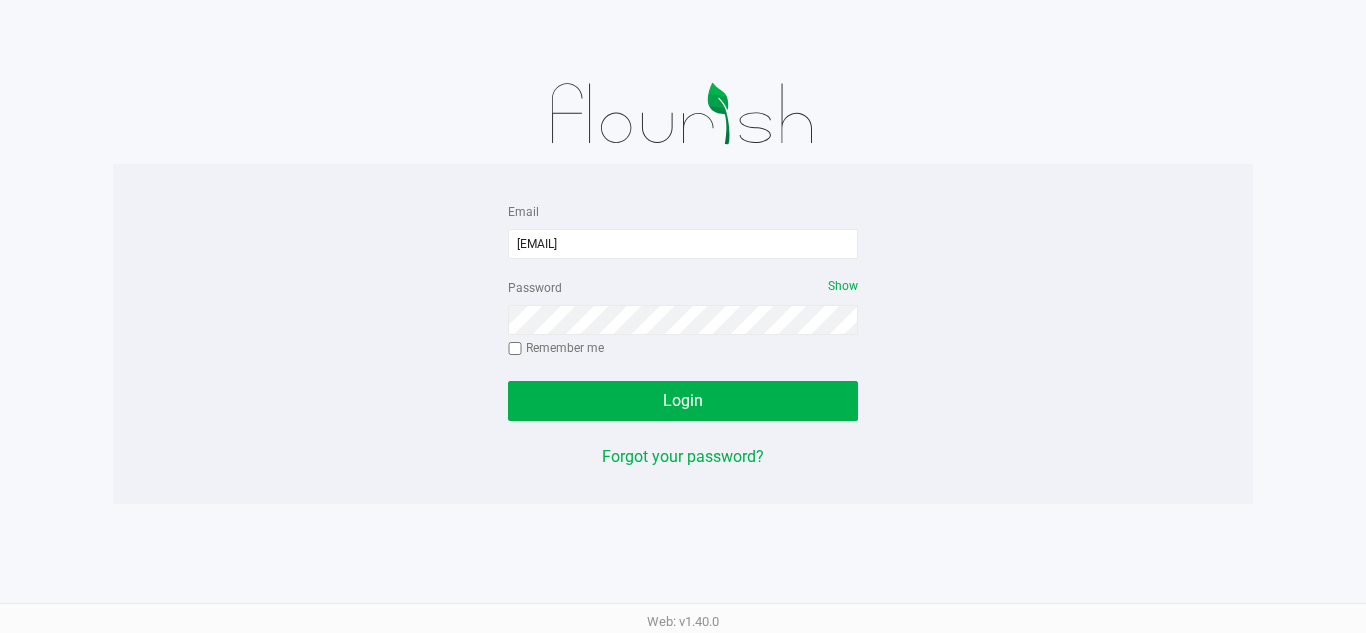 click on "Remember me" 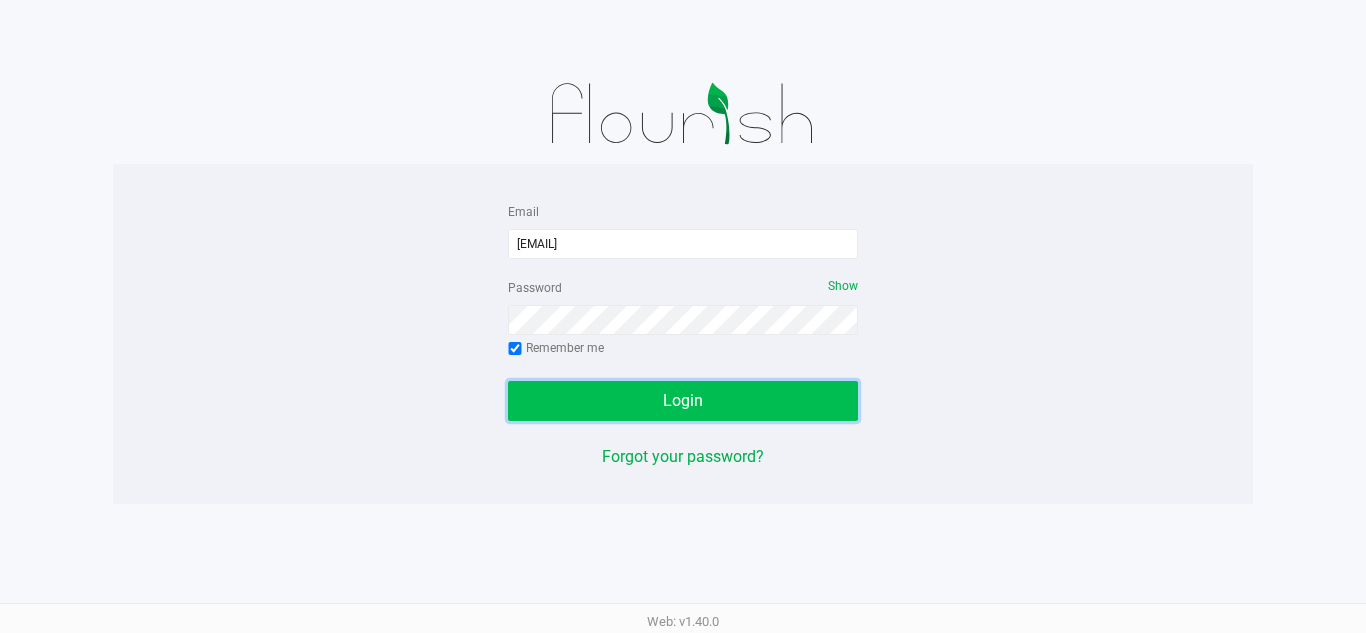 click on "Login" 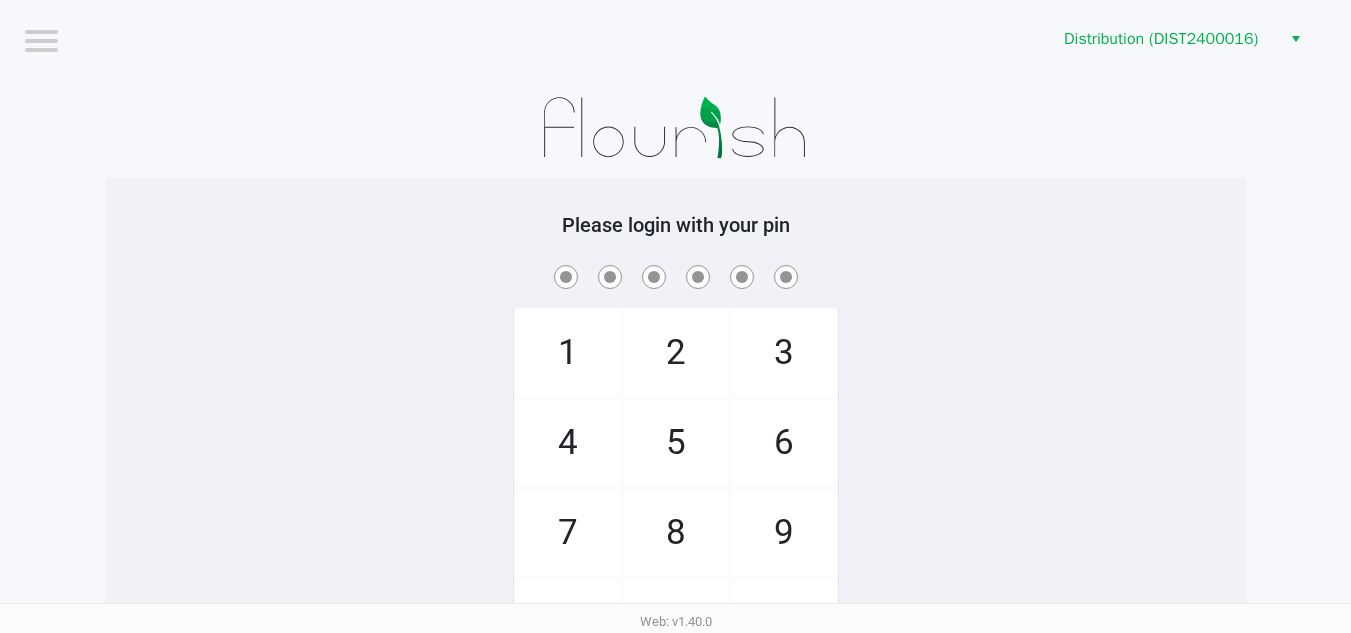 click on "2" 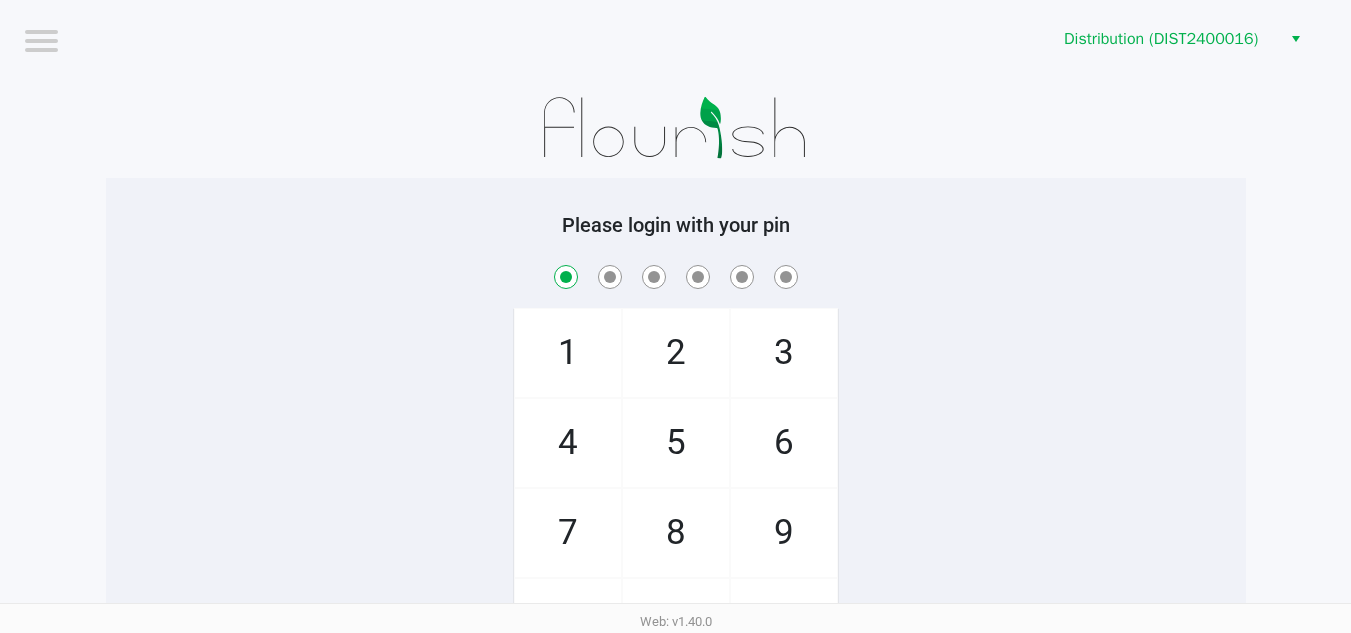 checkbox on "true" 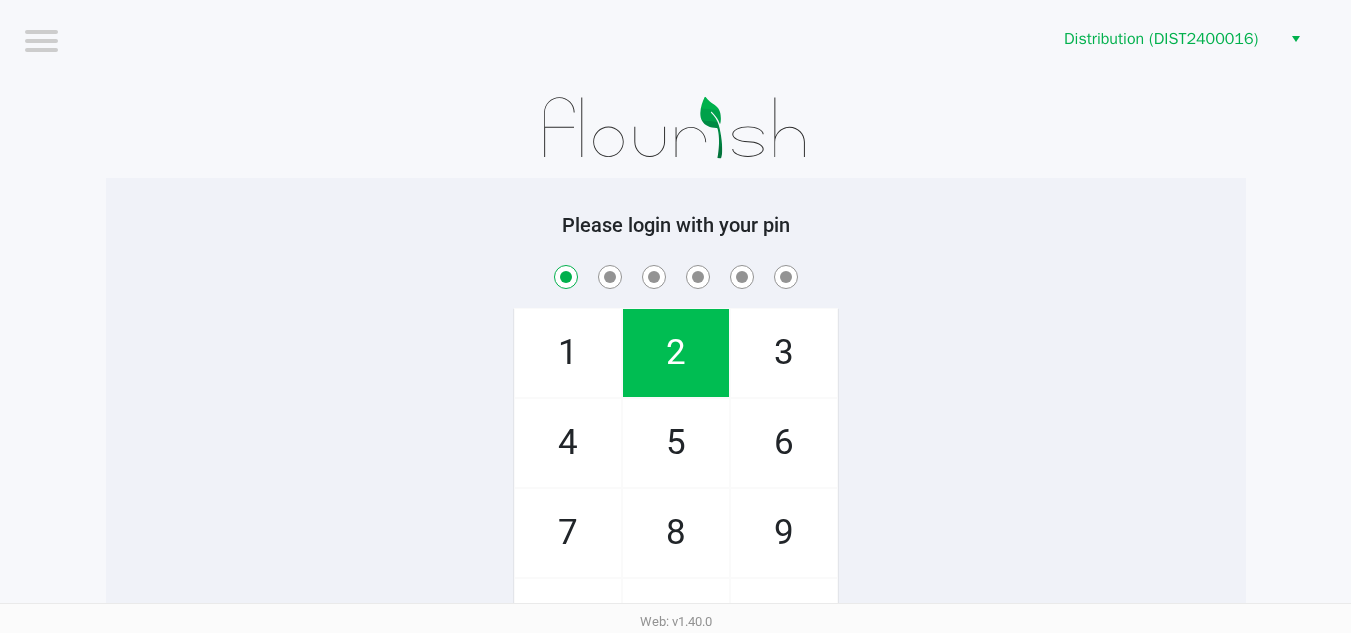 click on "2" 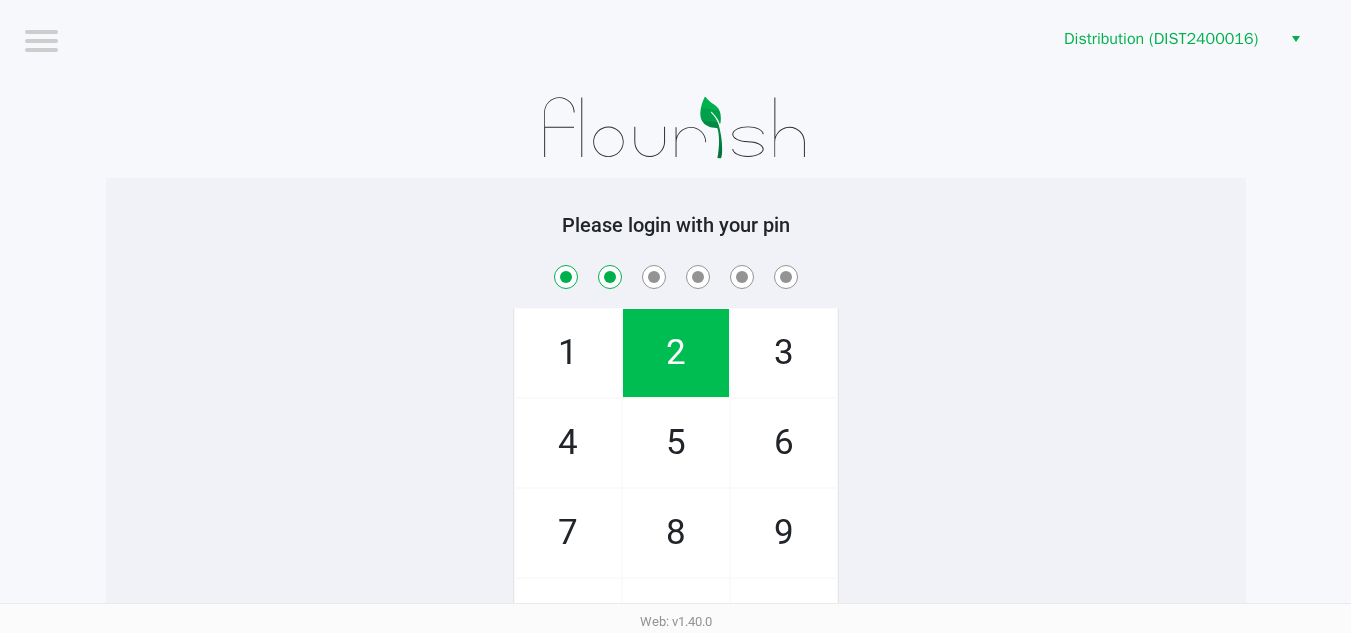 checkbox on "true" 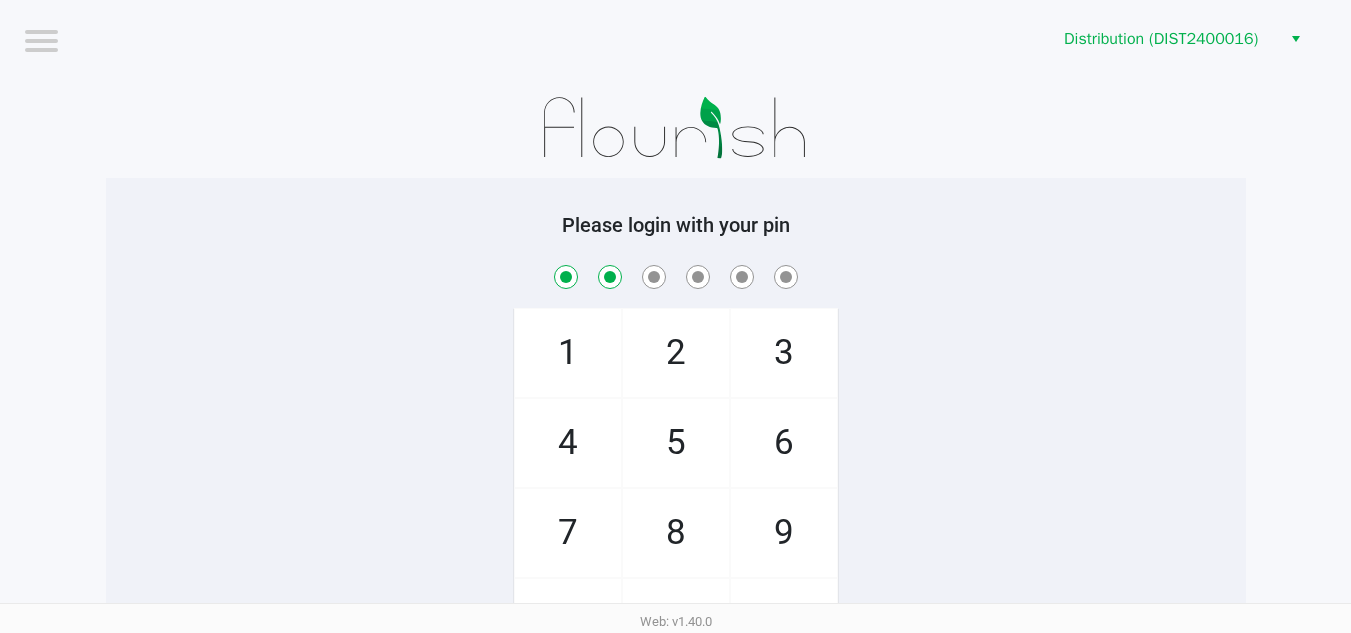 click on "9" 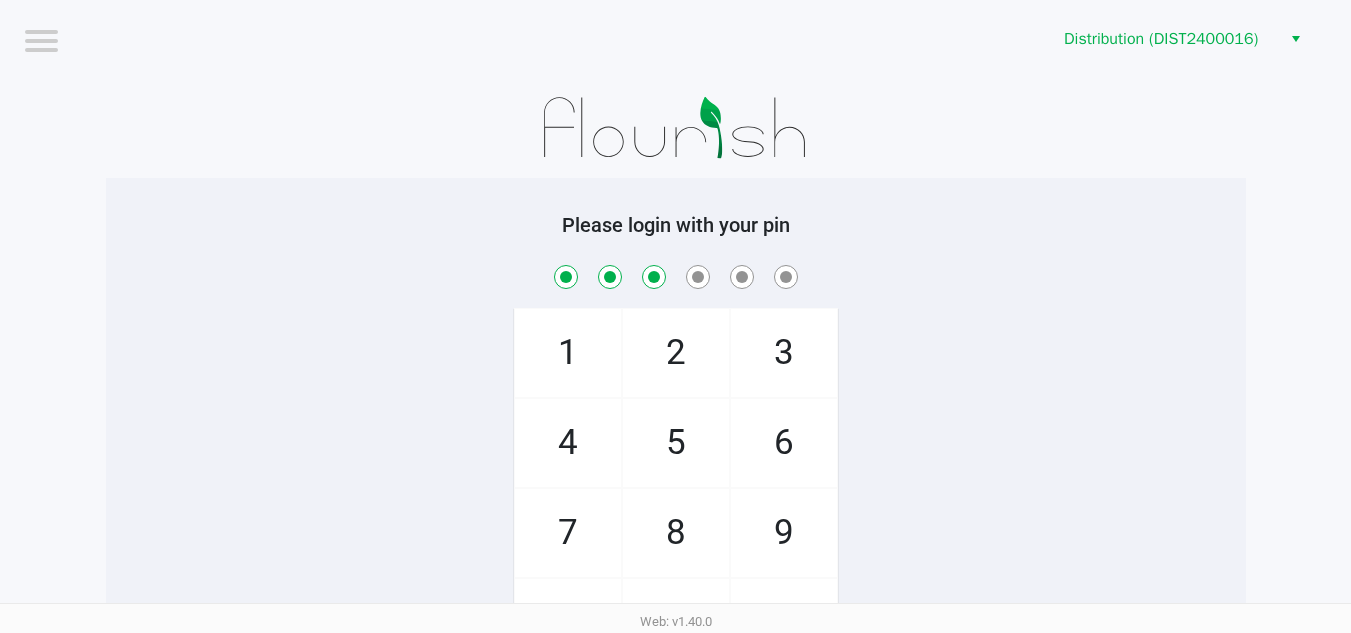 checkbox on "true" 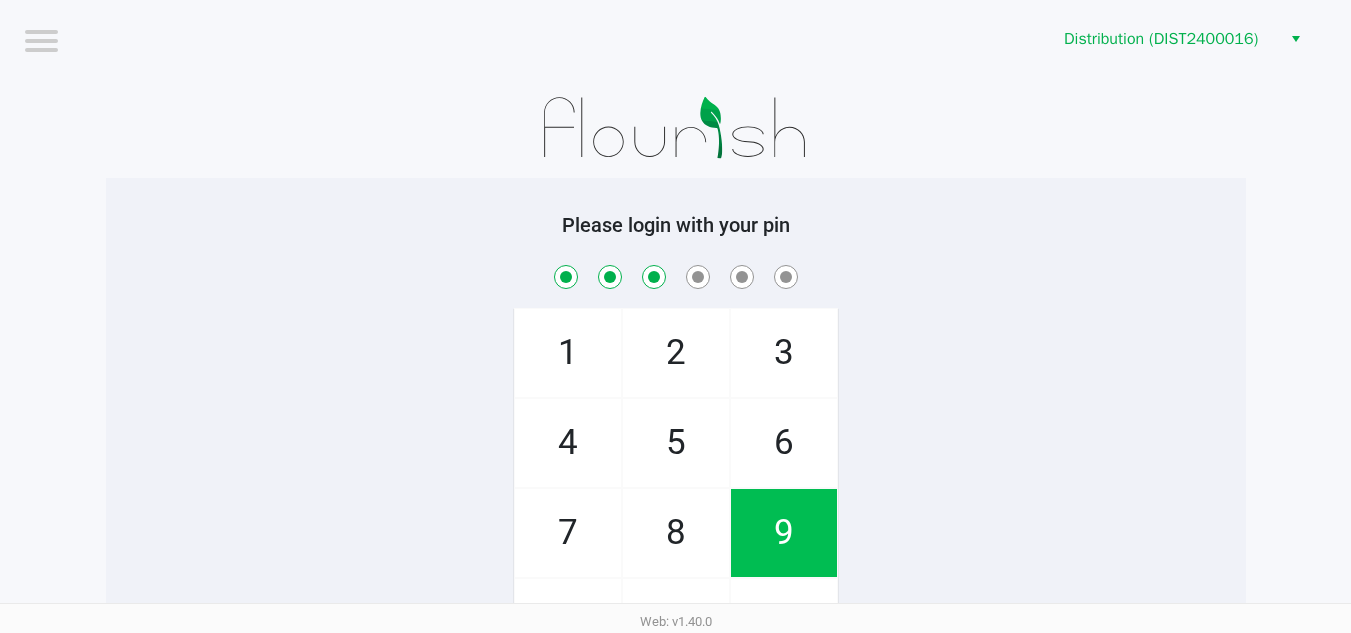 click on "9" 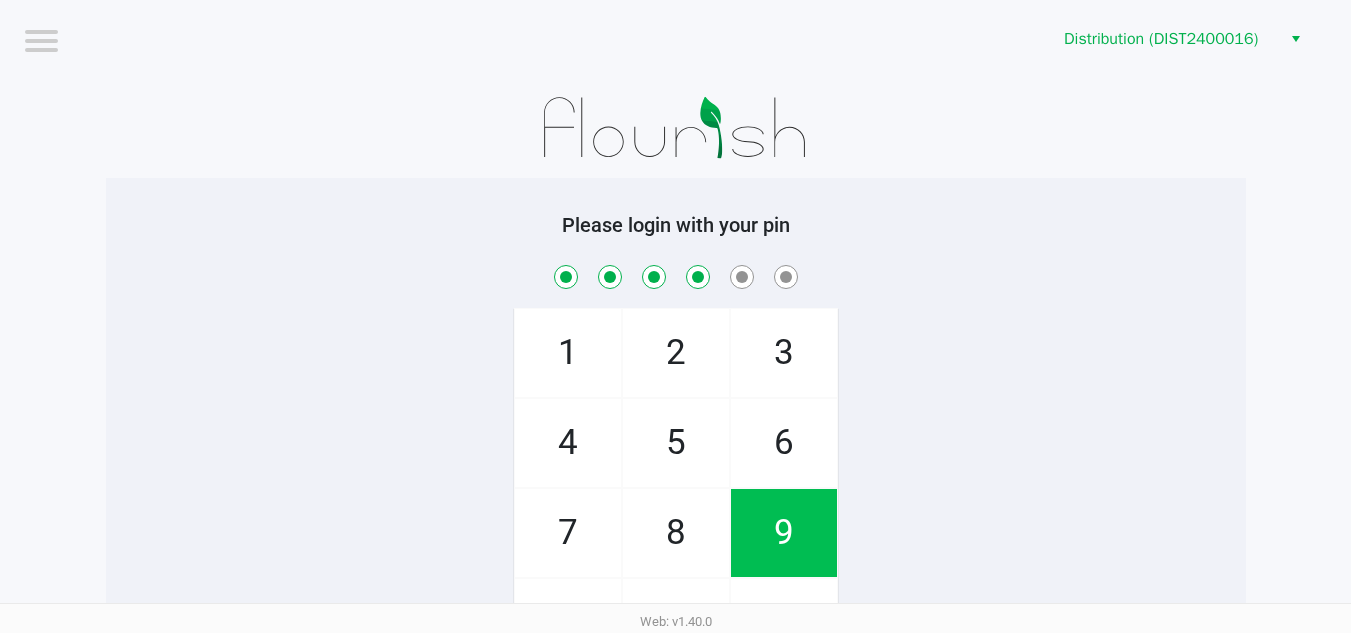 checkbox on "true" 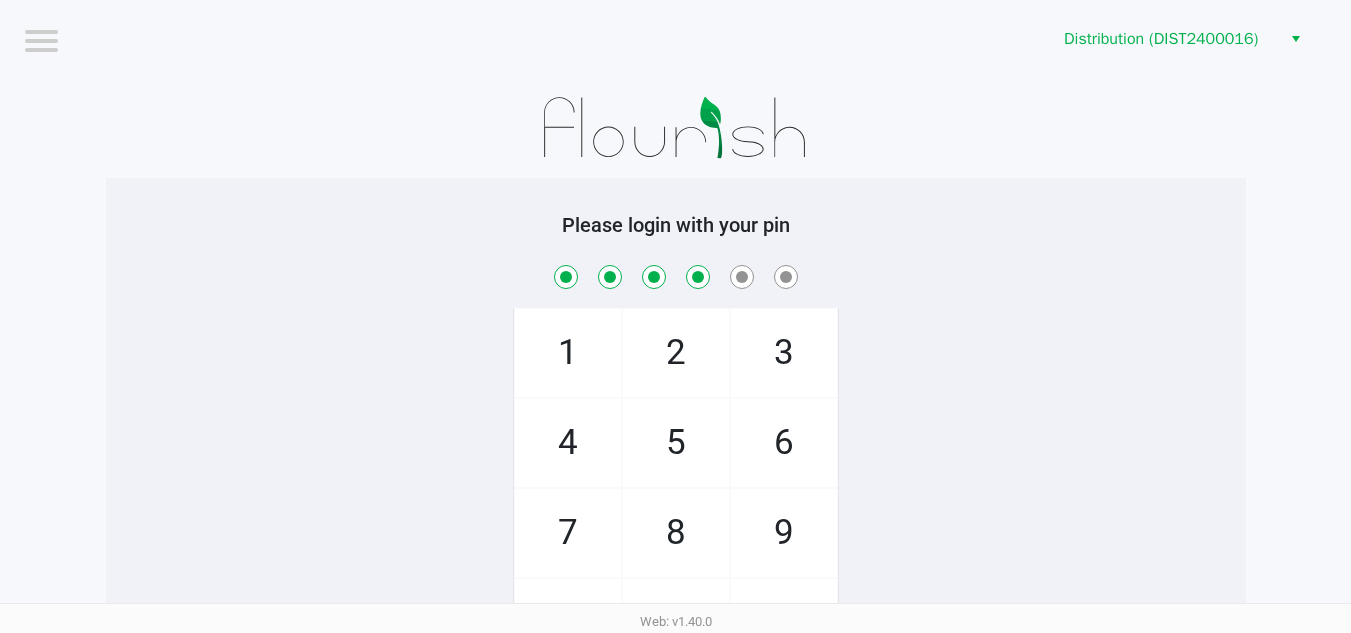 click on "2" 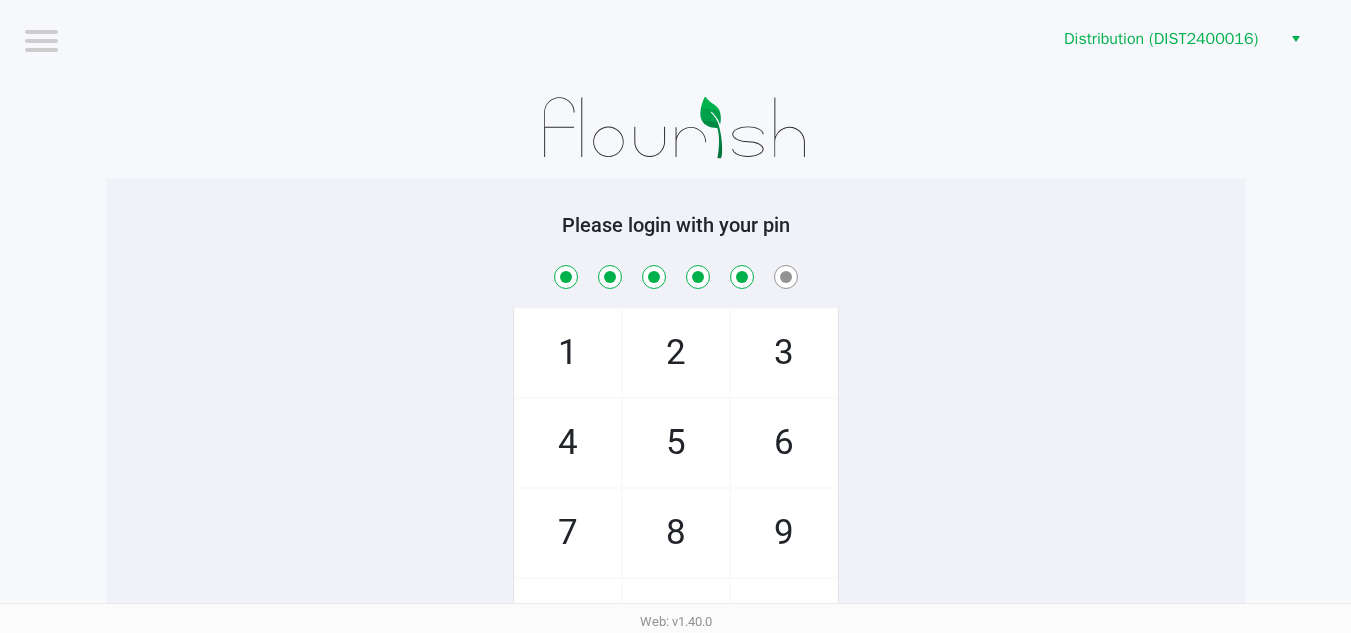 checkbox on "true" 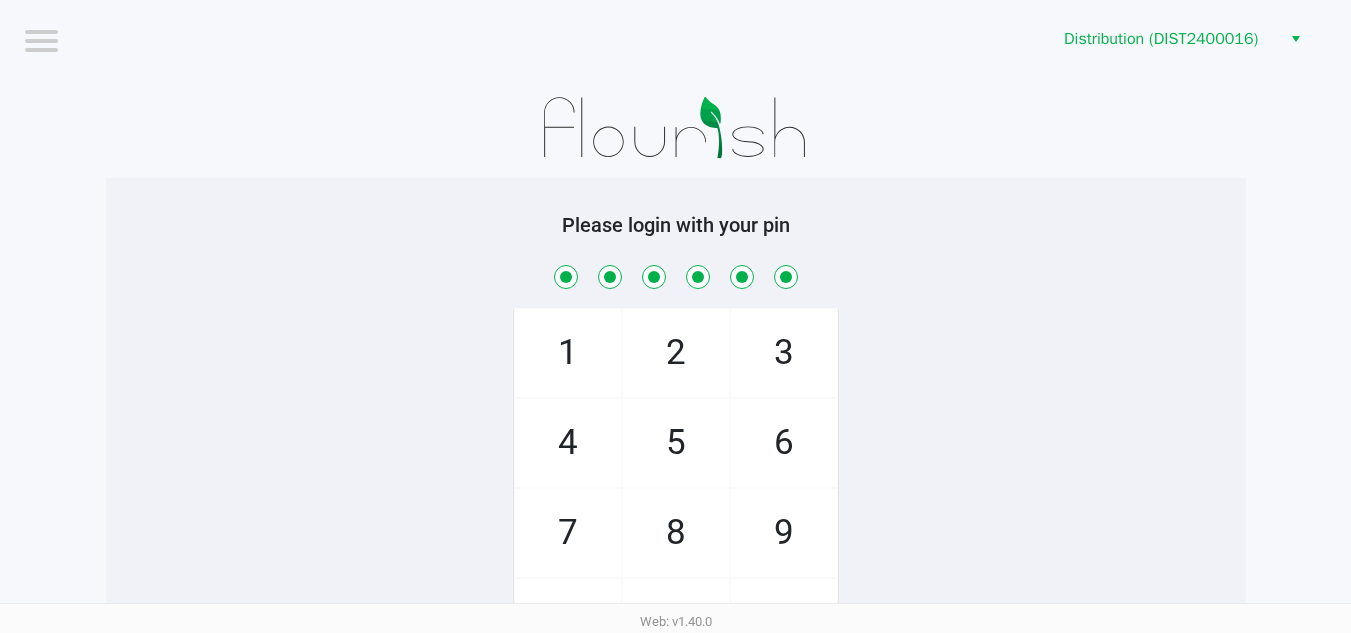checkbox on "true" 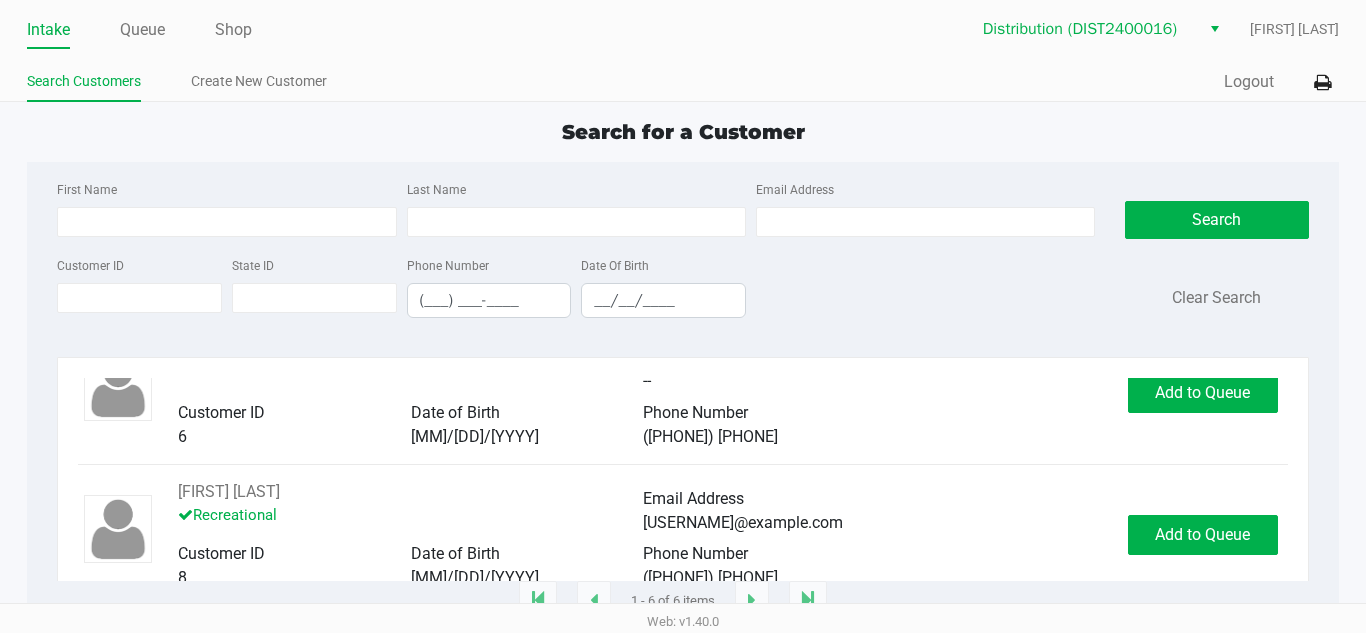 scroll, scrollTop: 646, scrollLeft: 0, axis: vertical 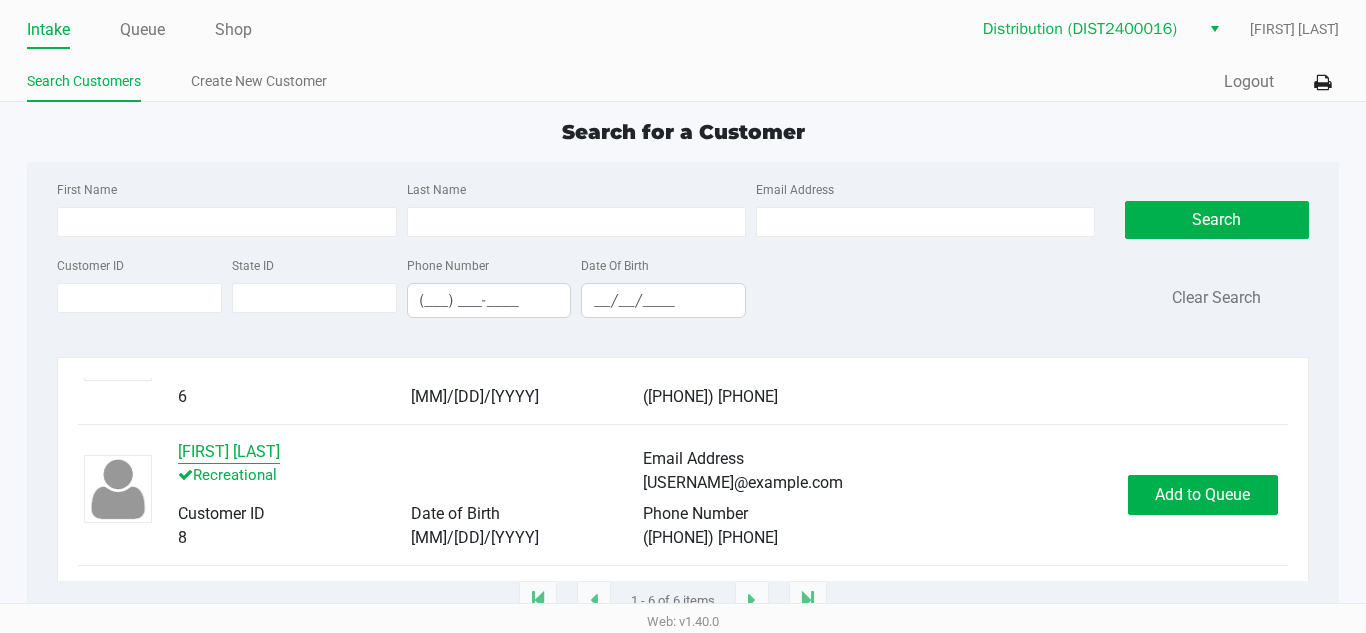 click on "[FIRST] [LAST]" 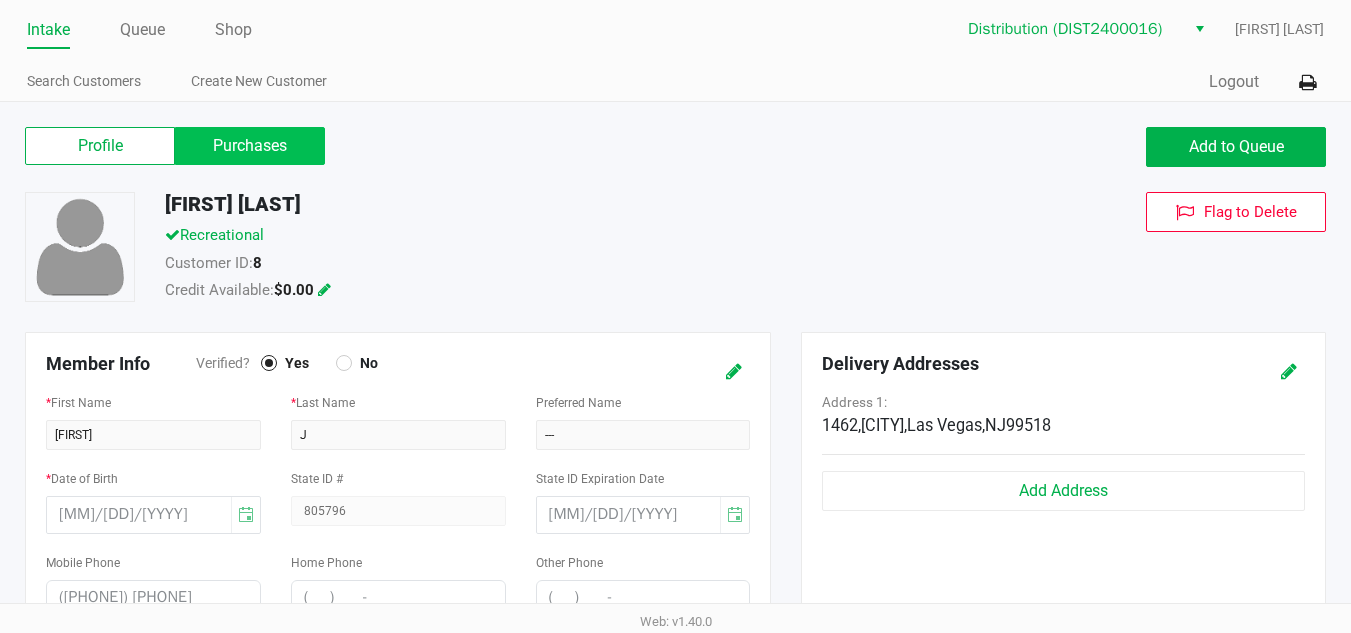 click on "Purchases" 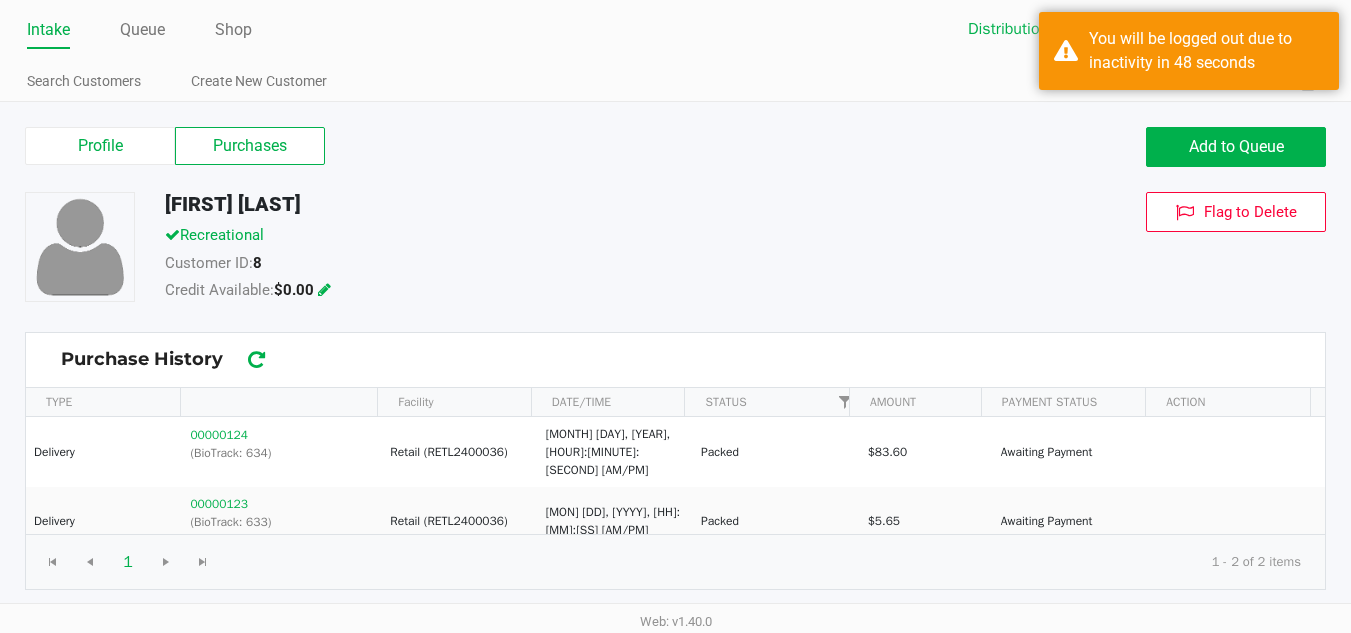 click on "Intake" 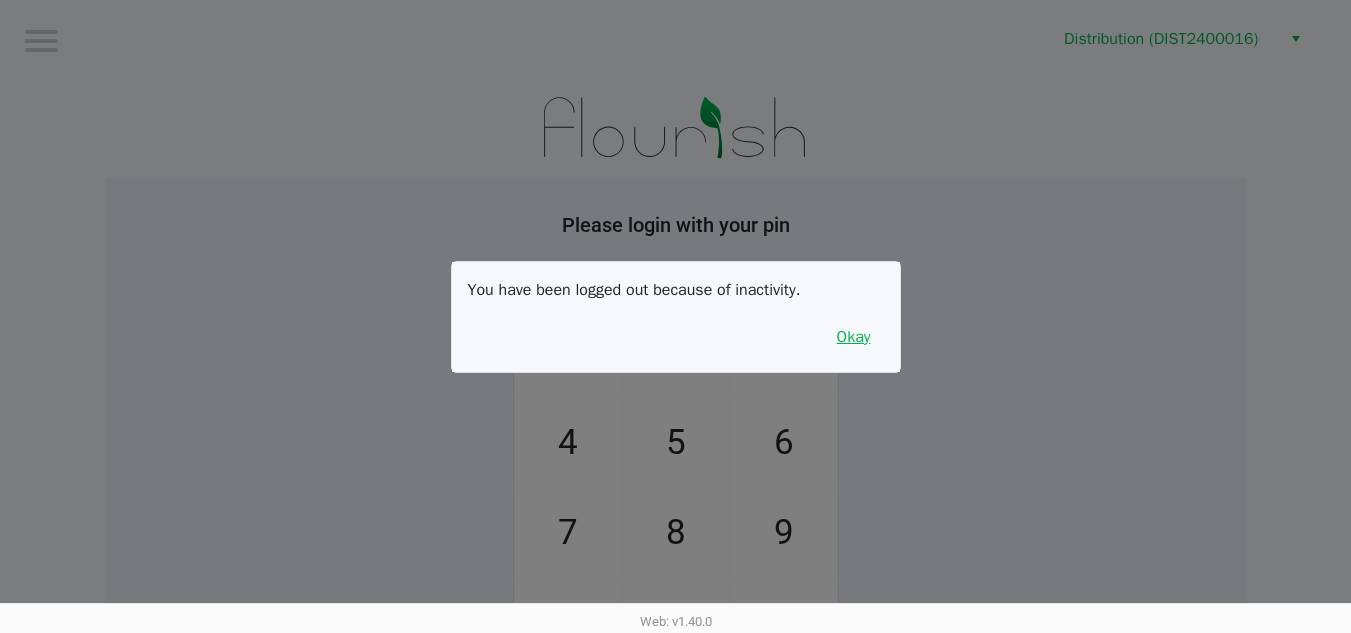 click on "Okay" at bounding box center (854, 337) 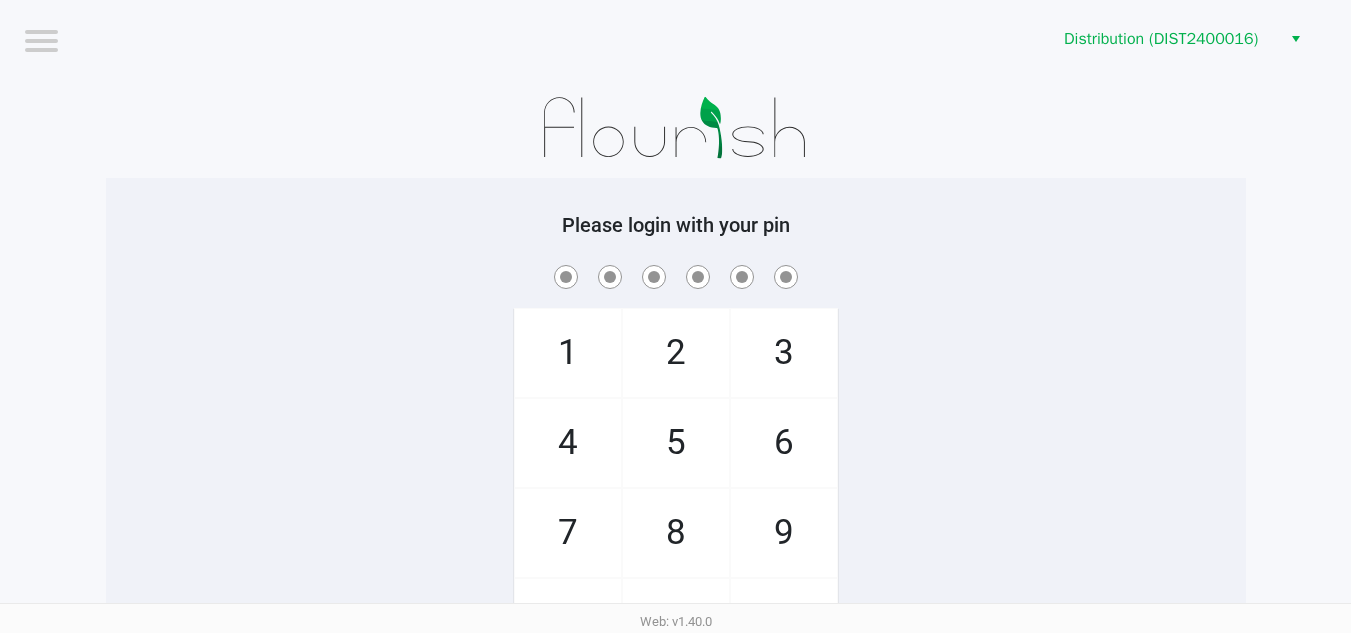 click on "2" 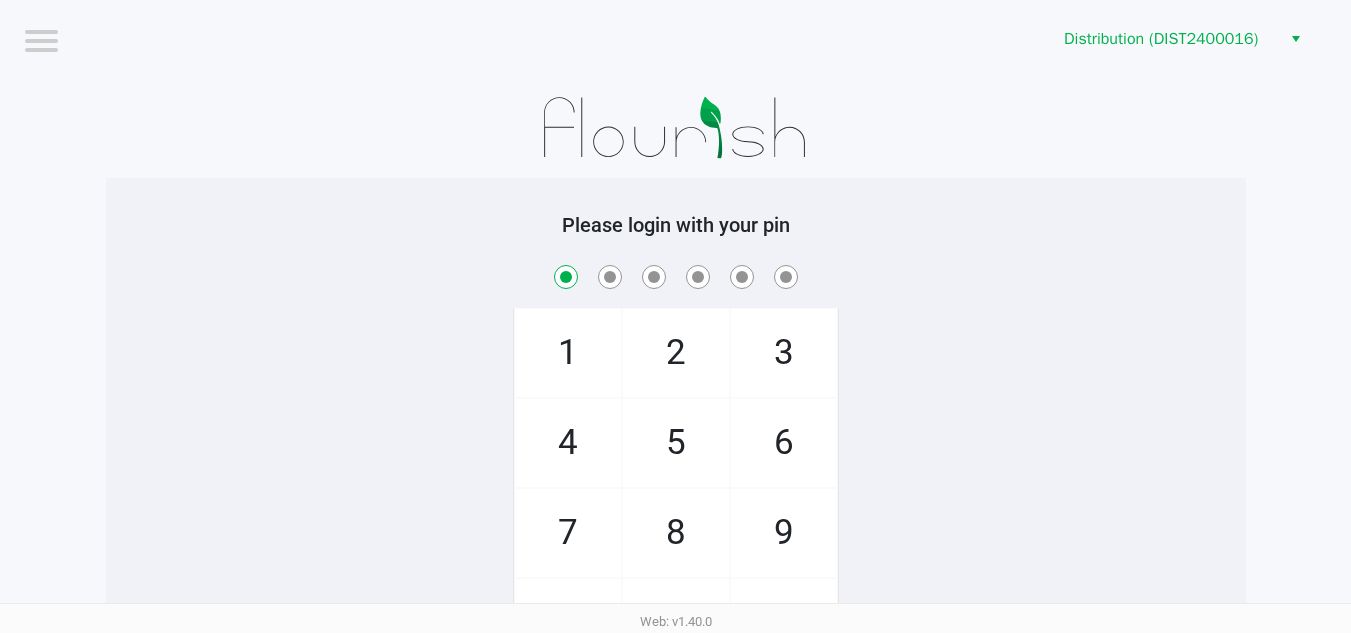 checkbox on "true" 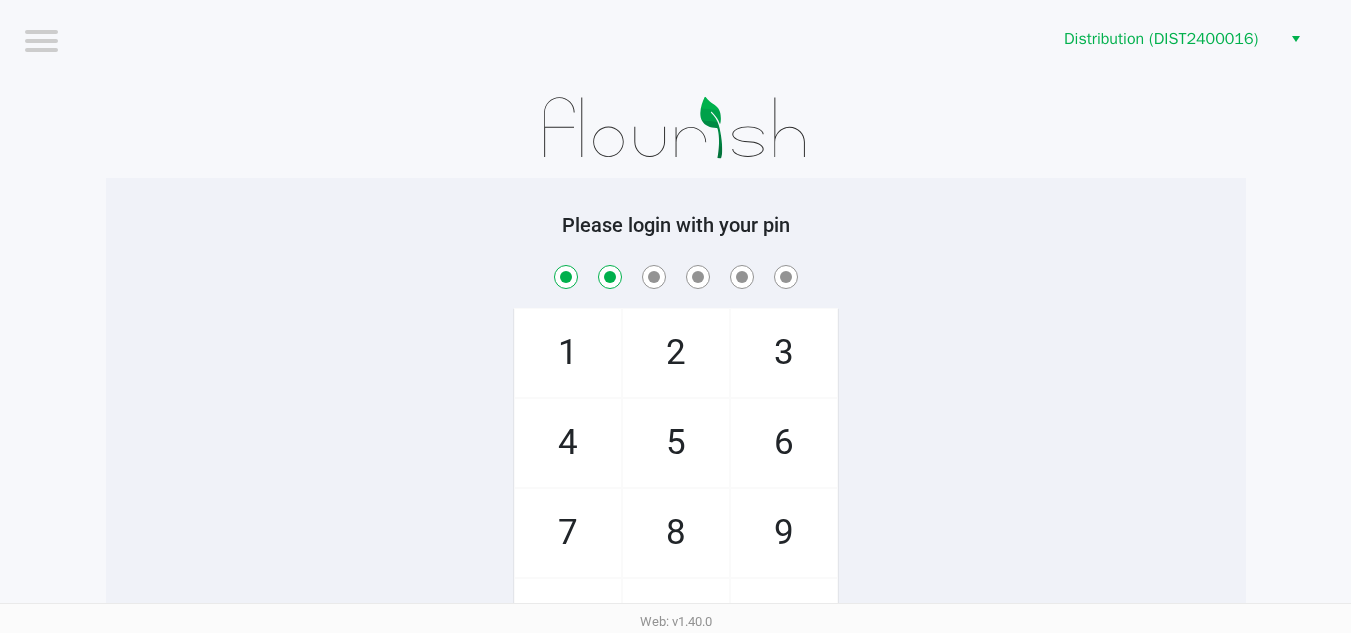 checkbox on "true" 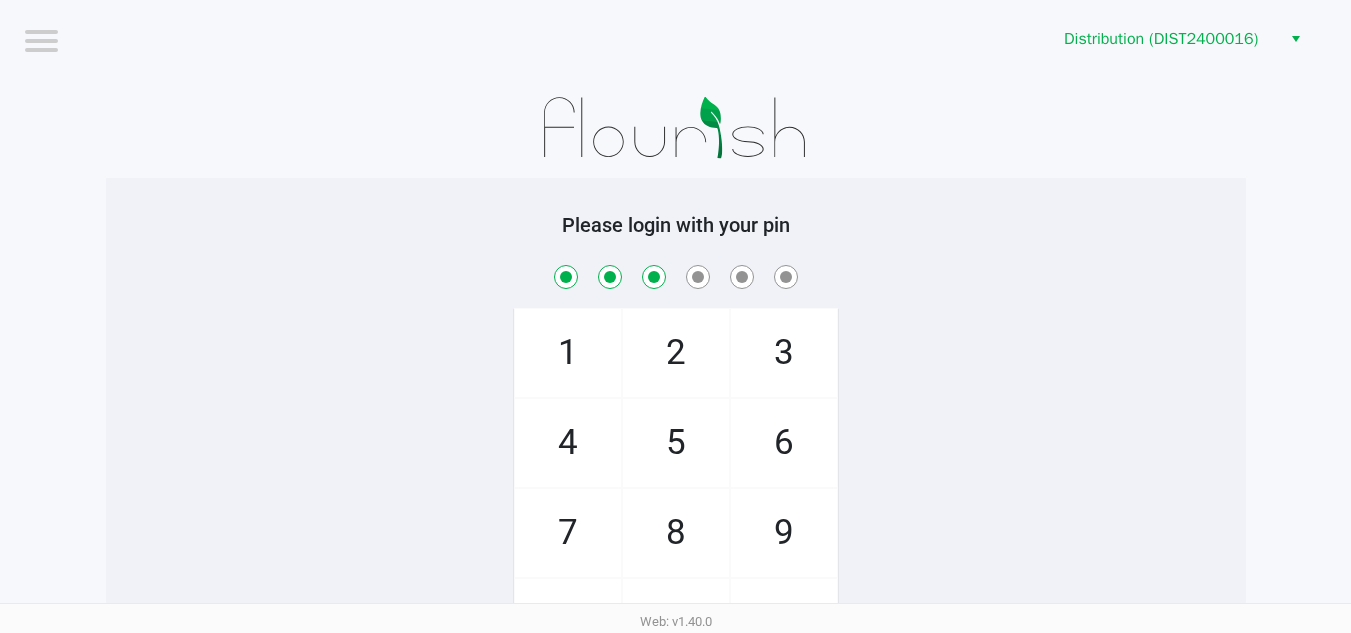 checkbox on "true" 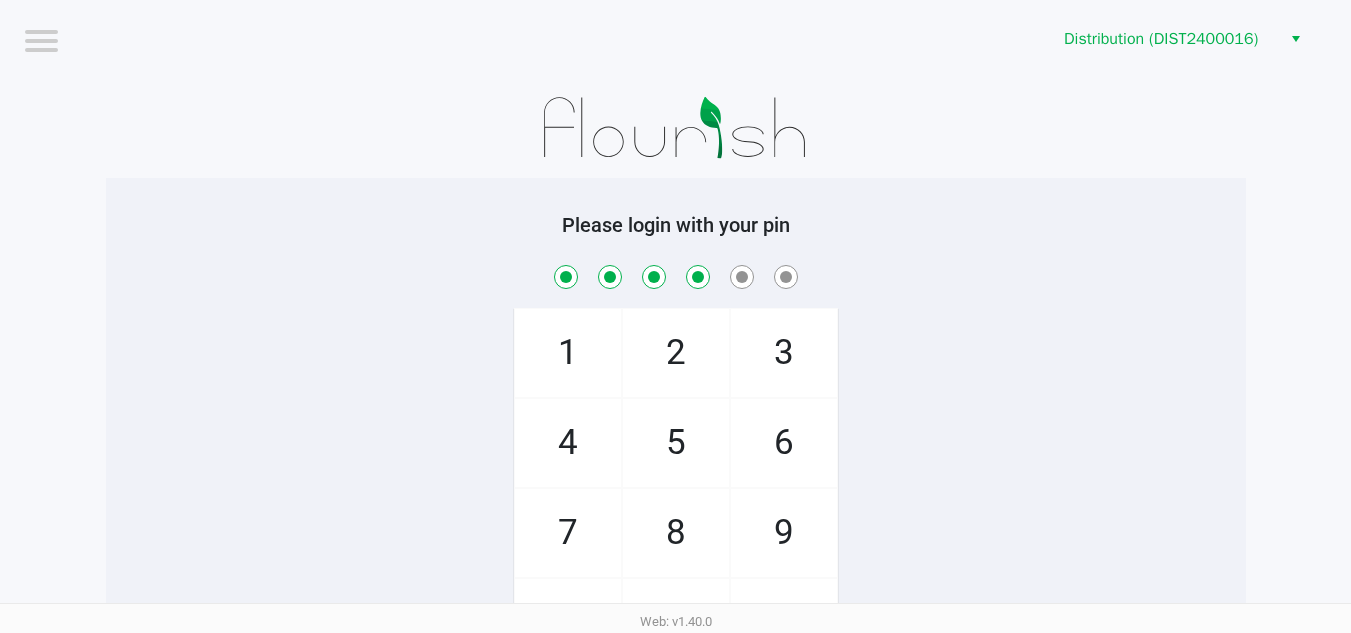 checkbox on "true" 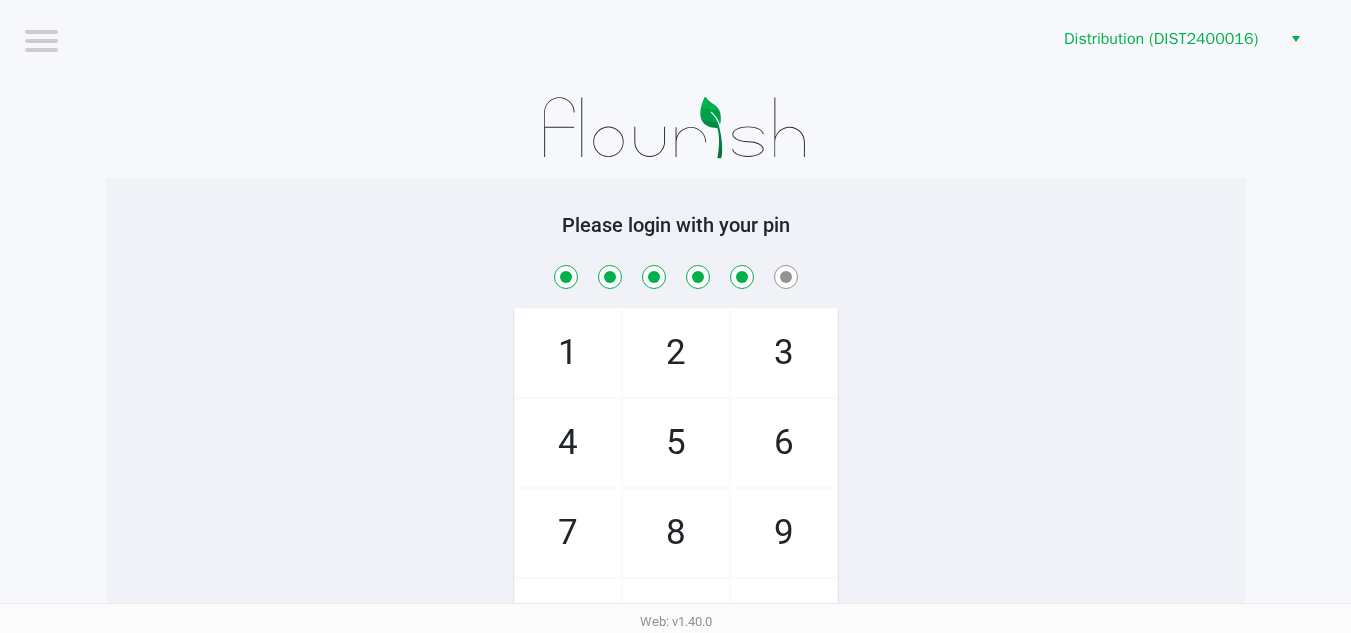 checkbox on "true" 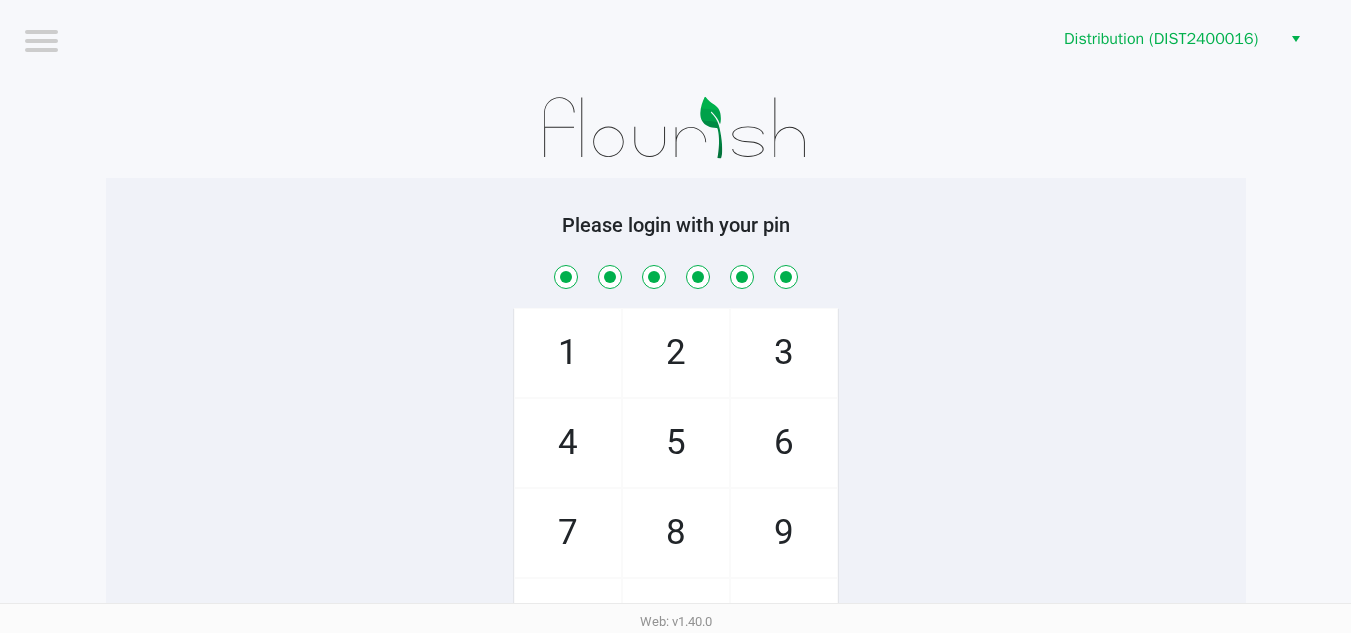 checkbox on "true" 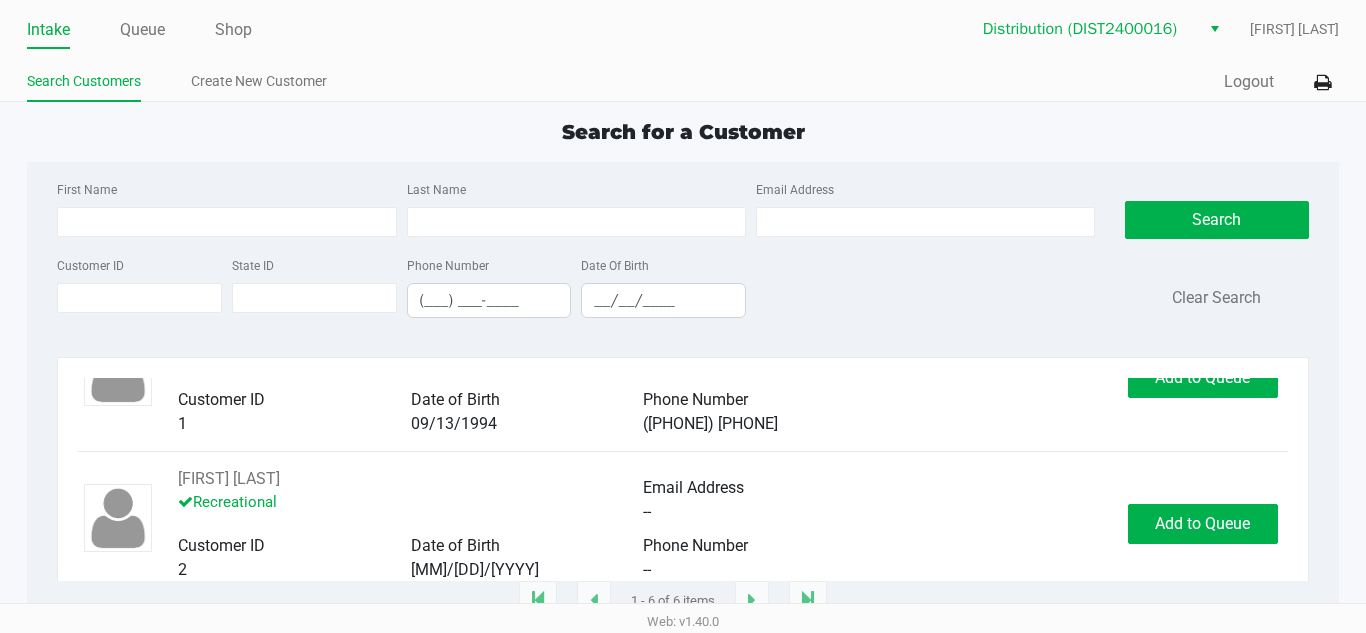 scroll, scrollTop: 0, scrollLeft: 0, axis: both 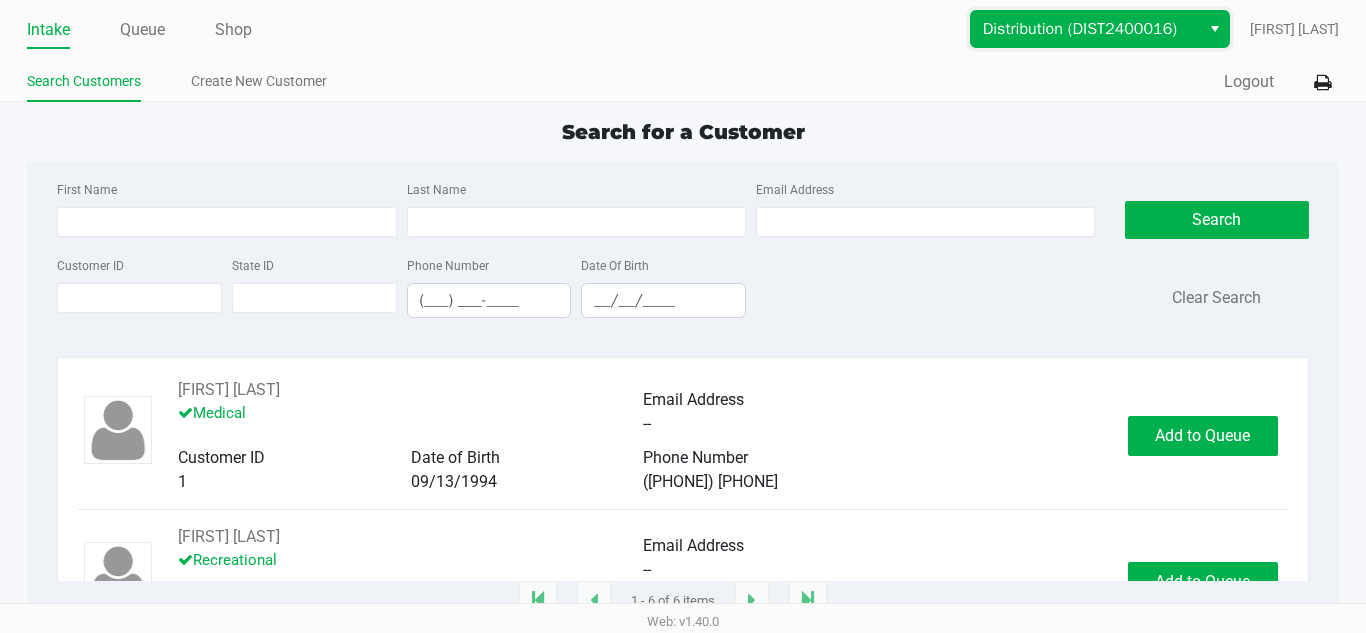 click on "Distribution (DIST2400016)" at bounding box center [1085, 29] 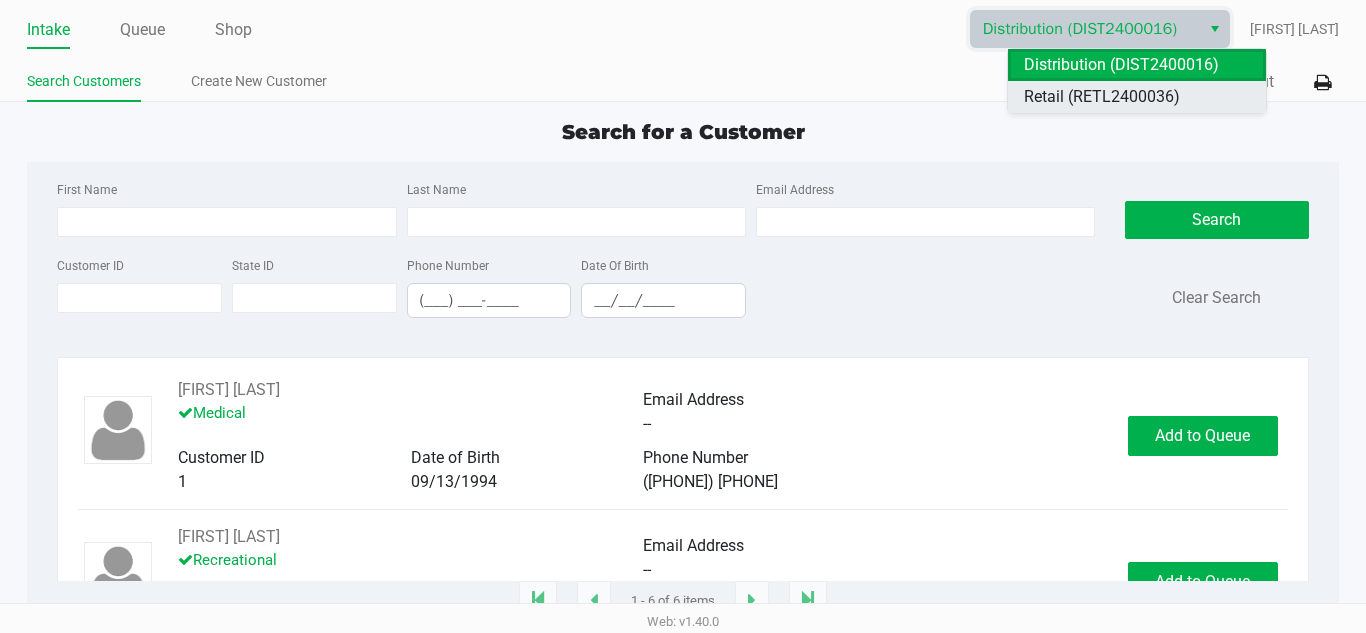 click on "Retail (RETL2400036)" at bounding box center [1102, 97] 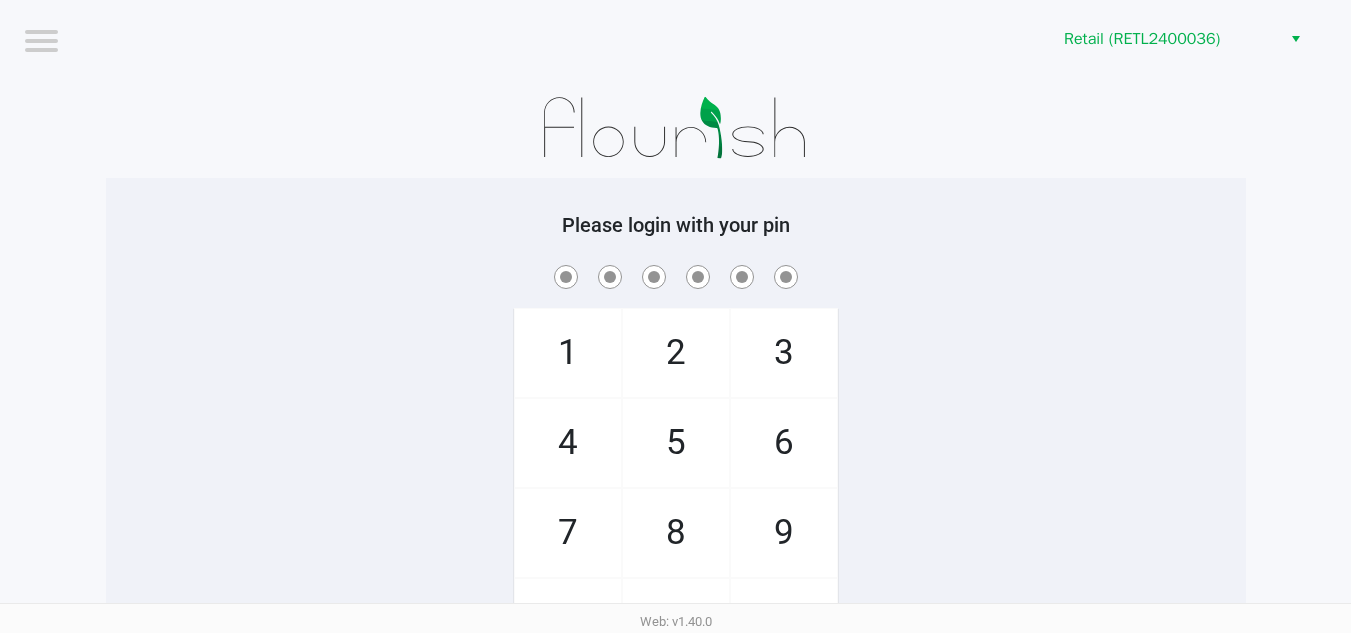 click on "2" 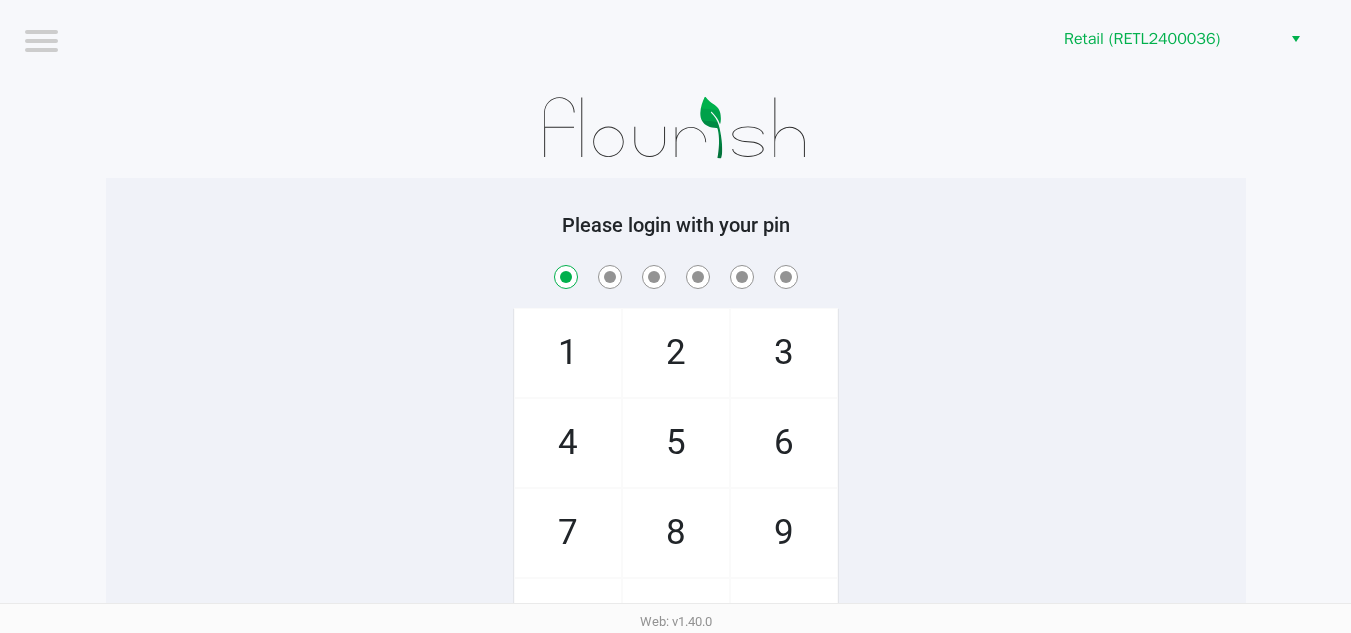 checkbox on "true" 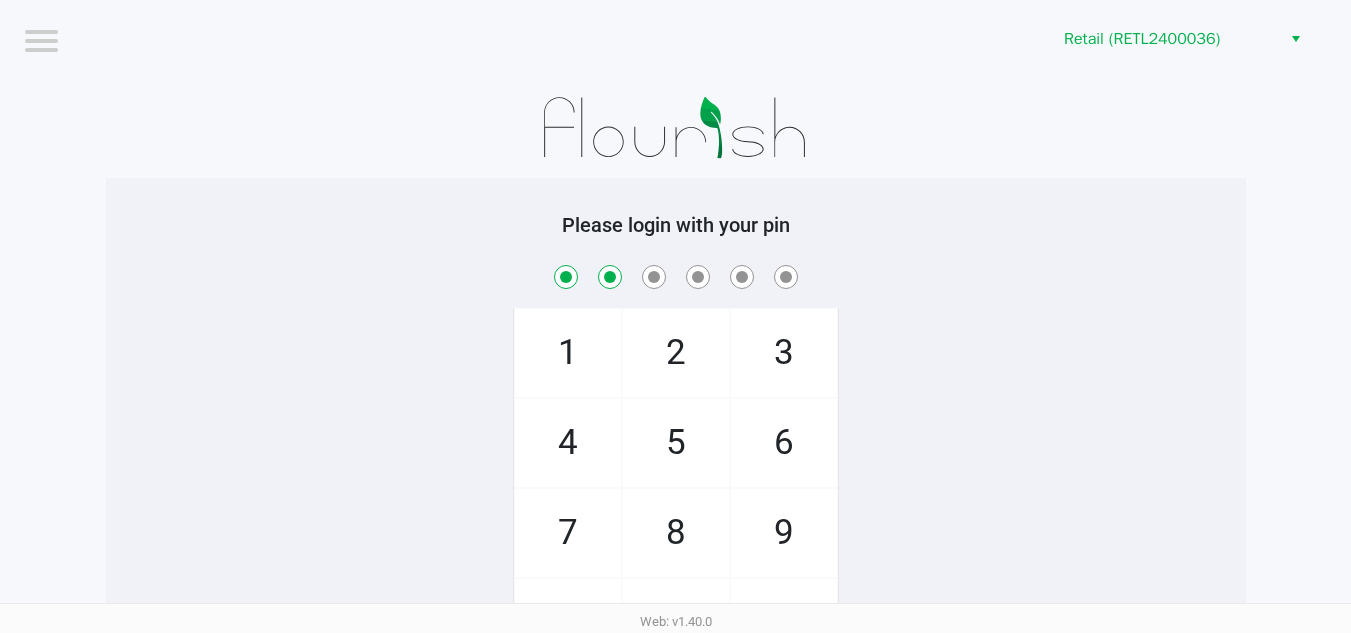 checkbox on "true" 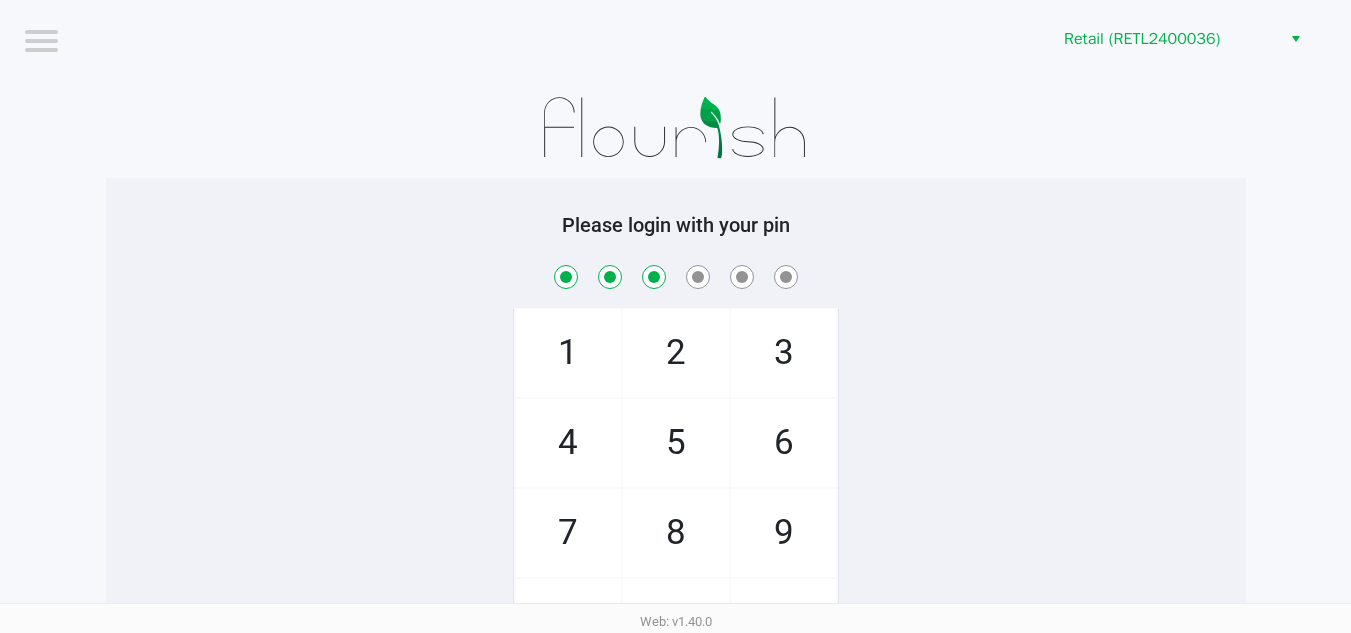 checkbox on "true" 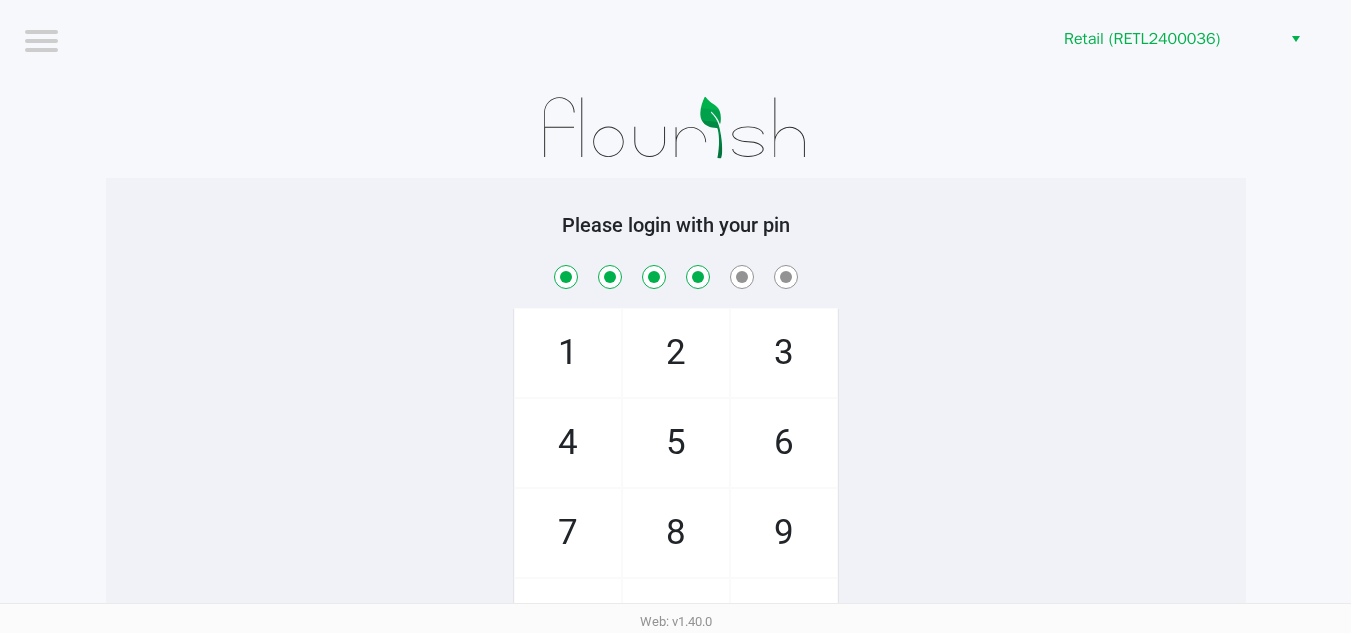 checkbox on "true" 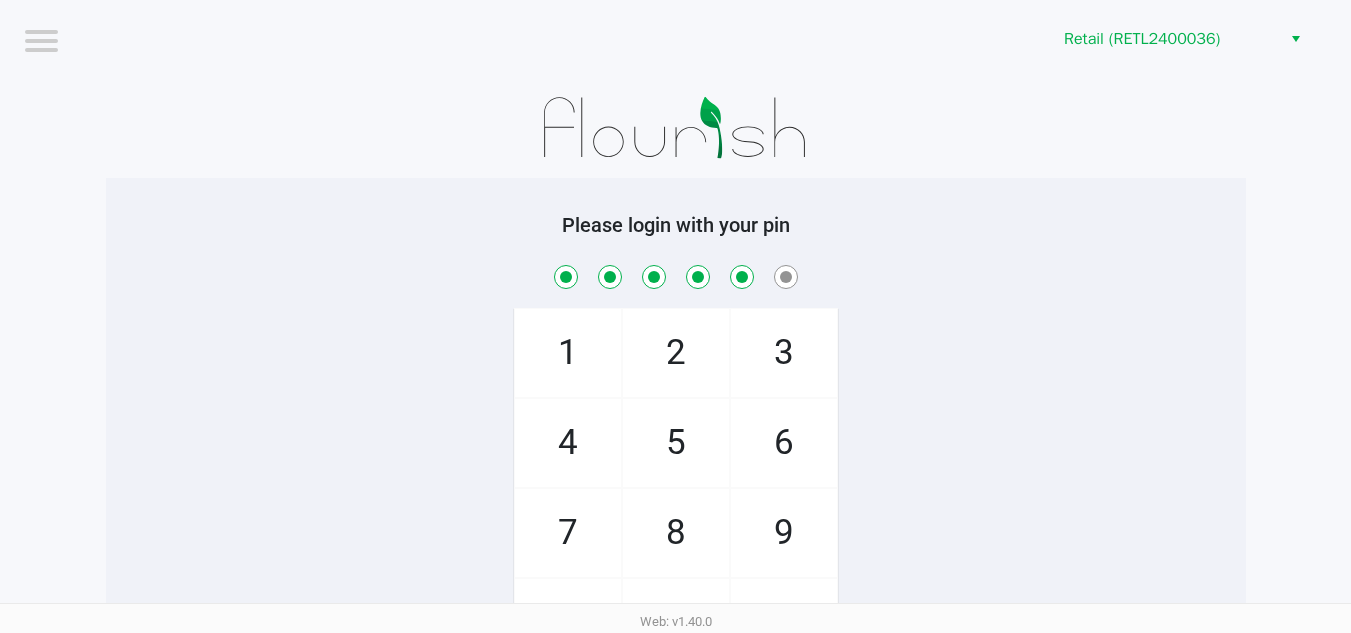 checkbox on "true" 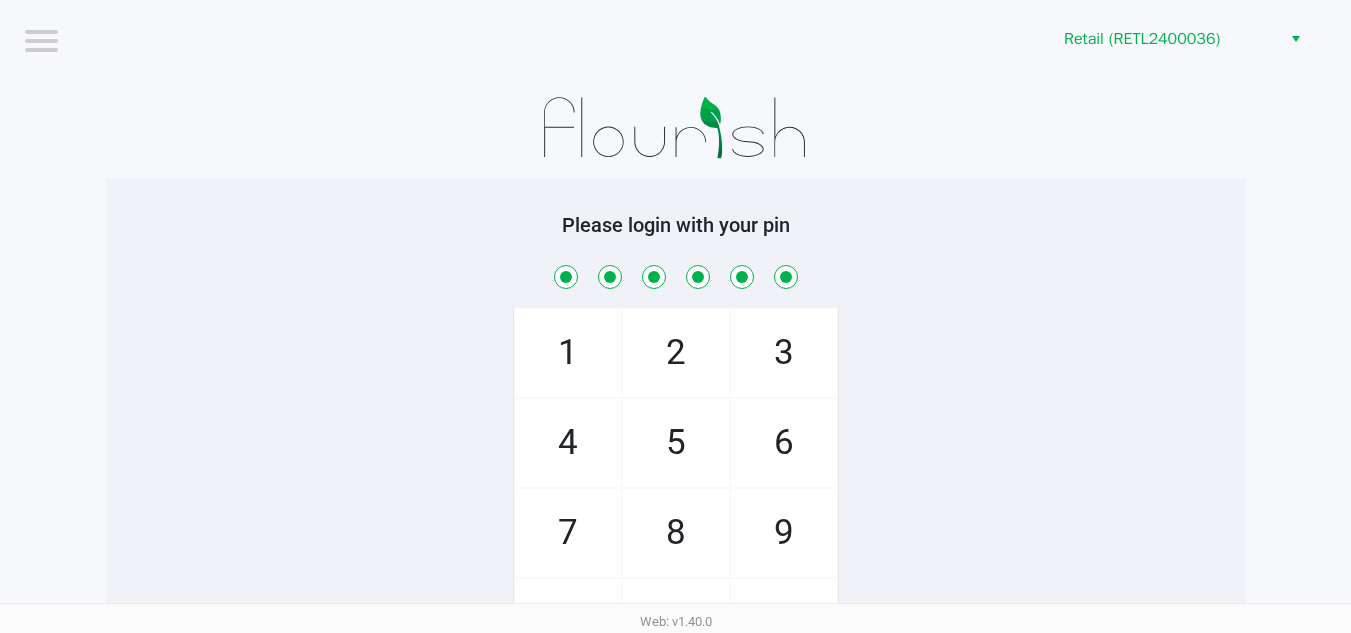 checkbox on "true" 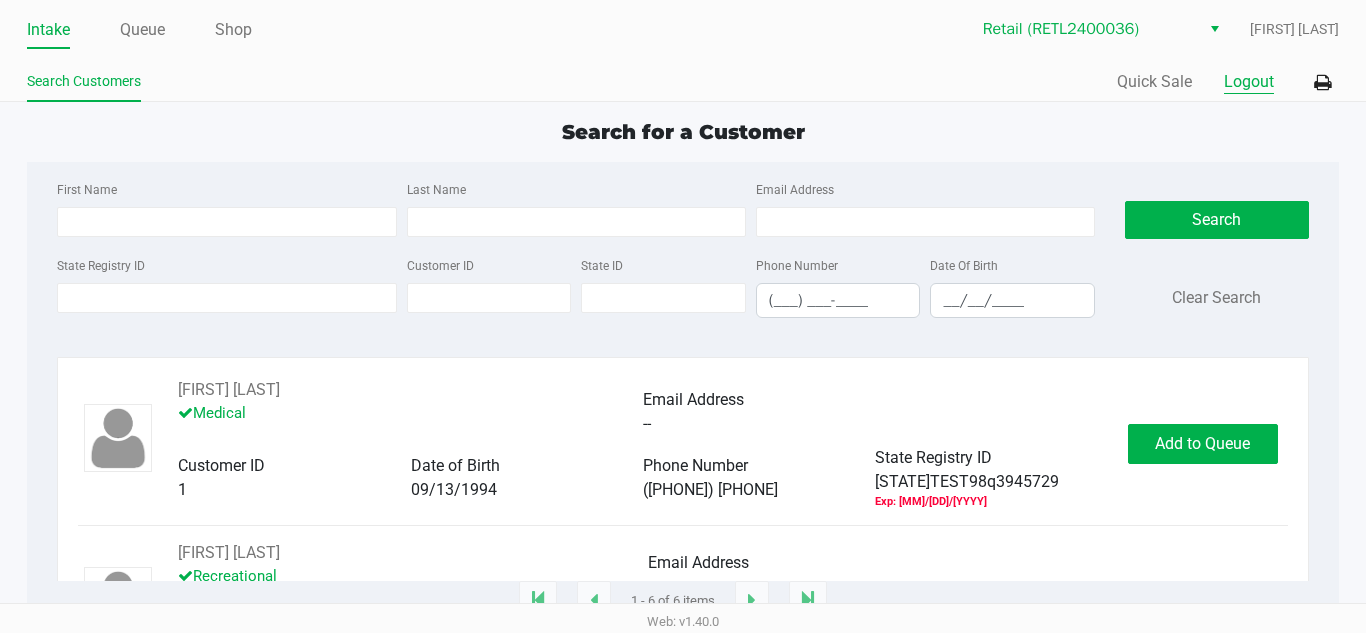 click on "Logout" 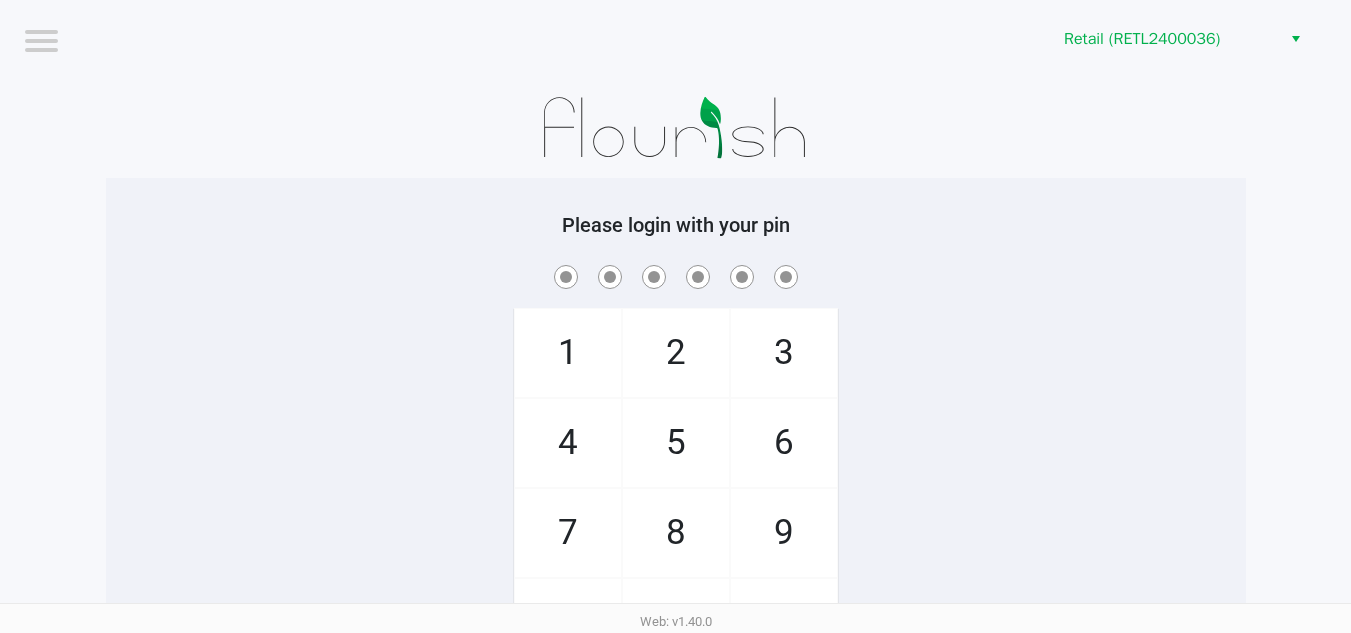 click at bounding box center (40, 39) 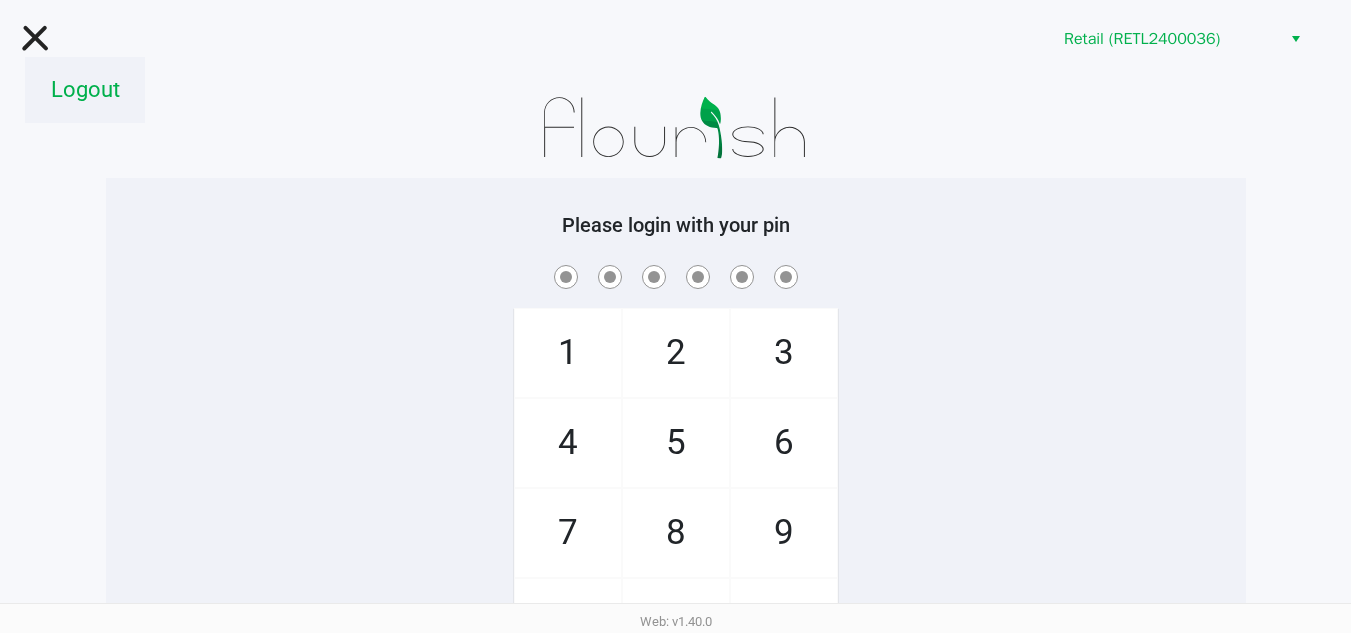 click on "Logout" at bounding box center (85, 90) 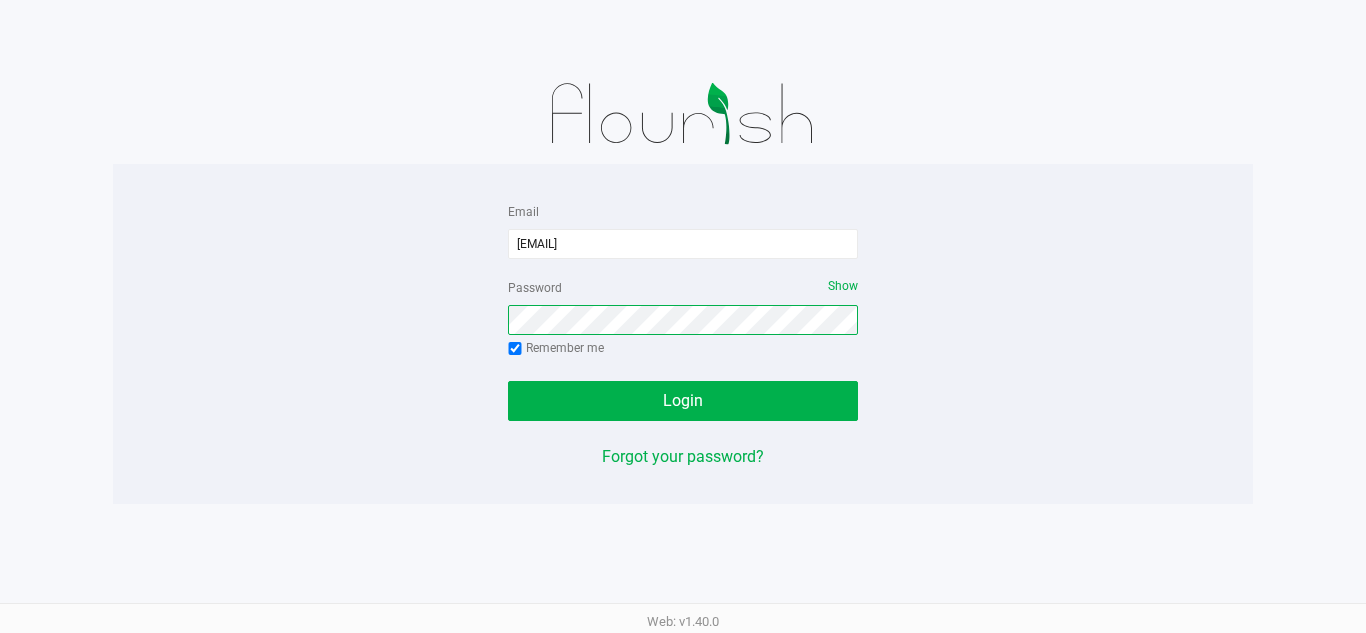click on "Login" 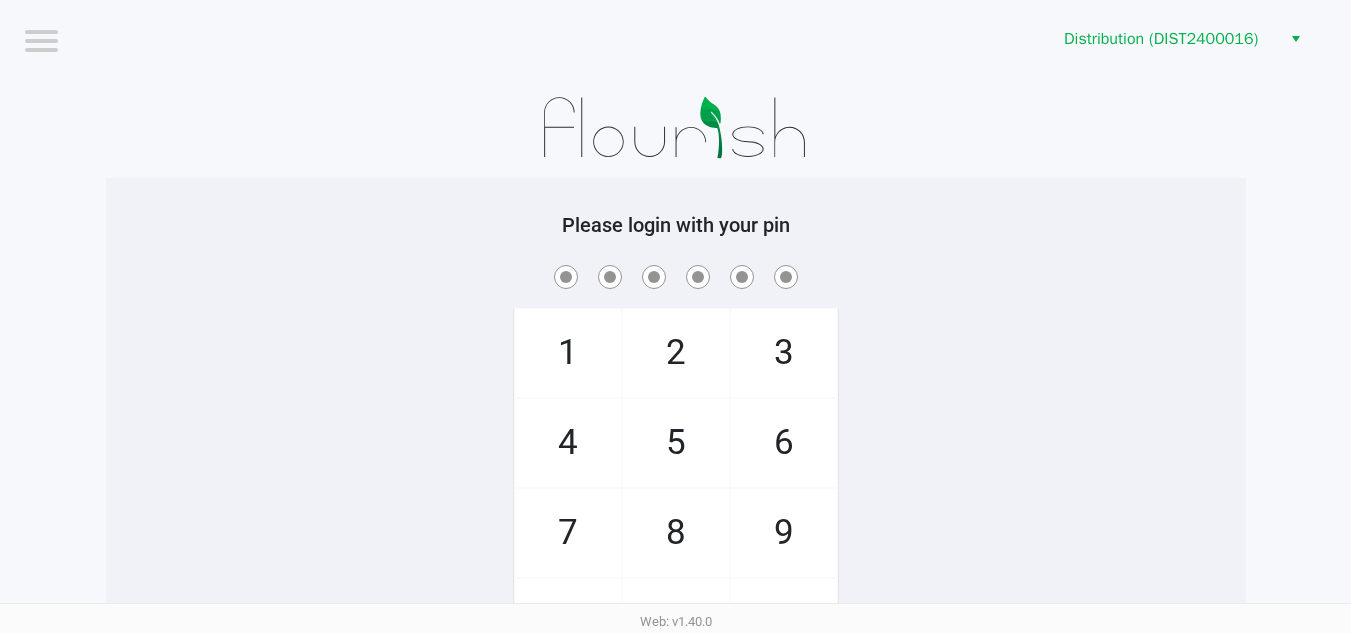 click on "2" 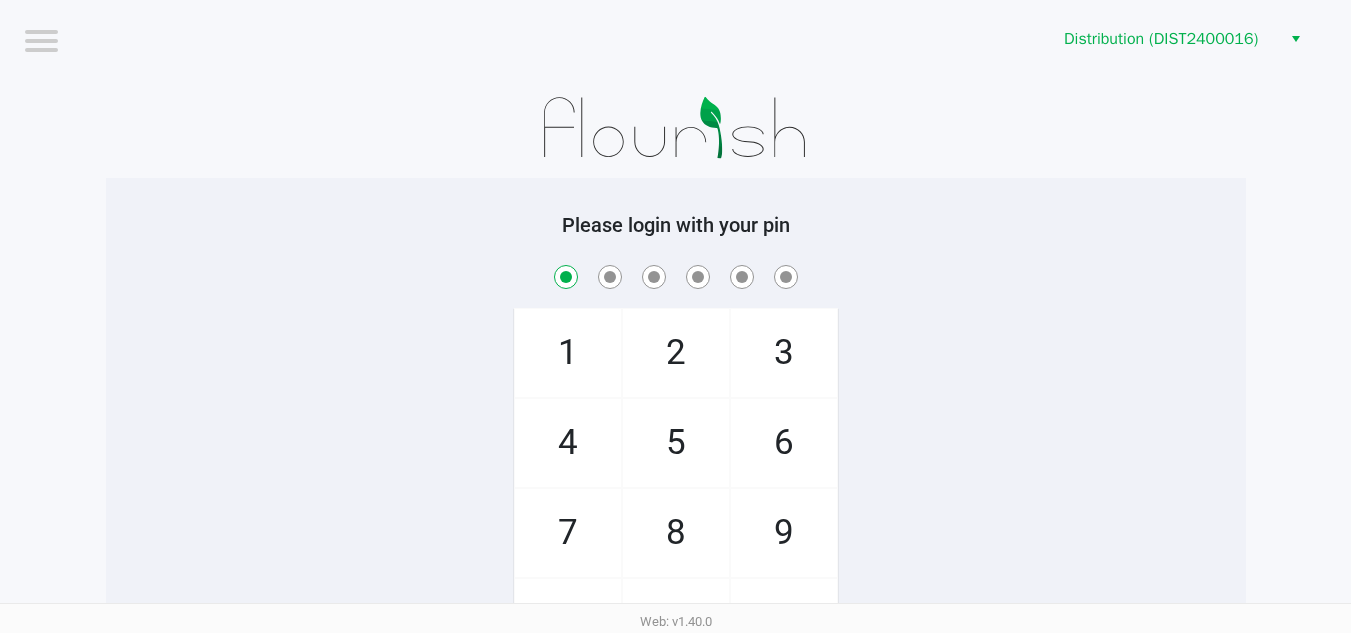 checkbox on "true" 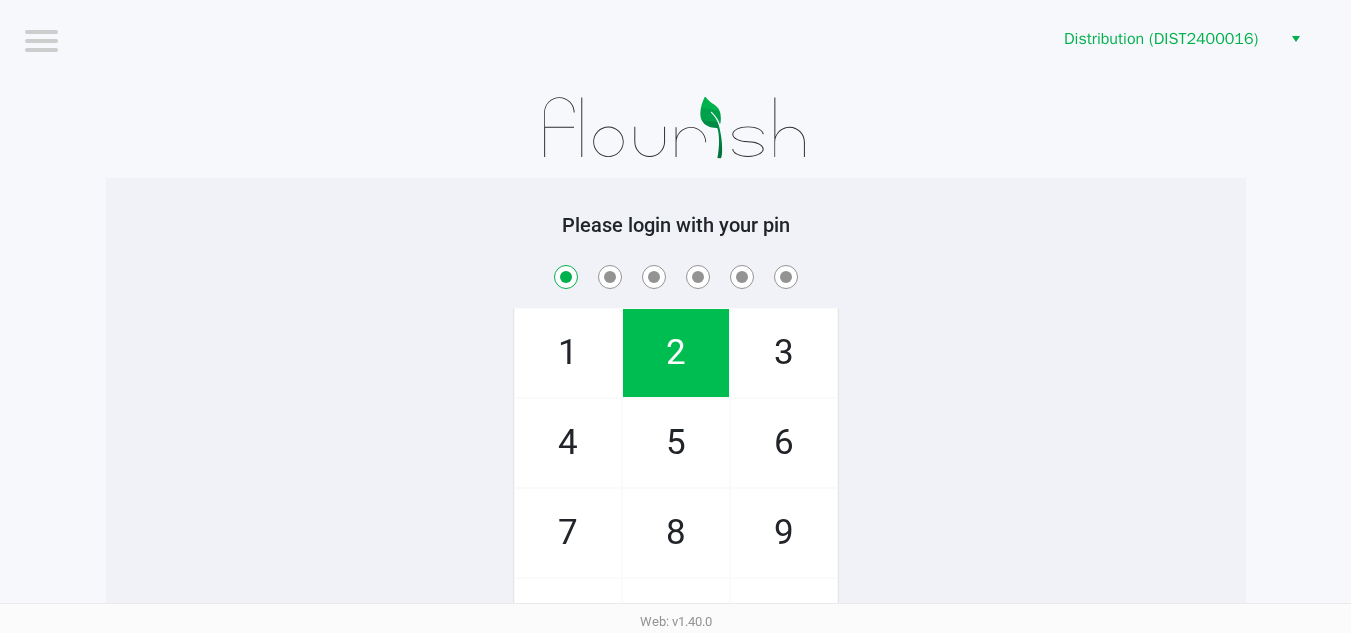 click on "2" 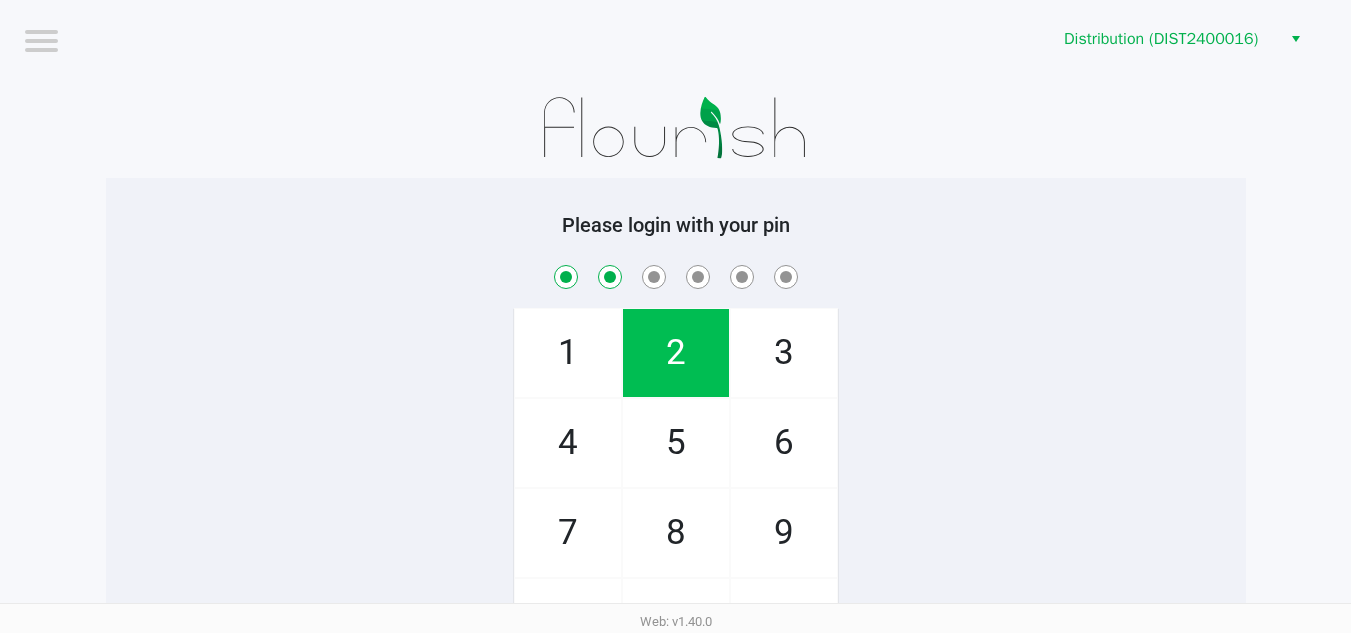 checkbox on "true" 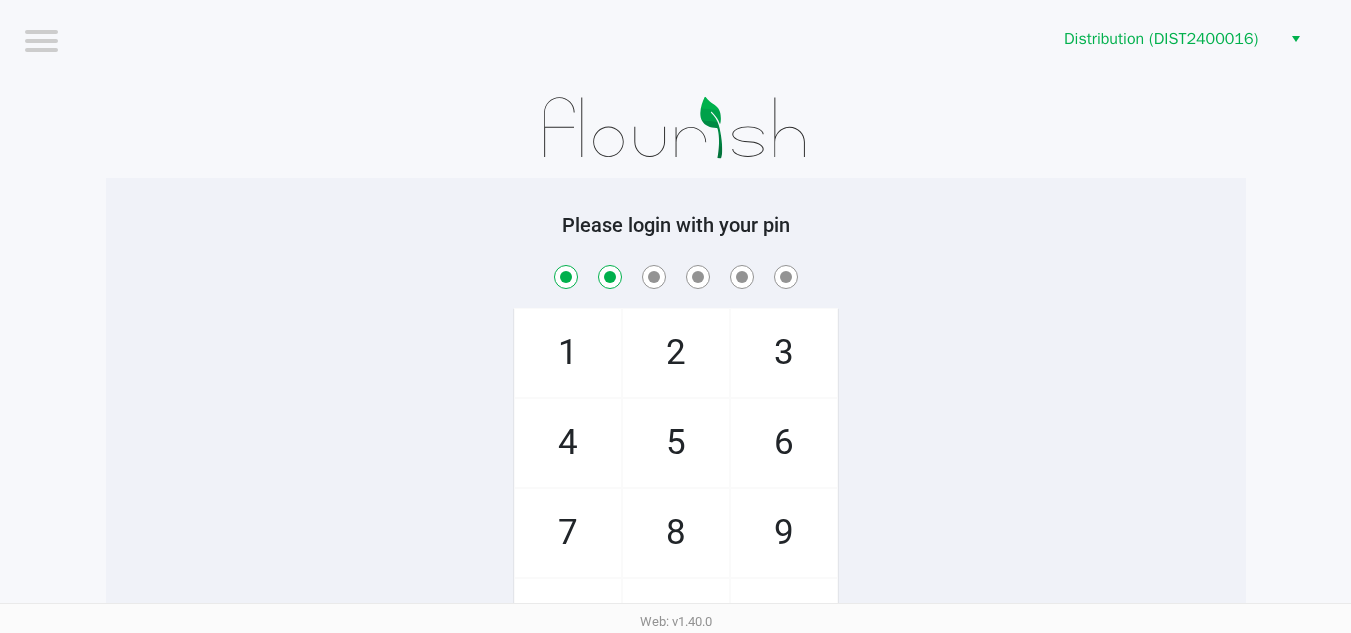 click on "9" 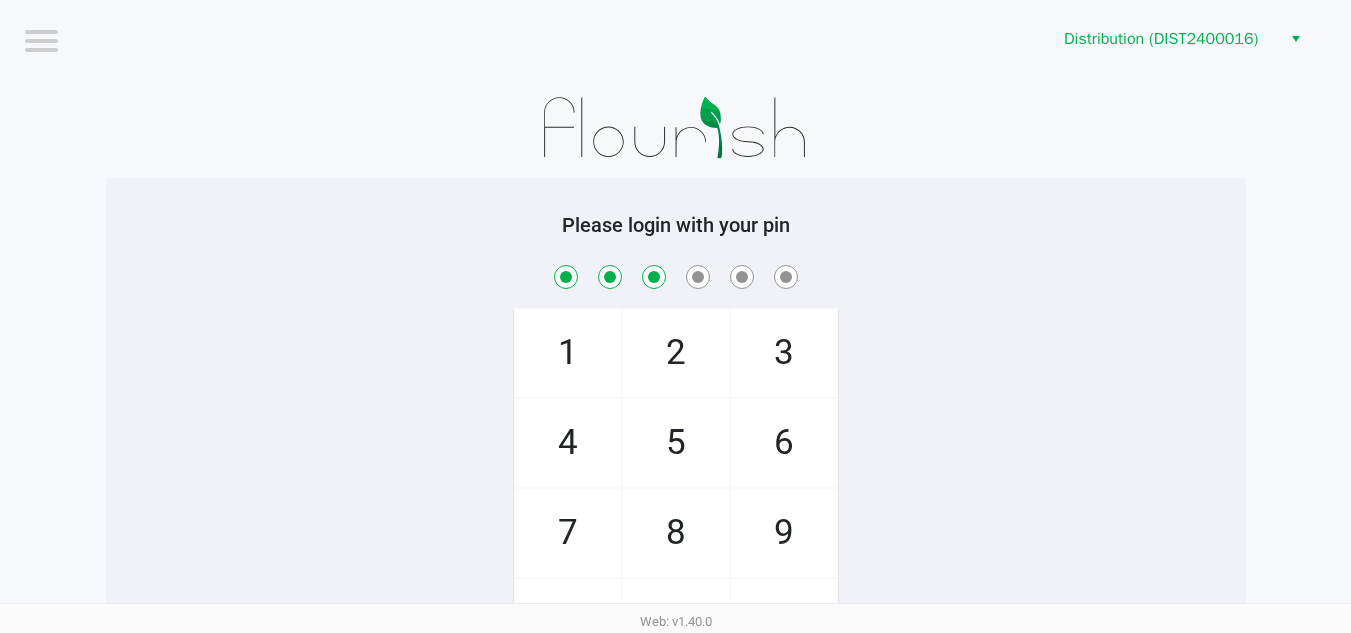 checkbox on "true" 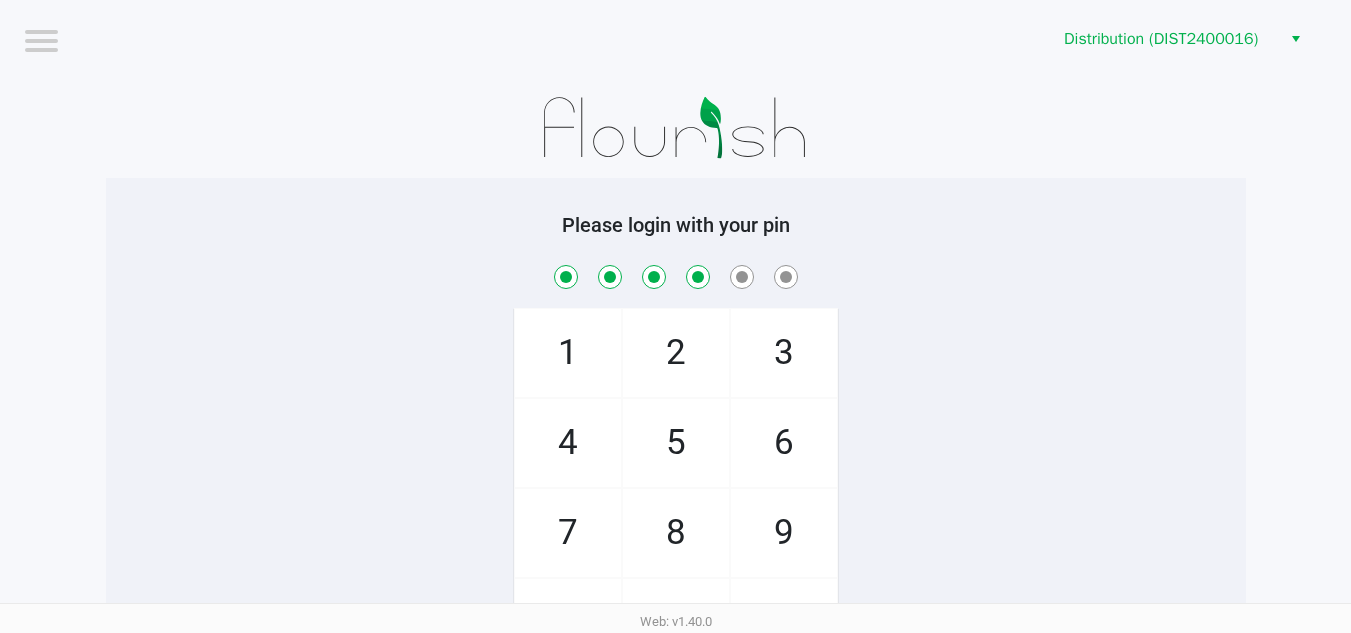 checkbox on "true" 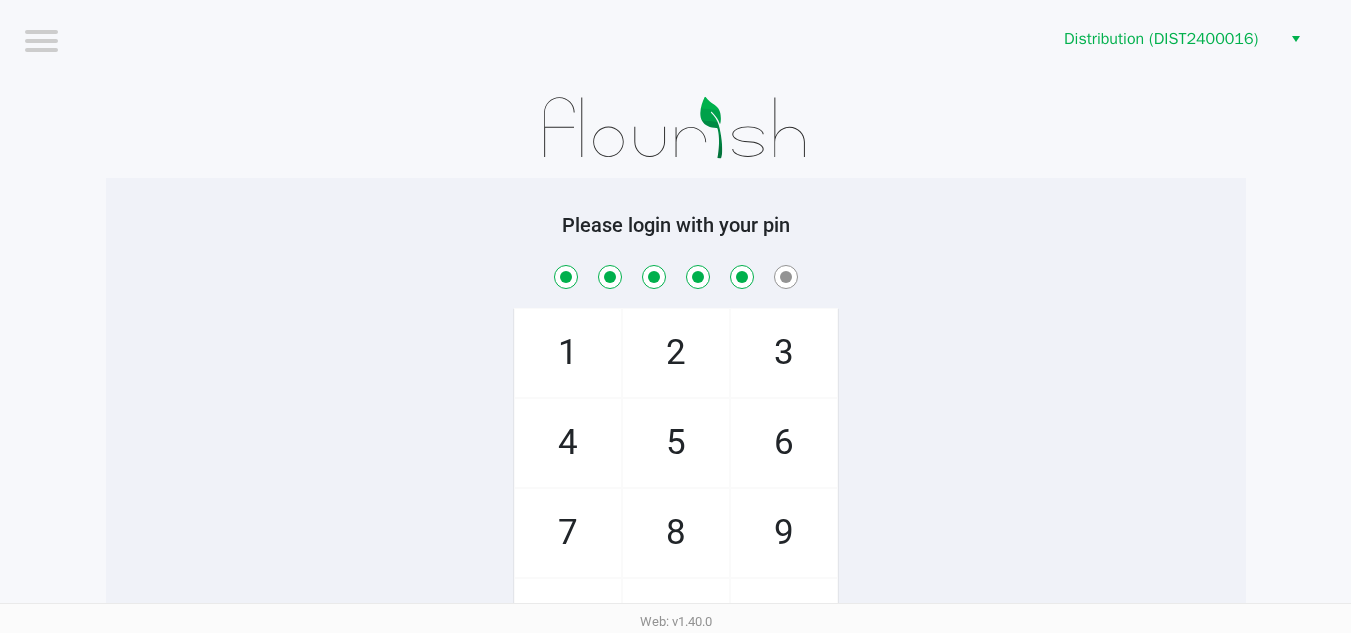 checkbox on "true" 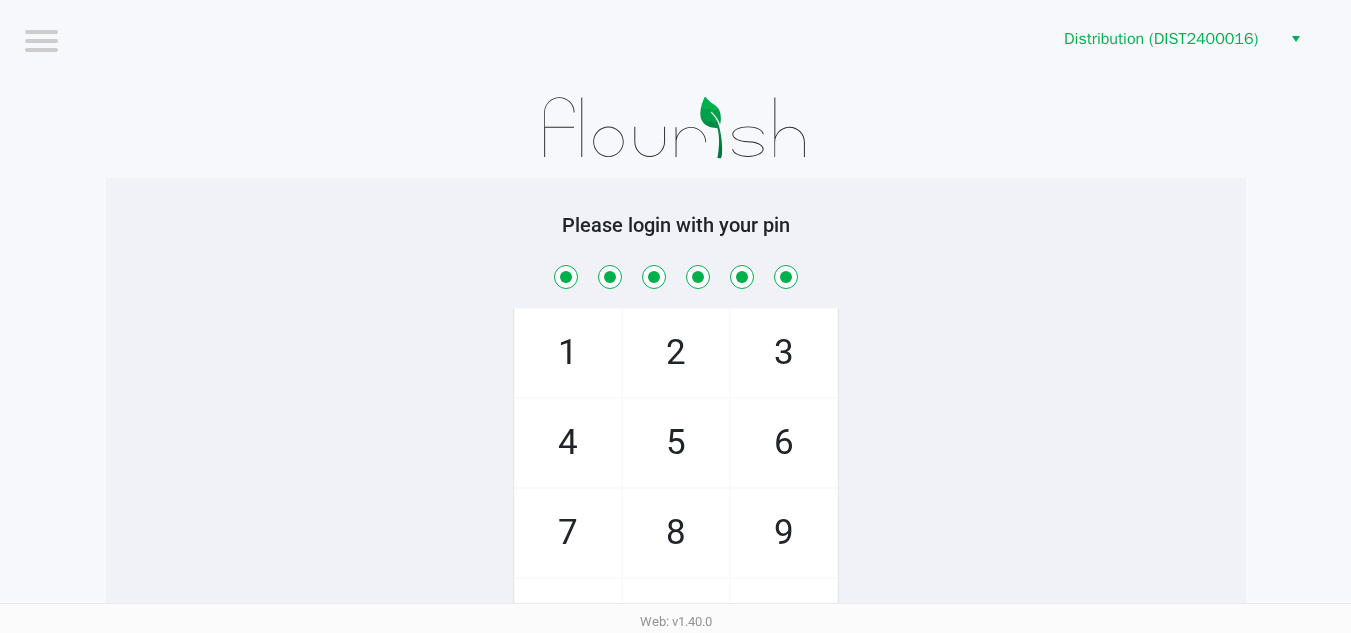 checkbox on "true" 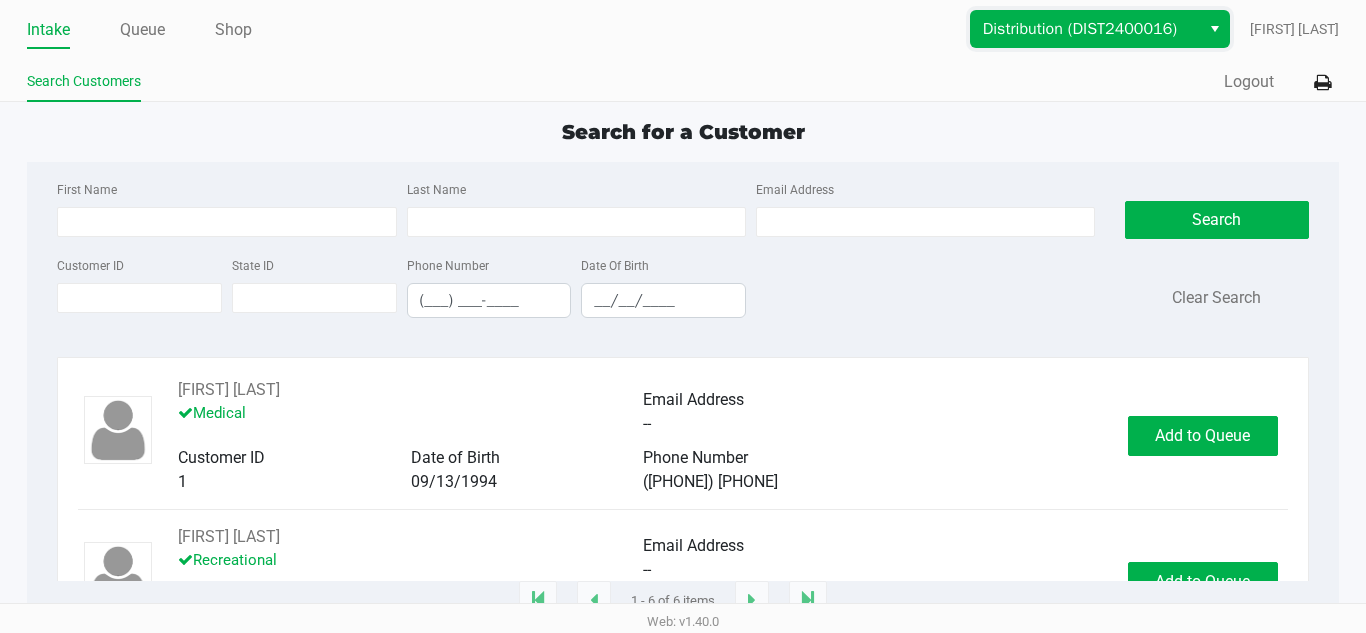 click on "Distribution (DIST2400016)" at bounding box center (1085, 29) 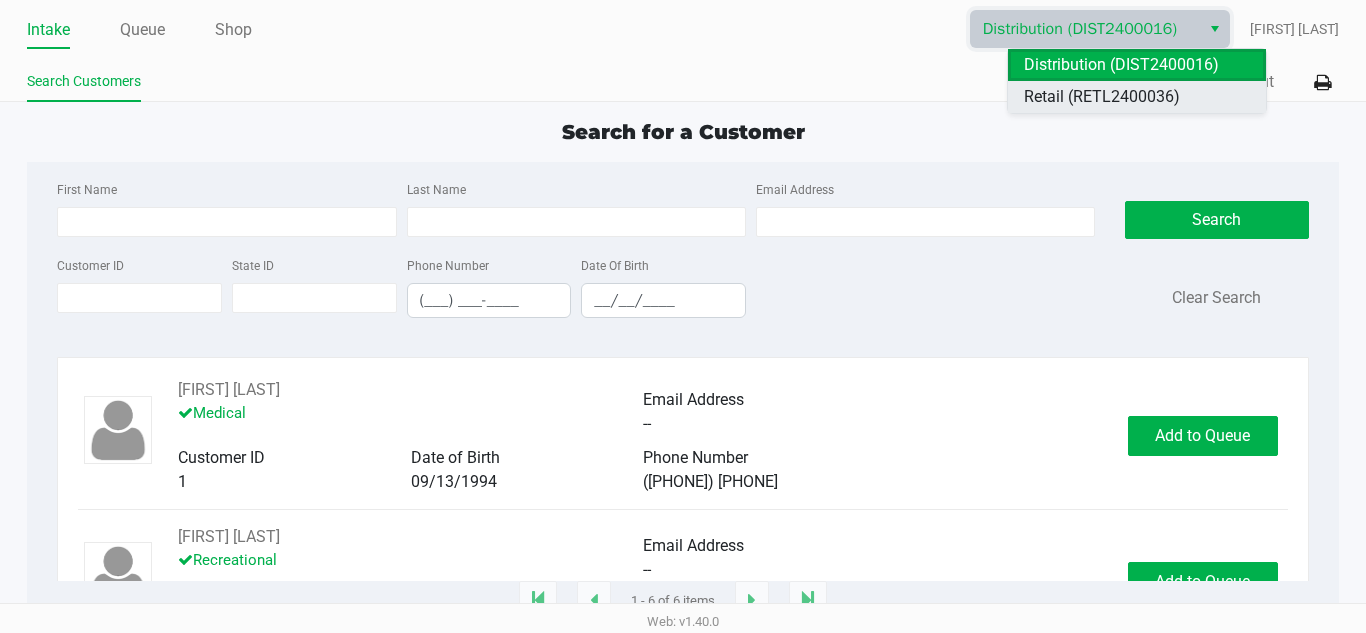click on "Retail (RETL2400036)" at bounding box center (1102, 97) 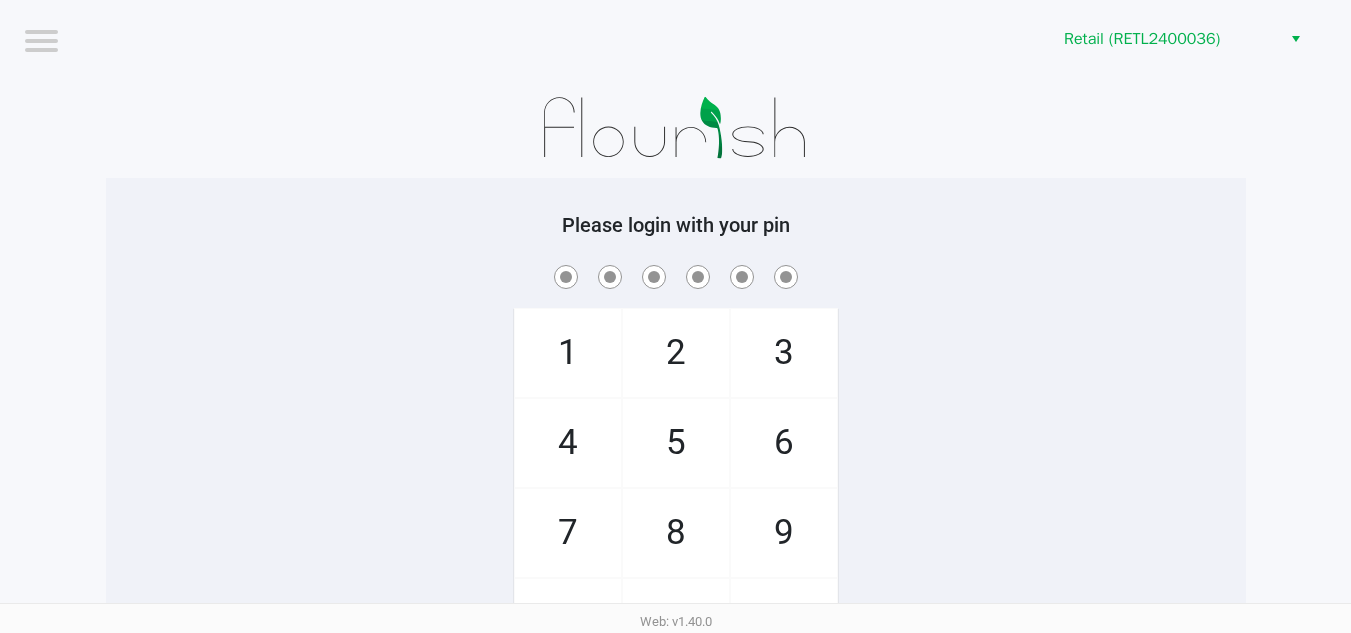 click on "2" 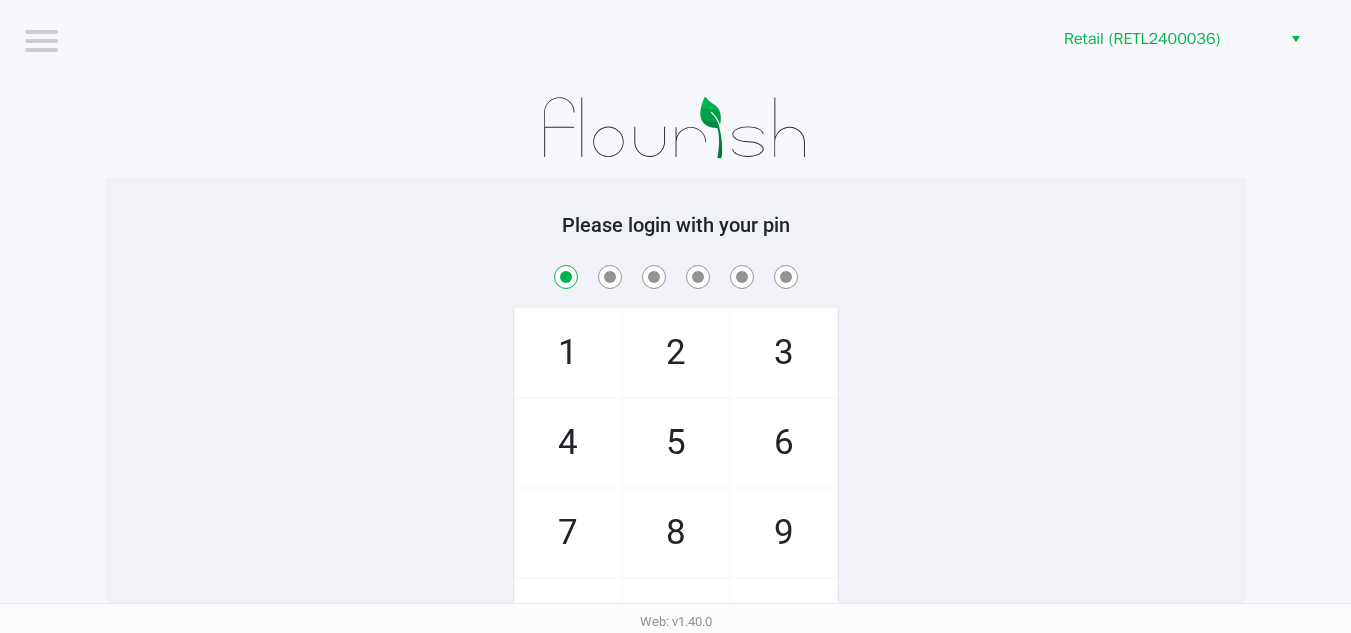 checkbox on "true" 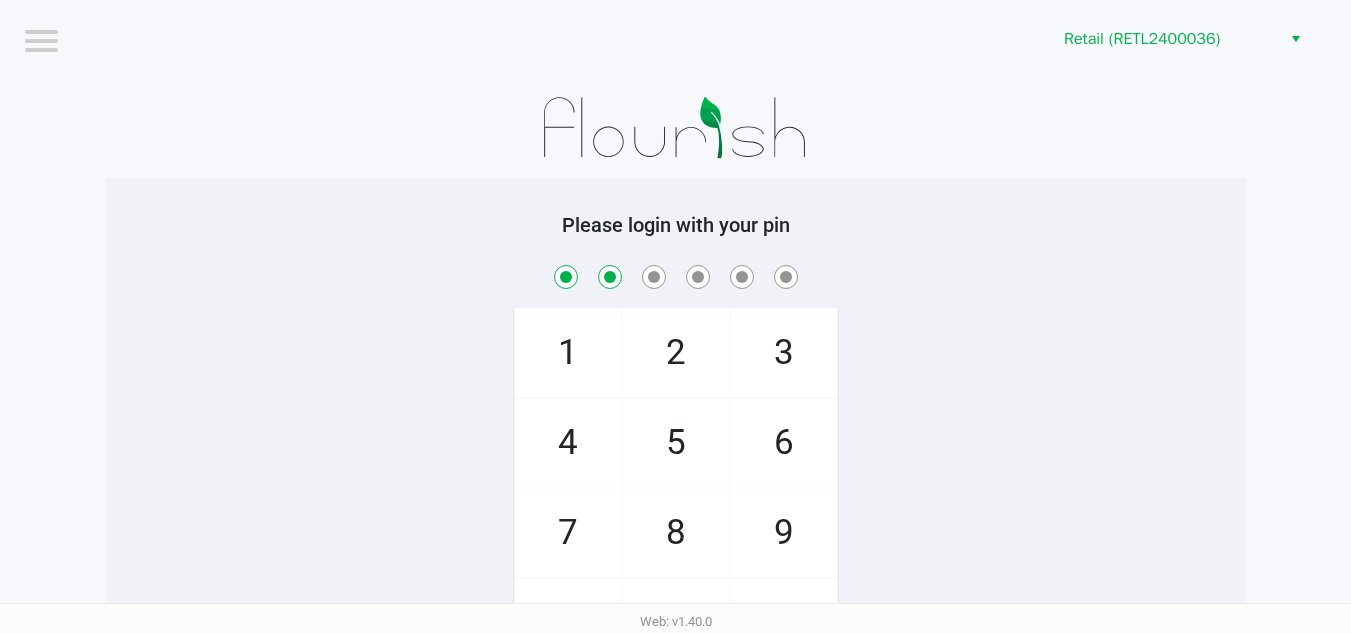 checkbox on "true" 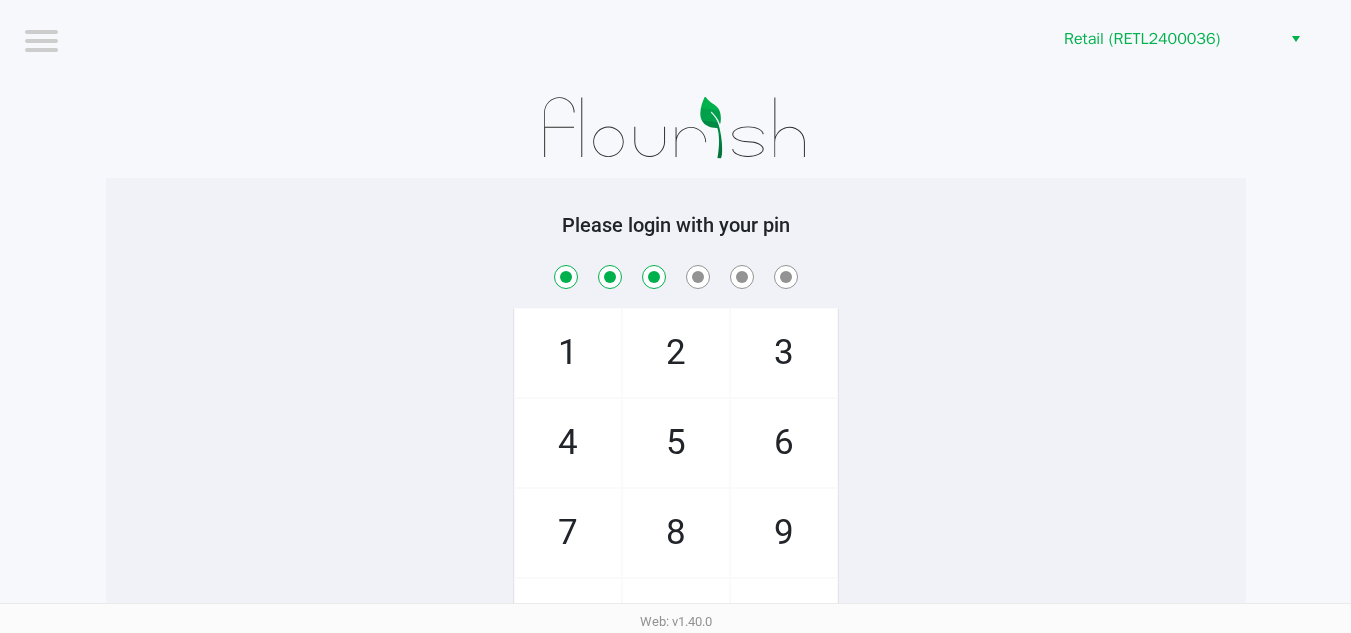 checkbox on "true" 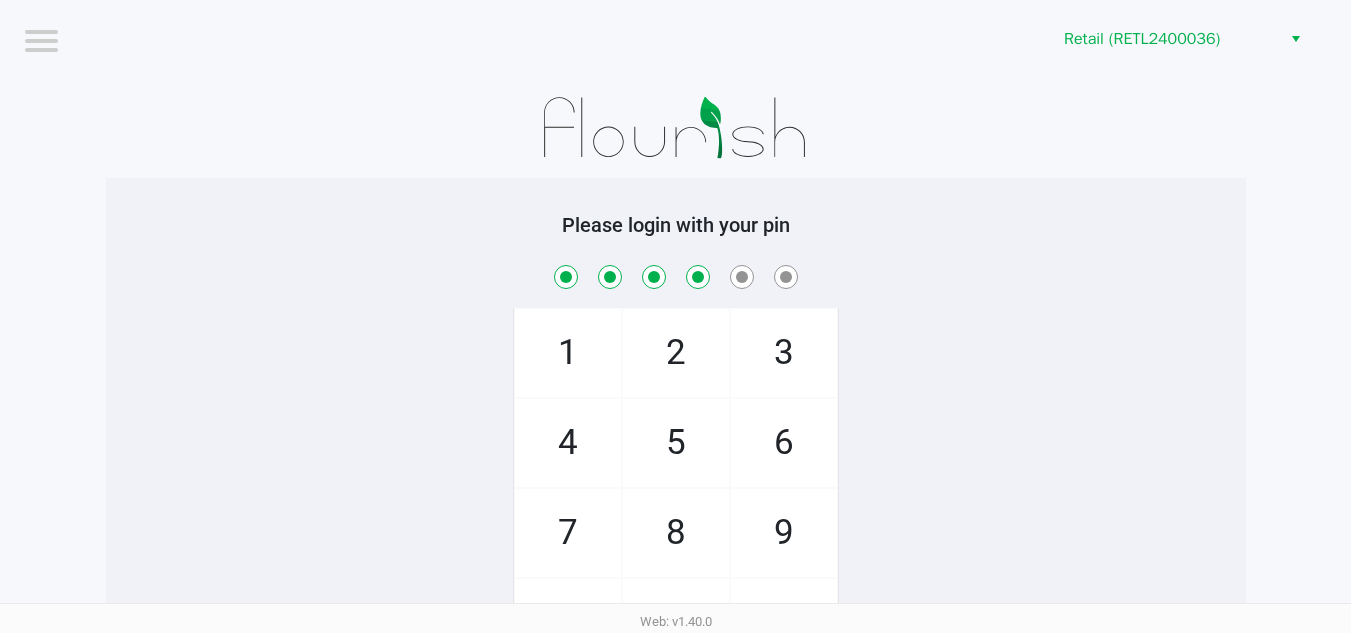 checkbox on "true" 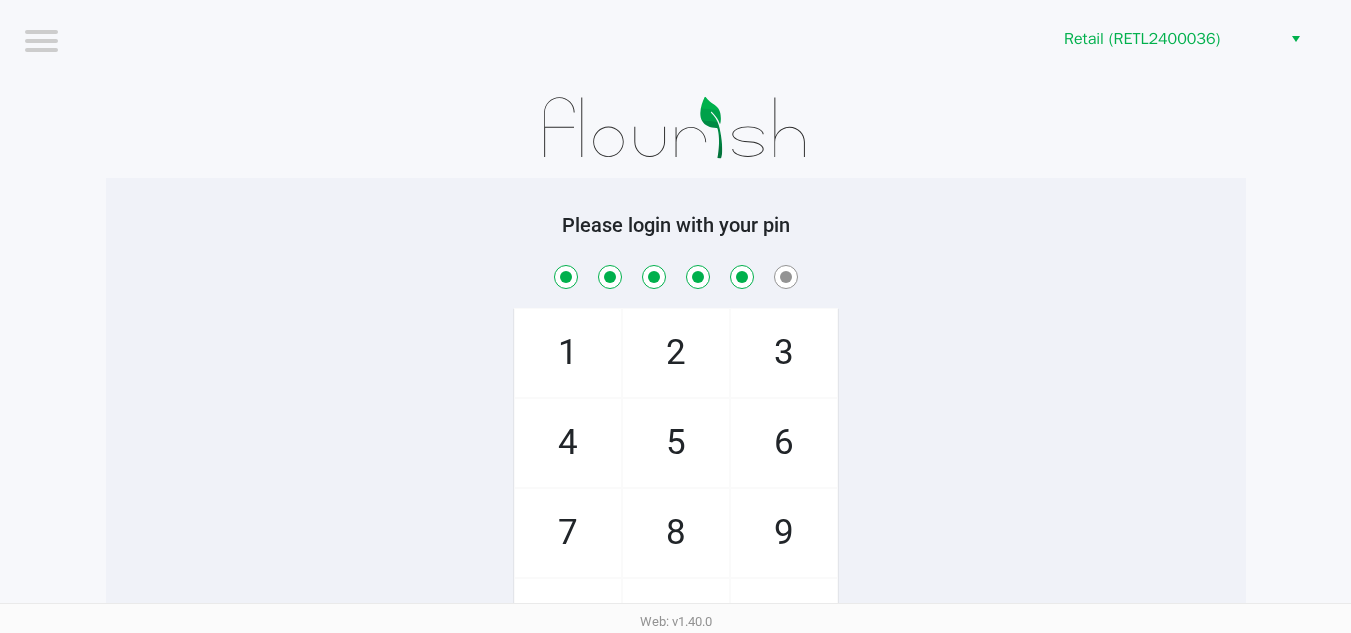checkbox on "true" 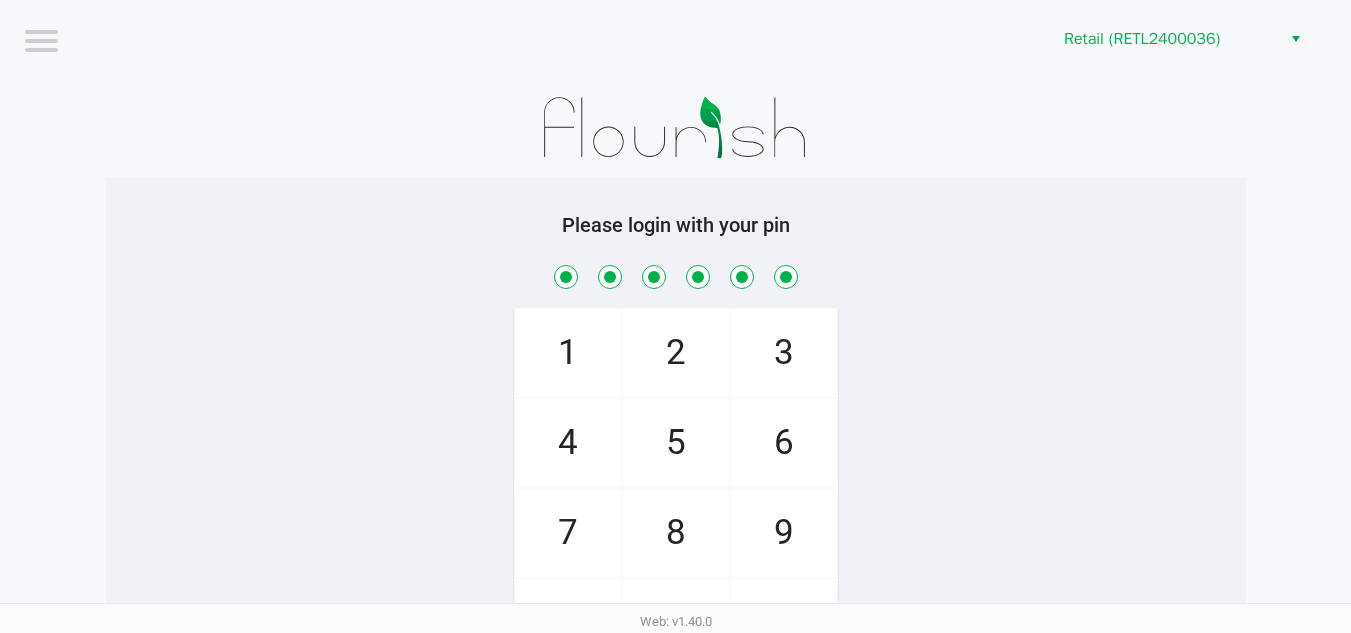 checkbox on "true" 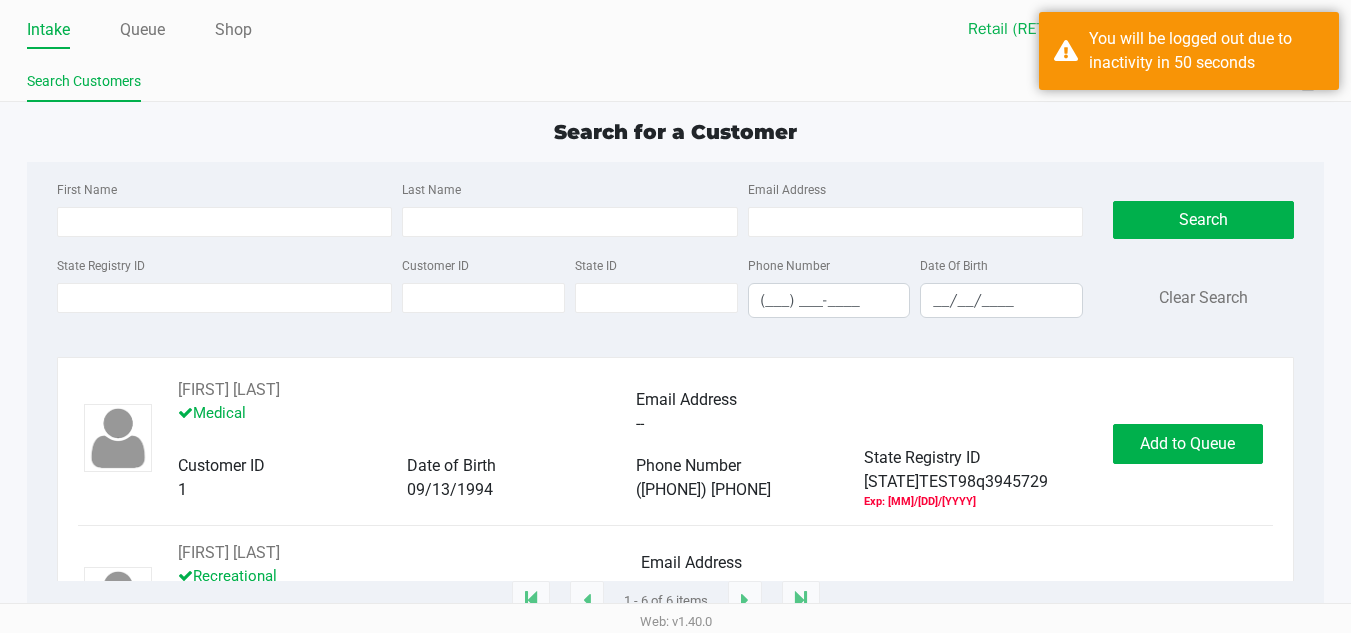click on "Quick Sale   Logout" 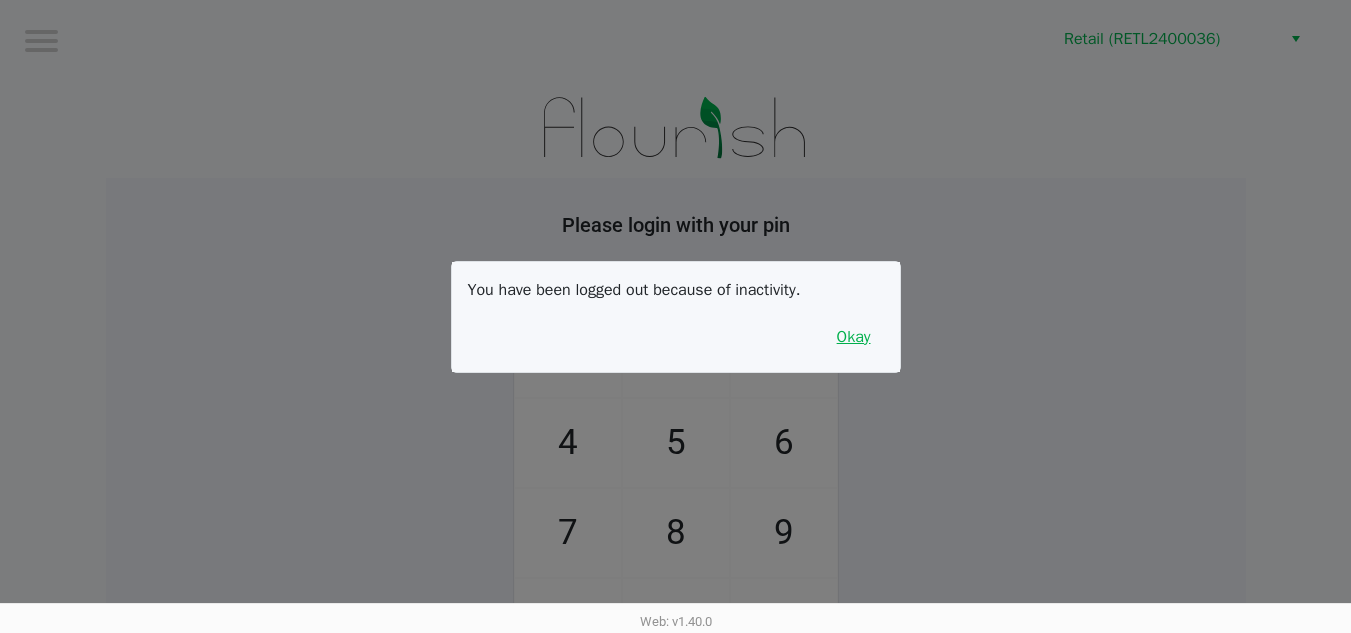 drag, startPoint x: 863, startPoint y: 337, endPoint x: 347, endPoint y: 150, distance: 548.83966 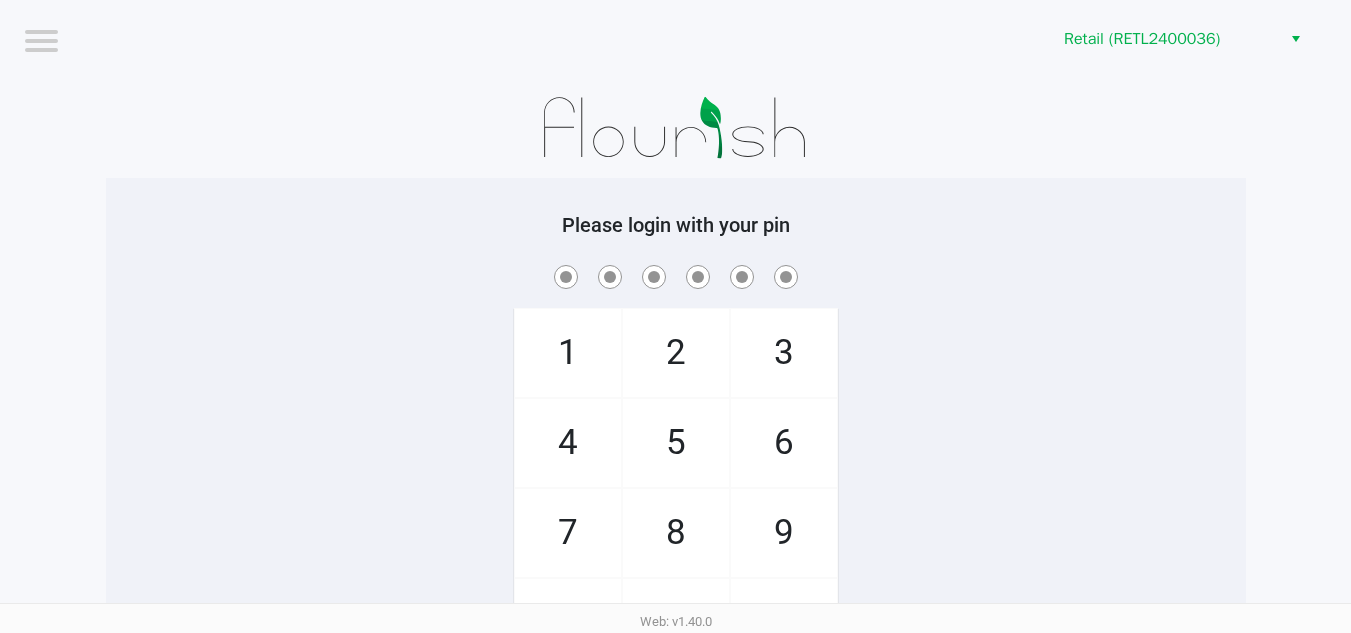 click at bounding box center (40, 39) 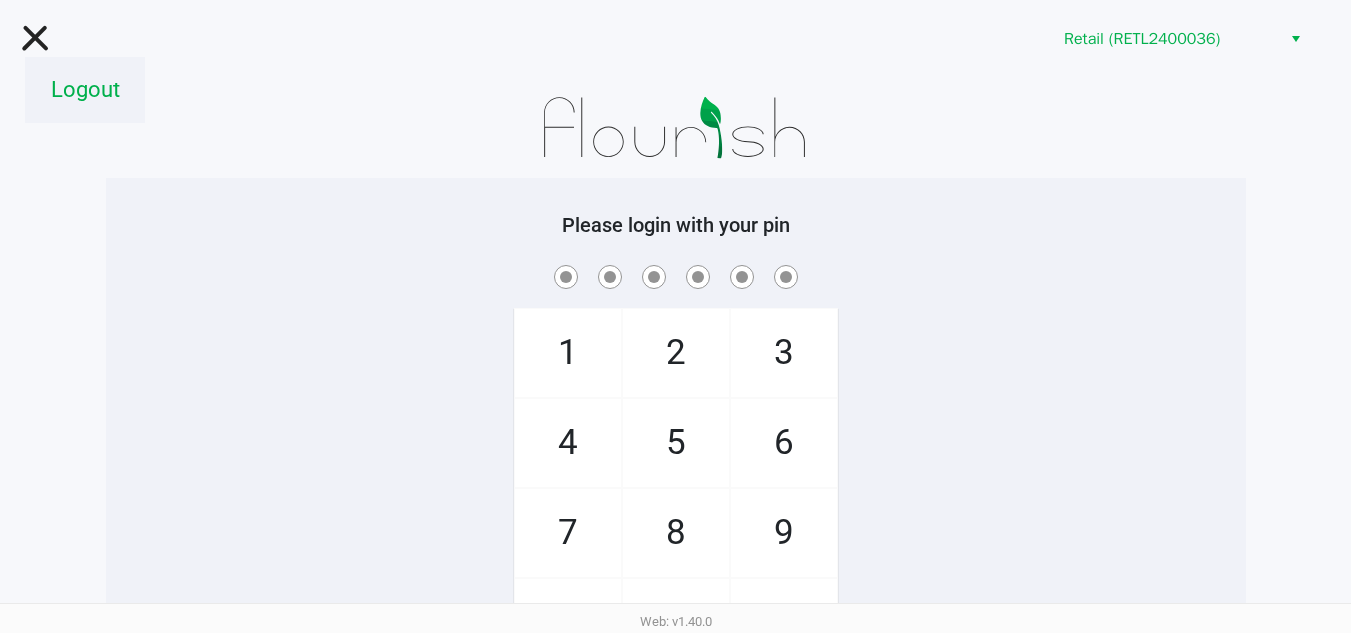 click on "Logout" at bounding box center (85, 90) 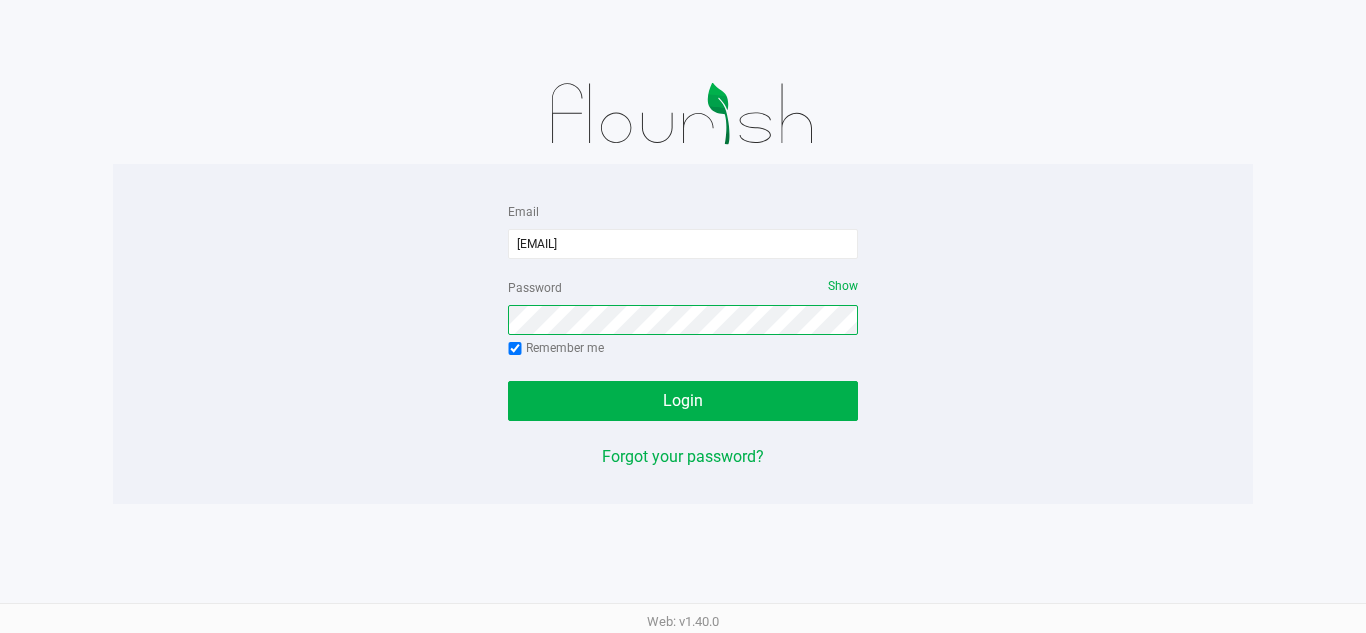 click on "Login" 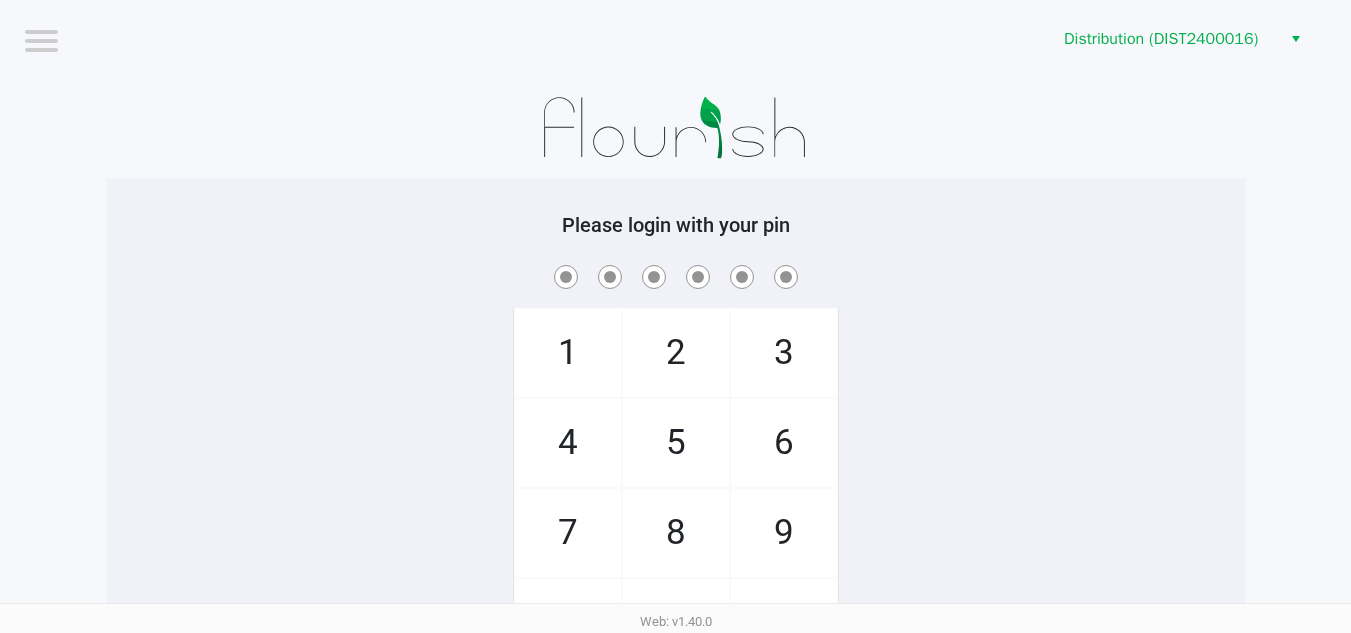 click on "2" 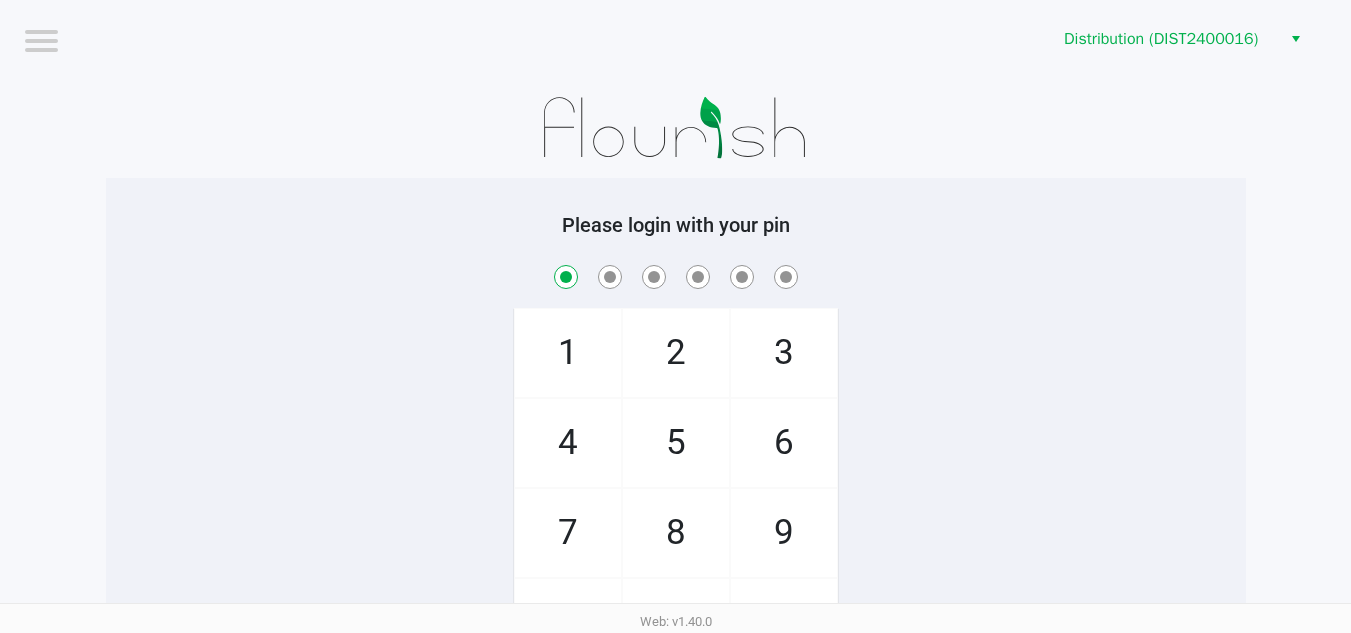 checkbox on "true" 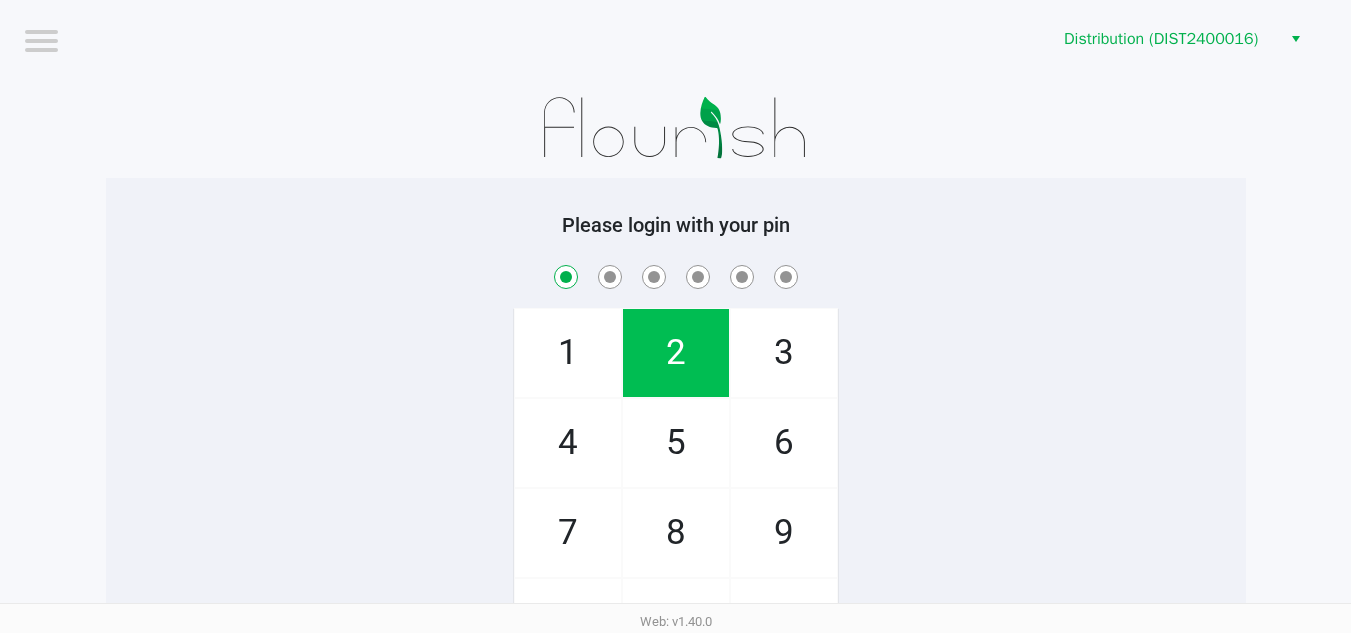 click on "2" 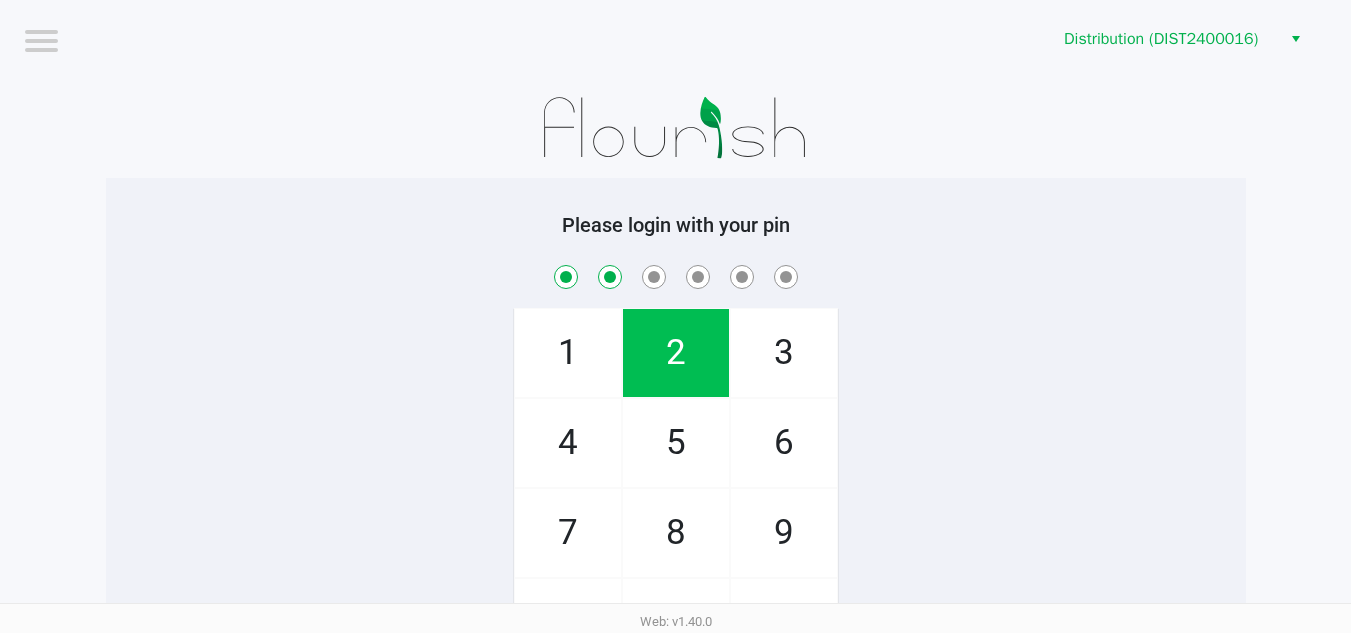 checkbox on "true" 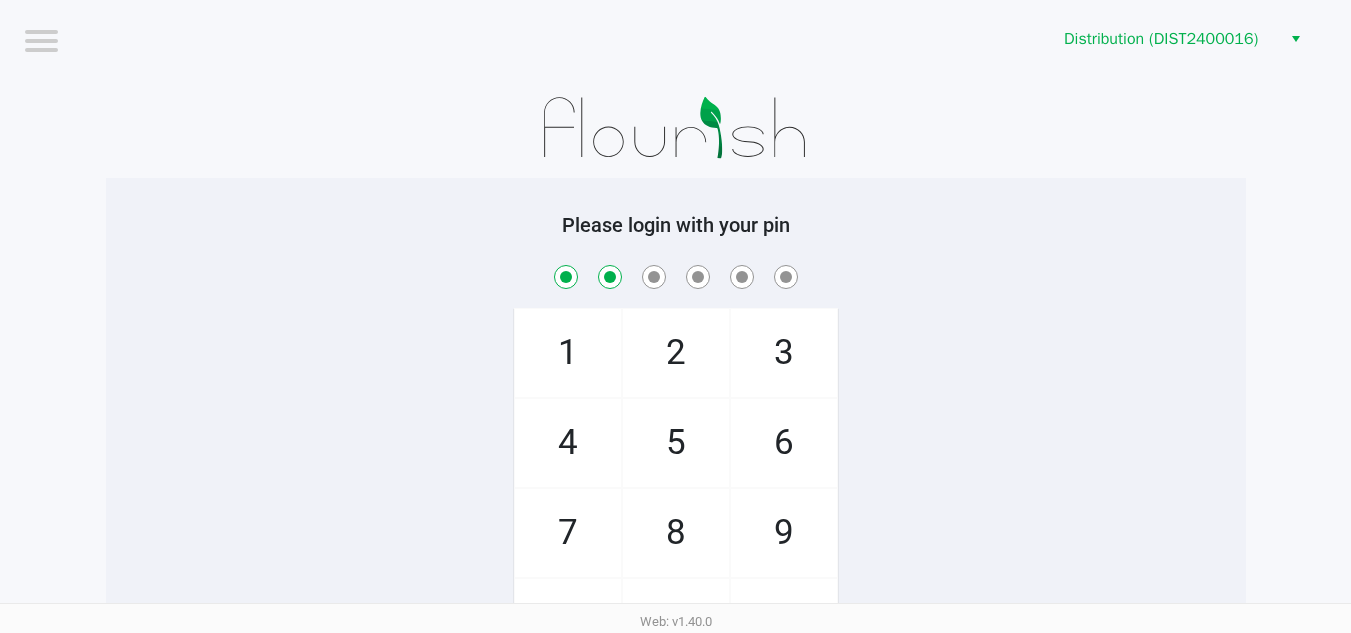 click on "9" 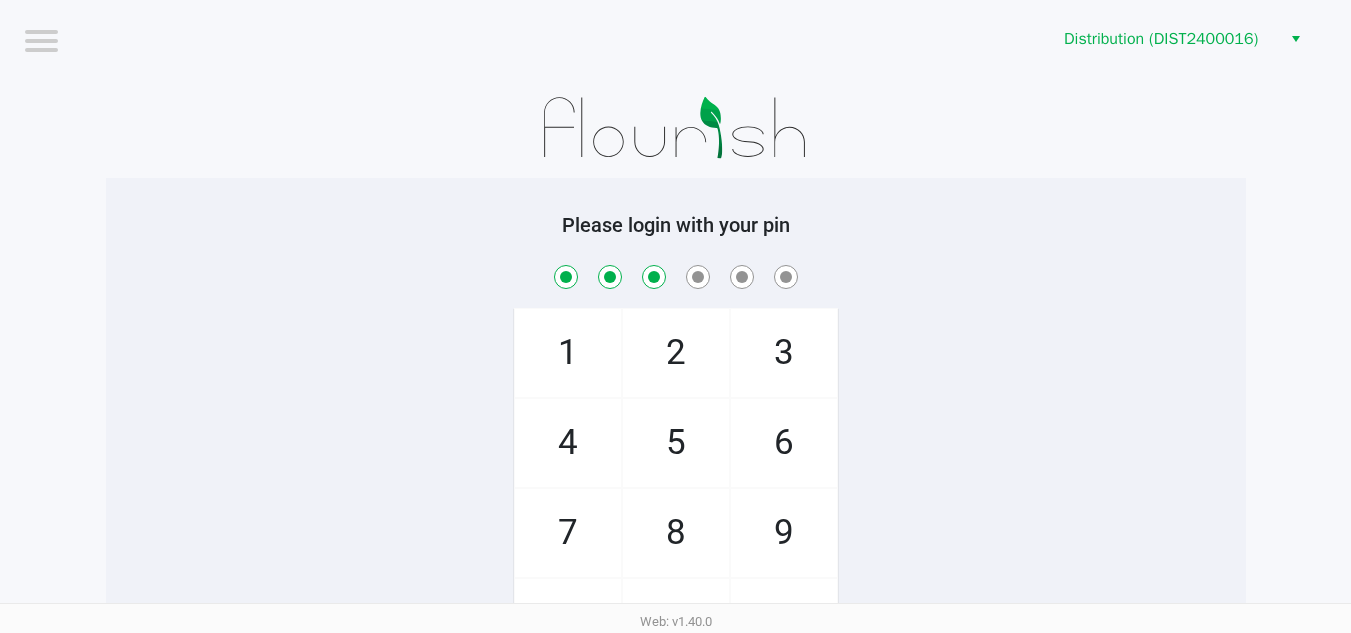 checkbox on "true" 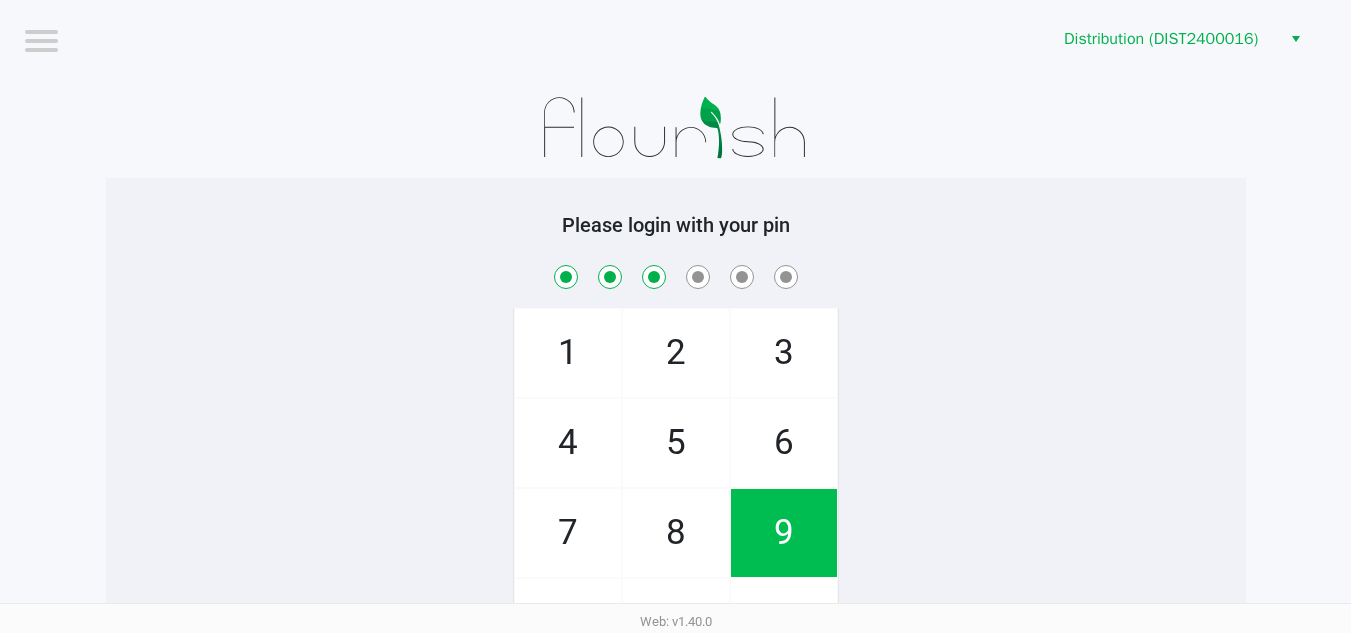 click on "9" 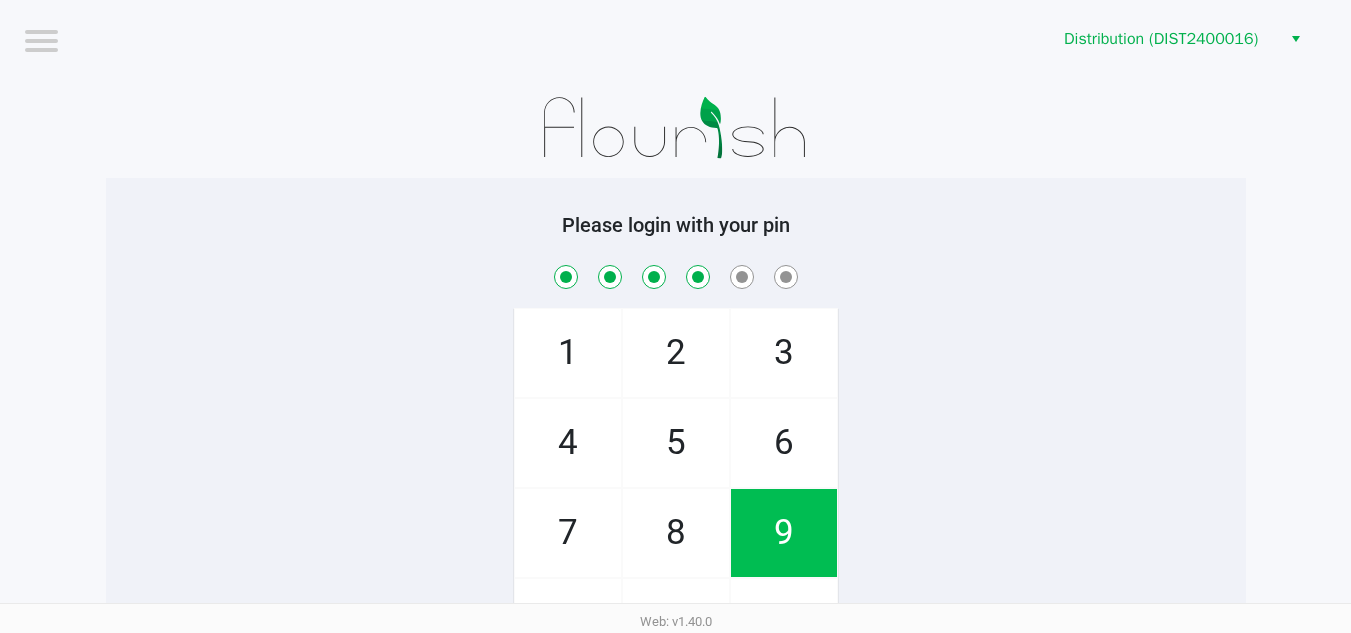 checkbox on "true" 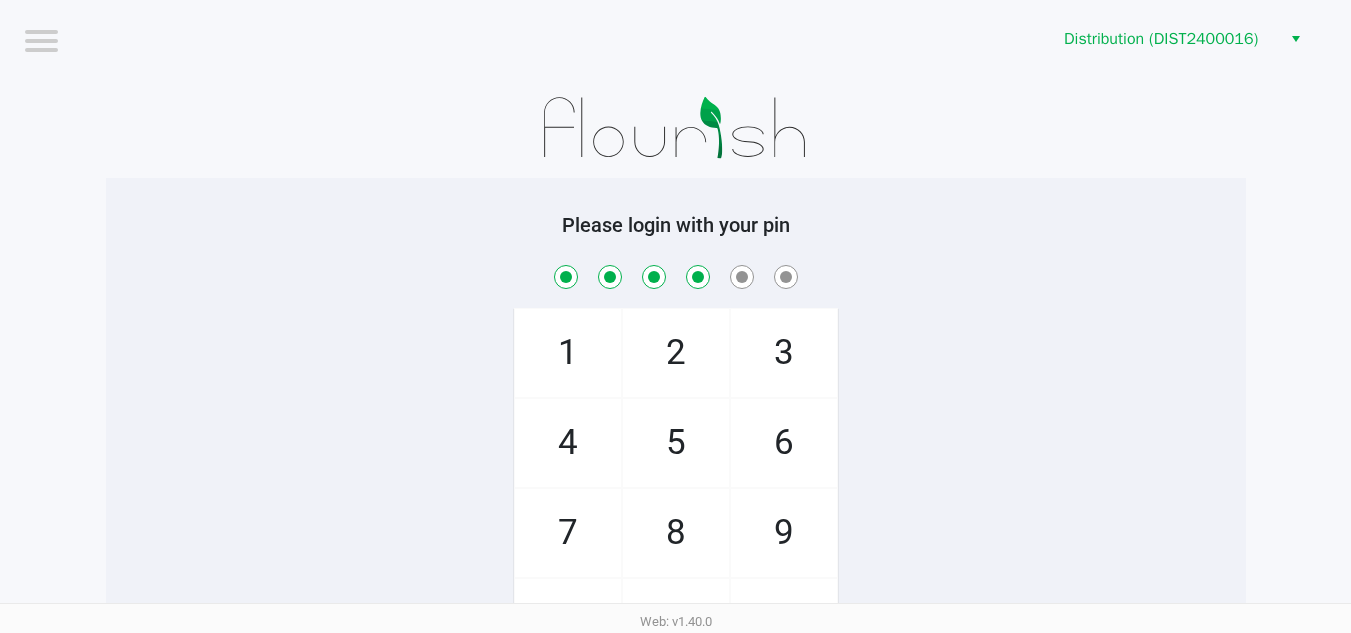 click on "2" 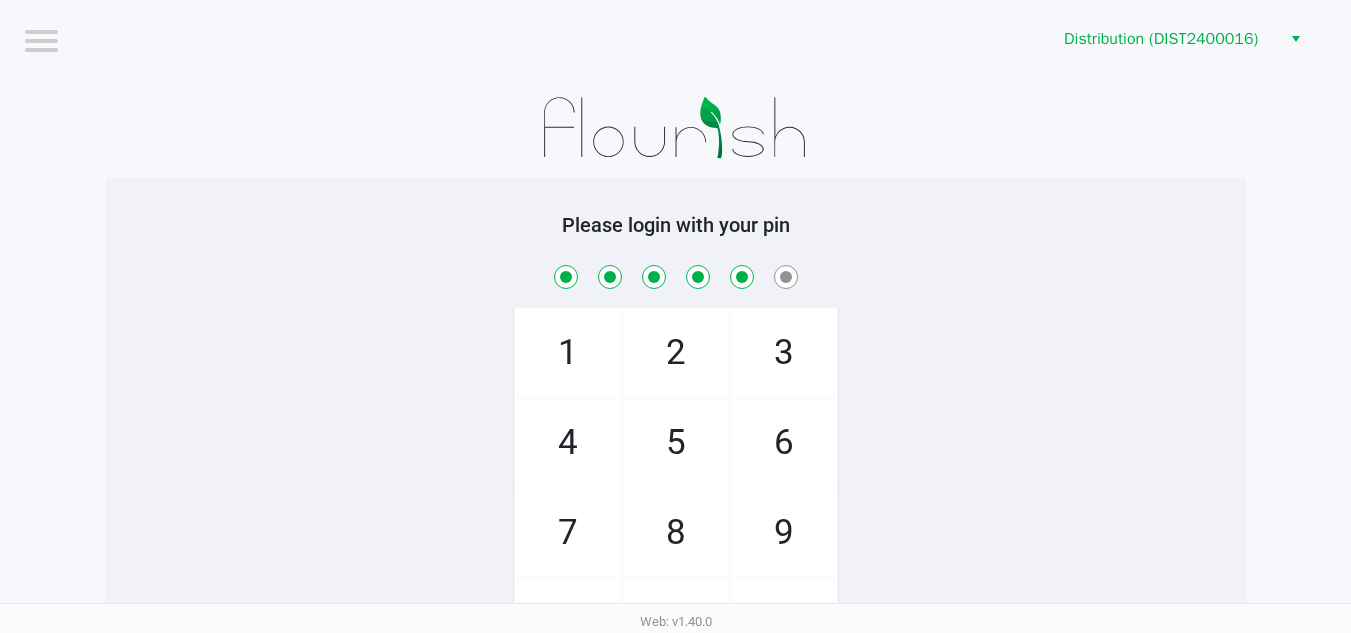 checkbox on "true" 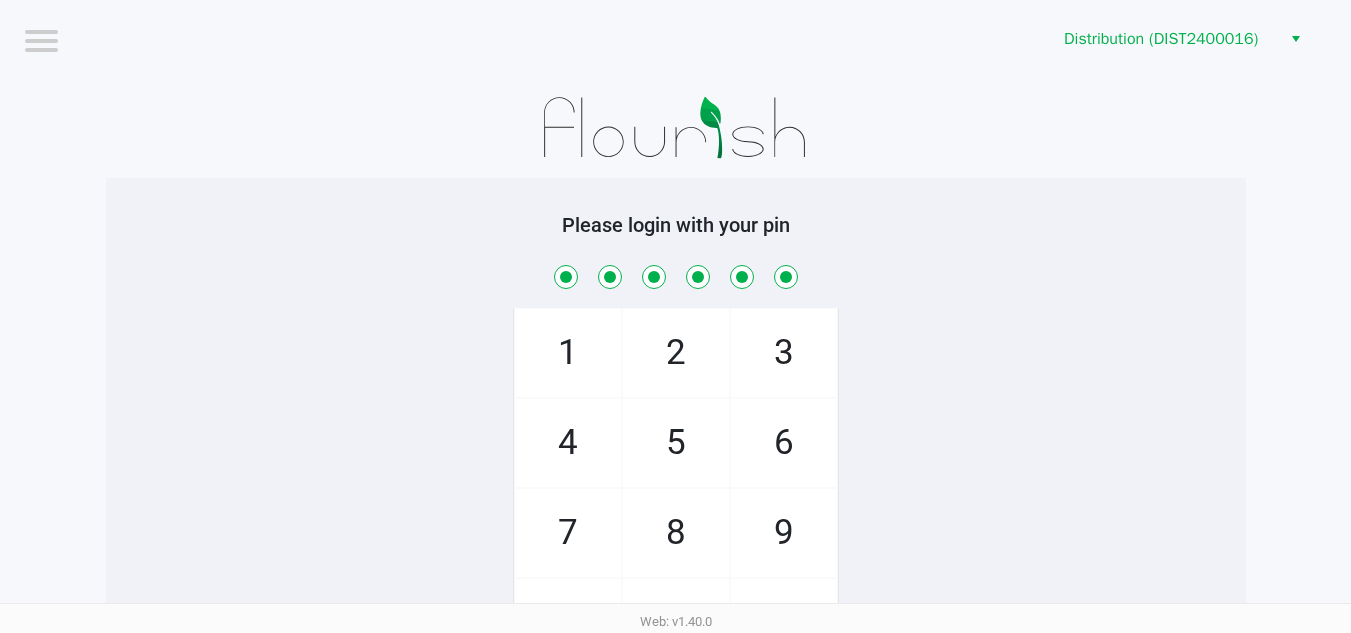 checkbox on "true" 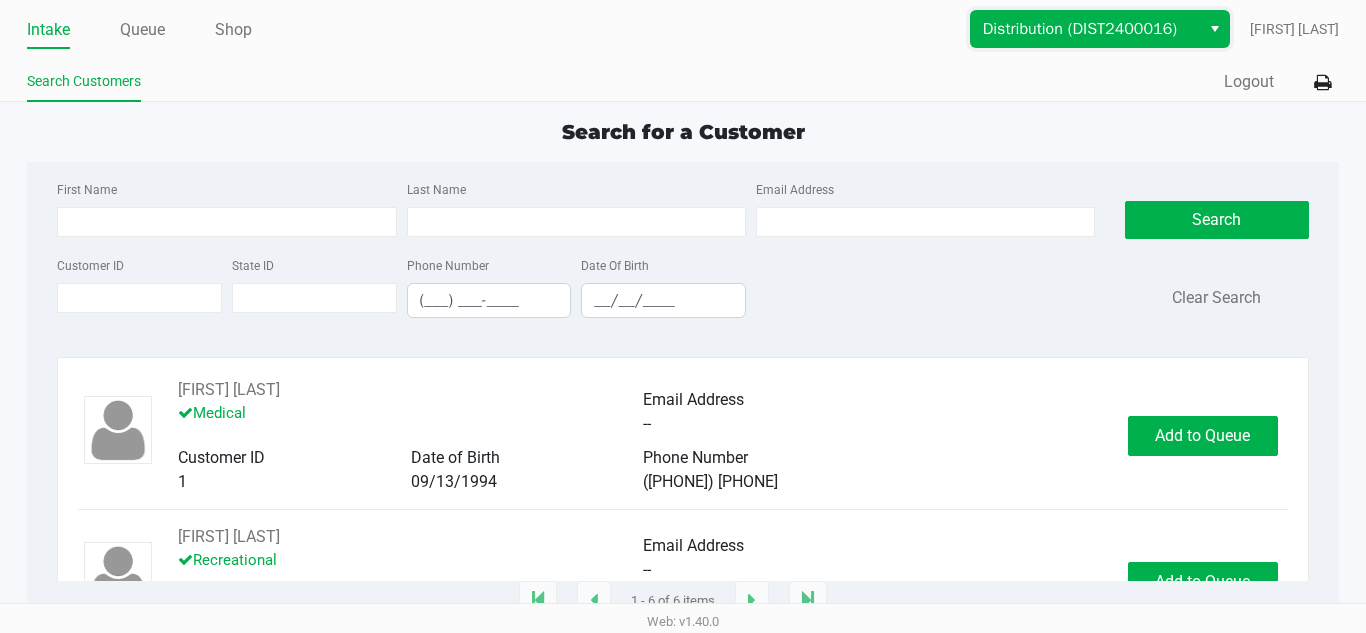click on "Distribution (DIST2400016)" at bounding box center [1085, 29] 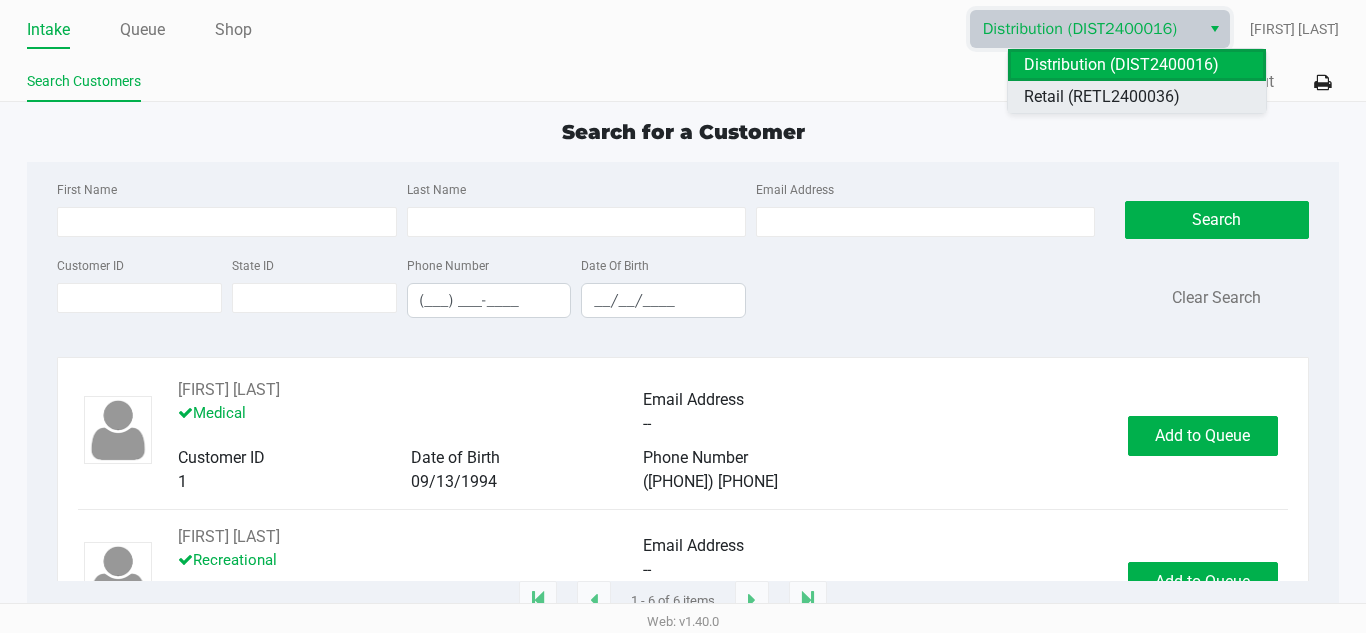 click on "Retail (RETL2400036)" at bounding box center (1102, 97) 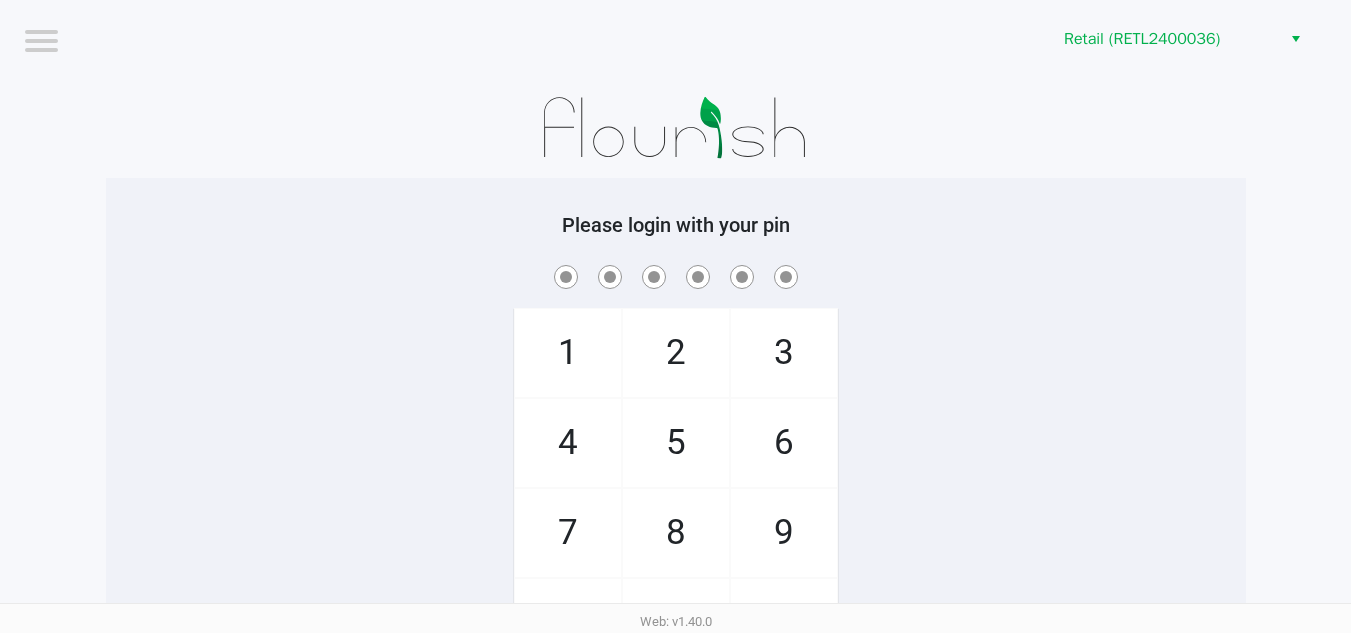click on "2" 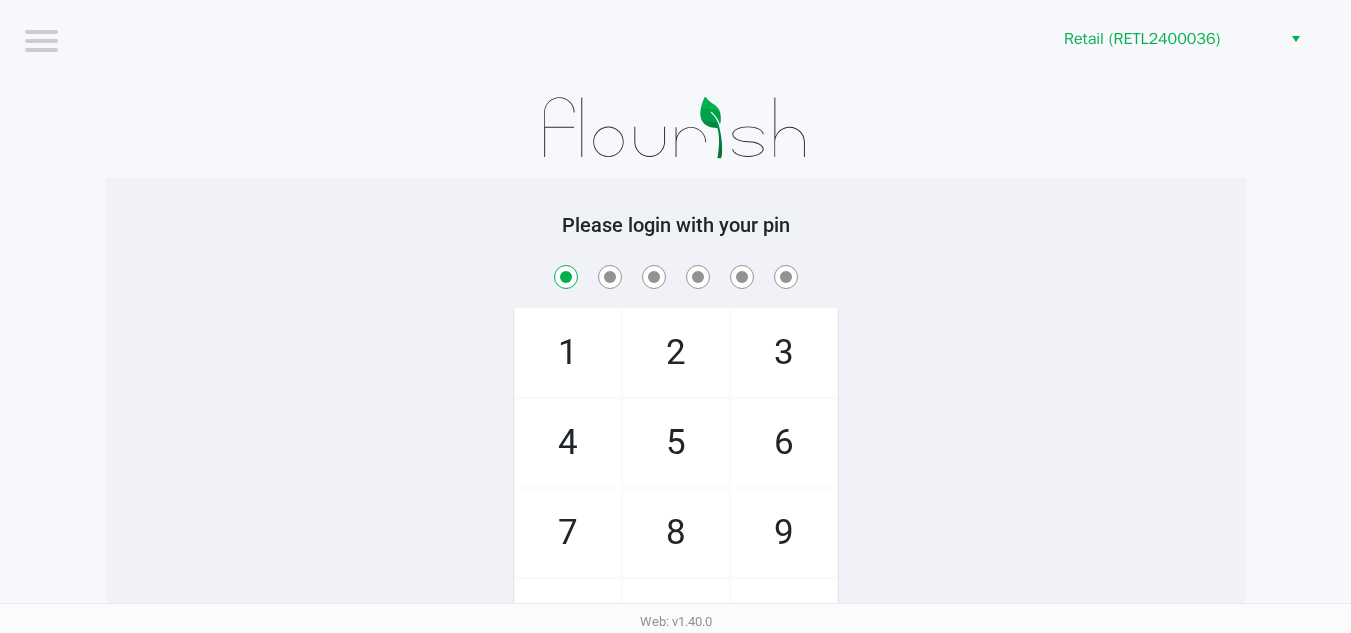 checkbox on "true" 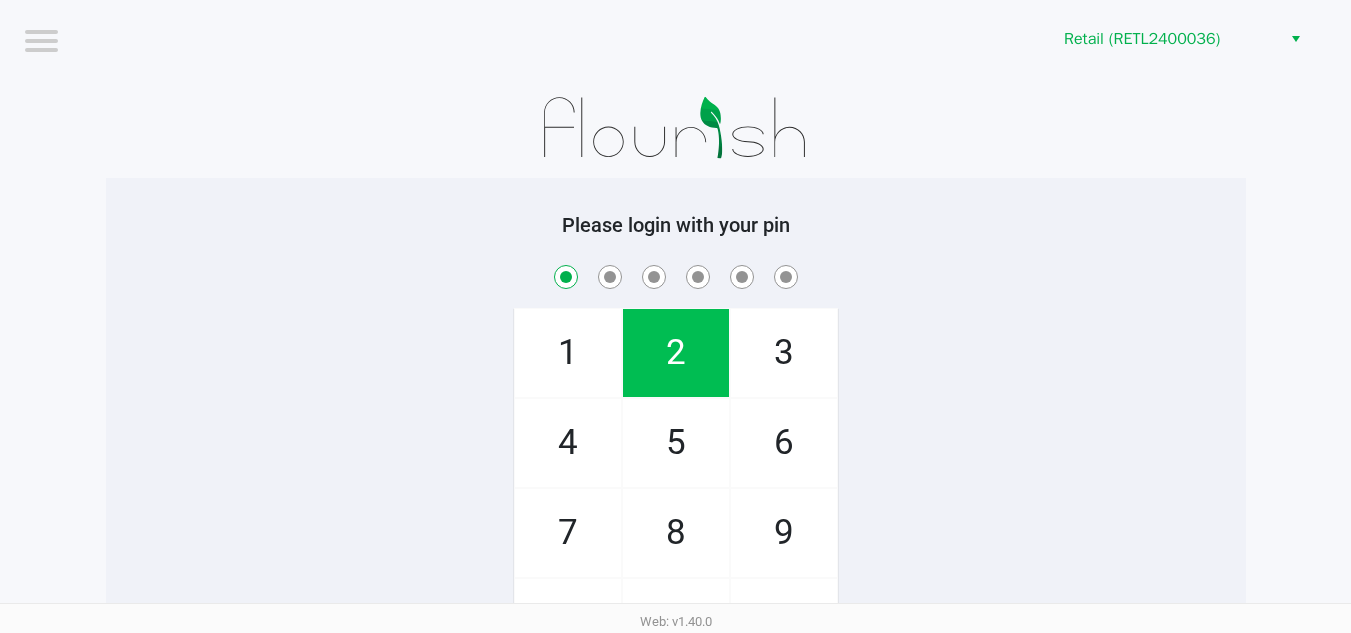 click on "2" 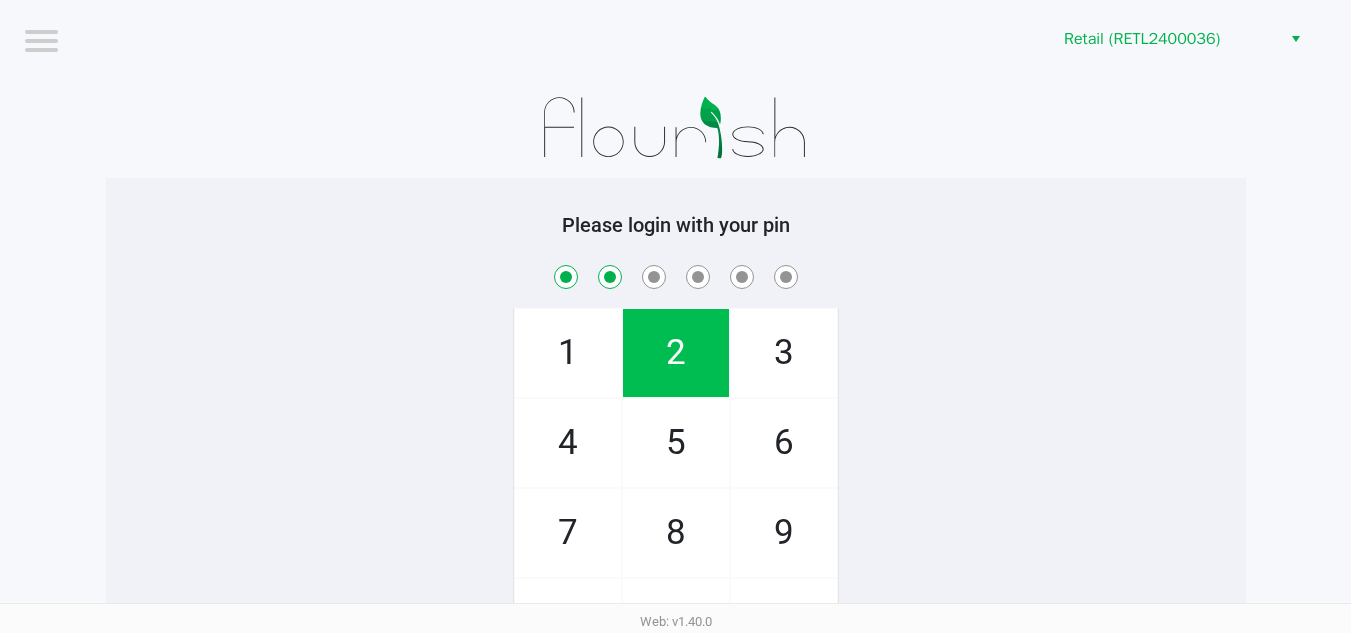 checkbox on "true" 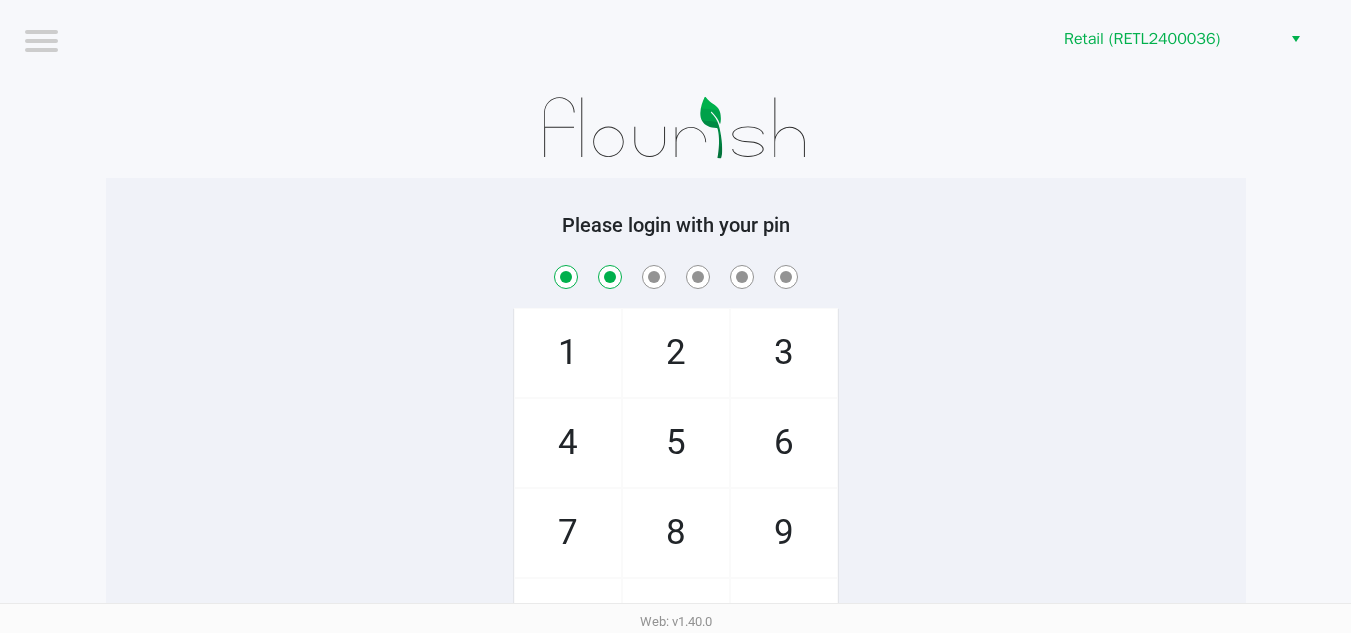 click on "9" 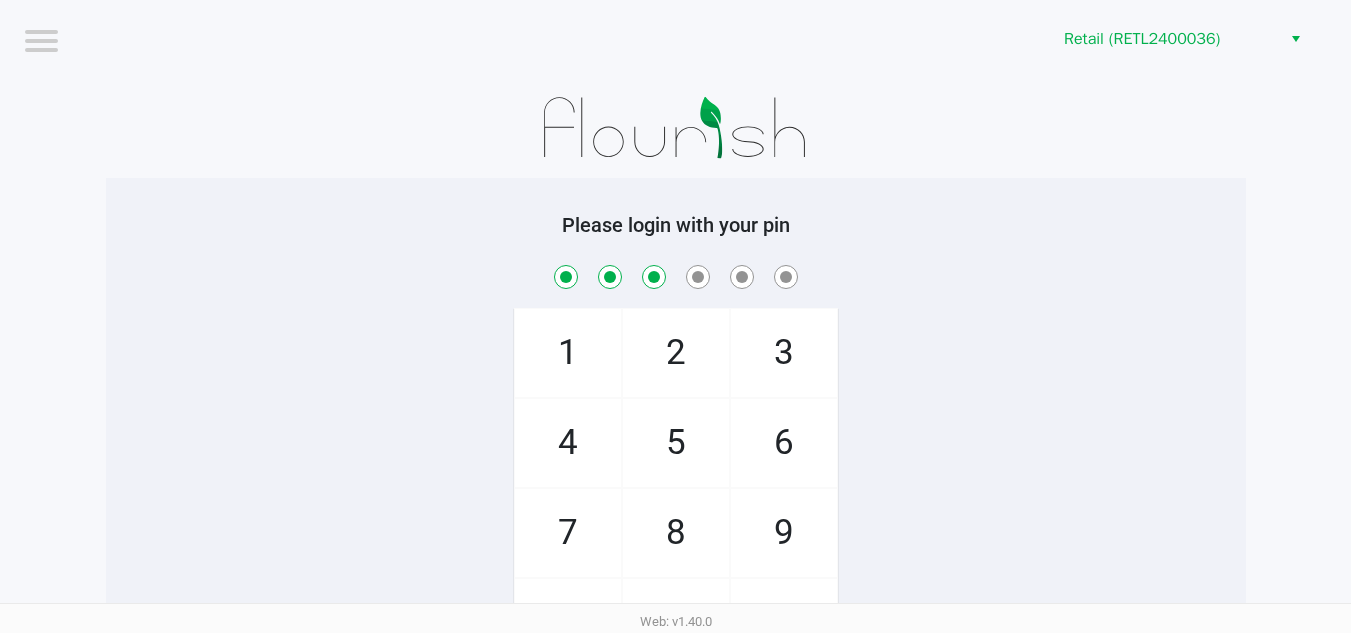 checkbox on "true" 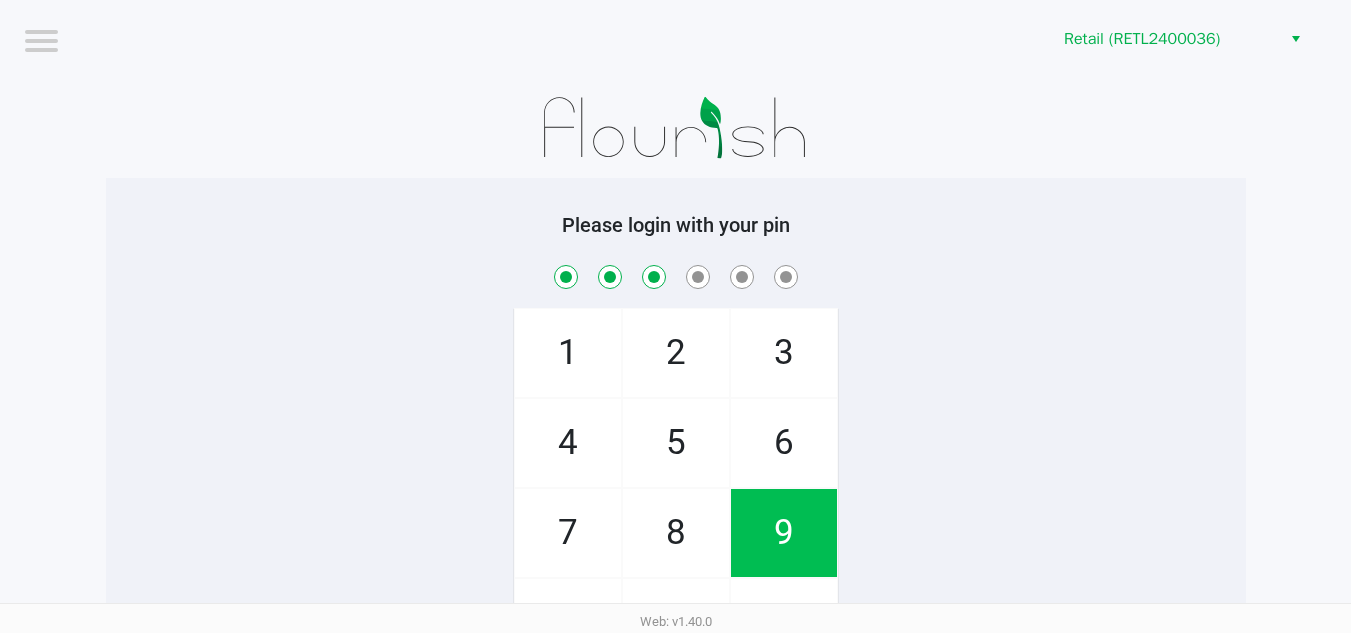 click on "9" 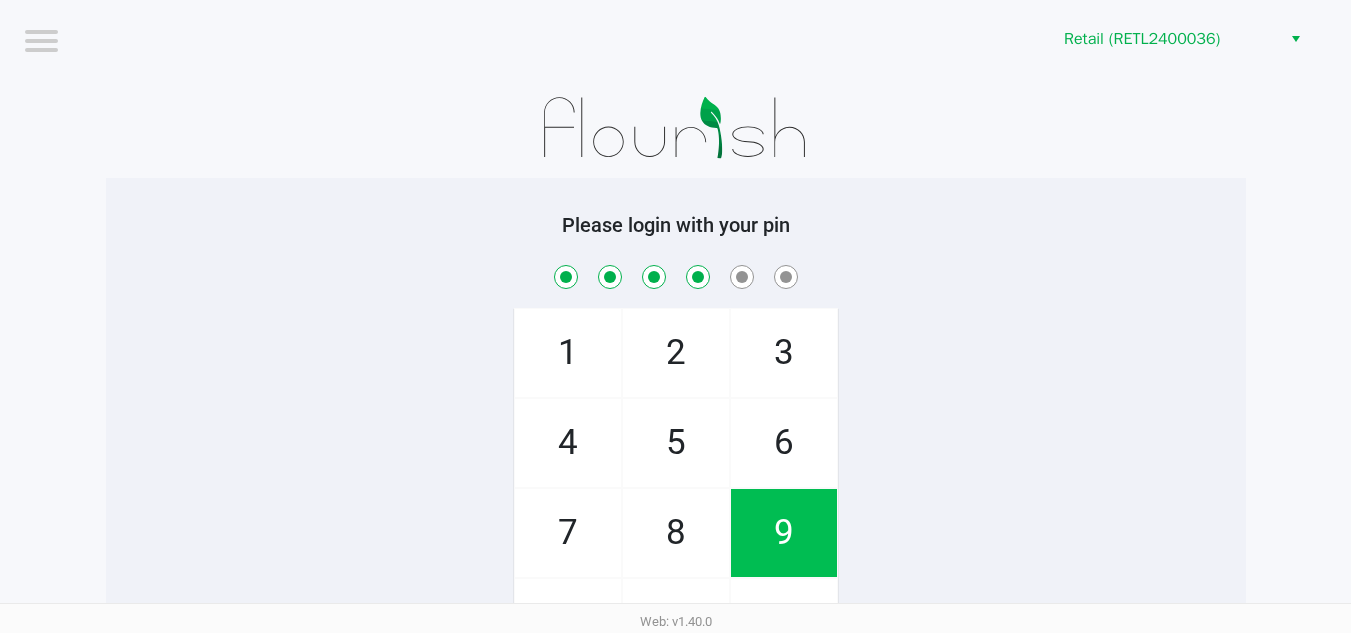 checkbox on "true" 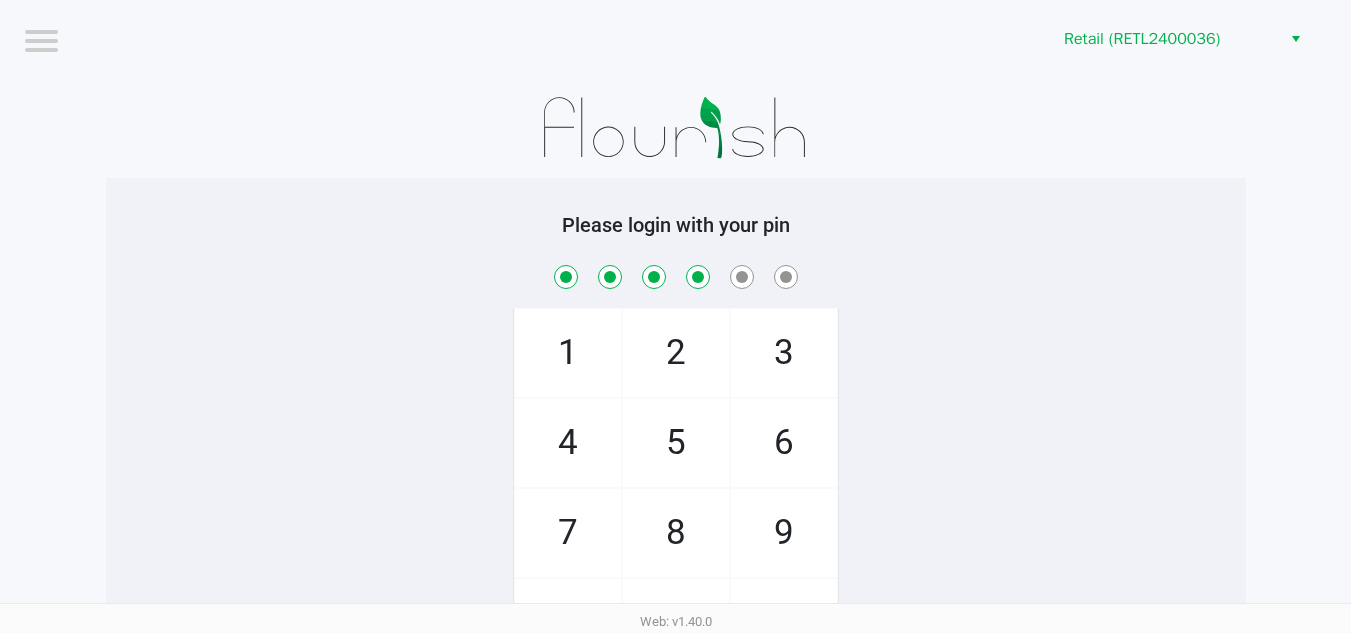 click on "2" 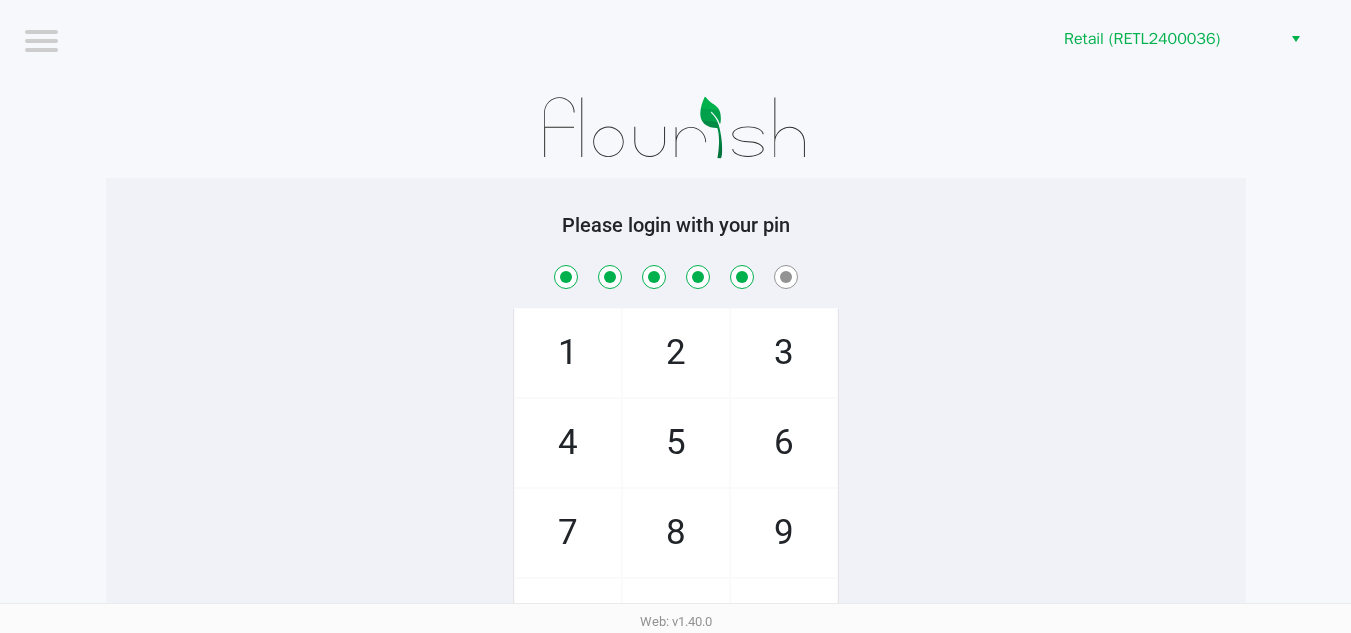 checkbox on "true" 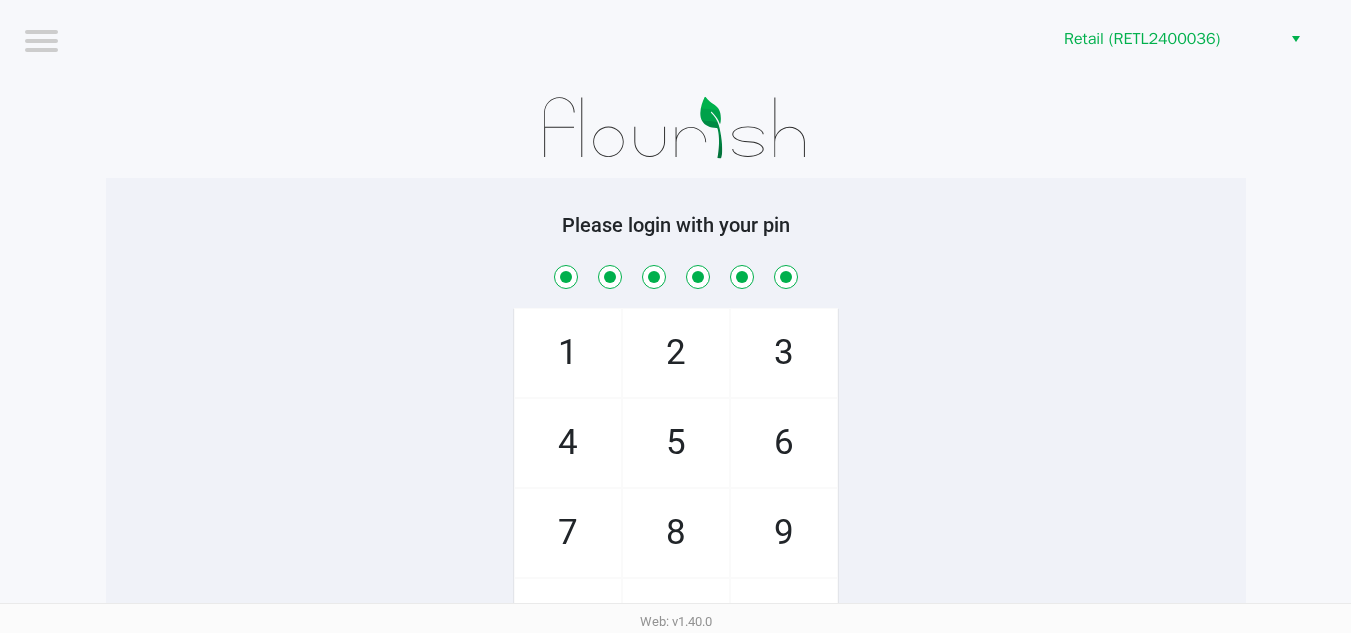 checkbox on "true" 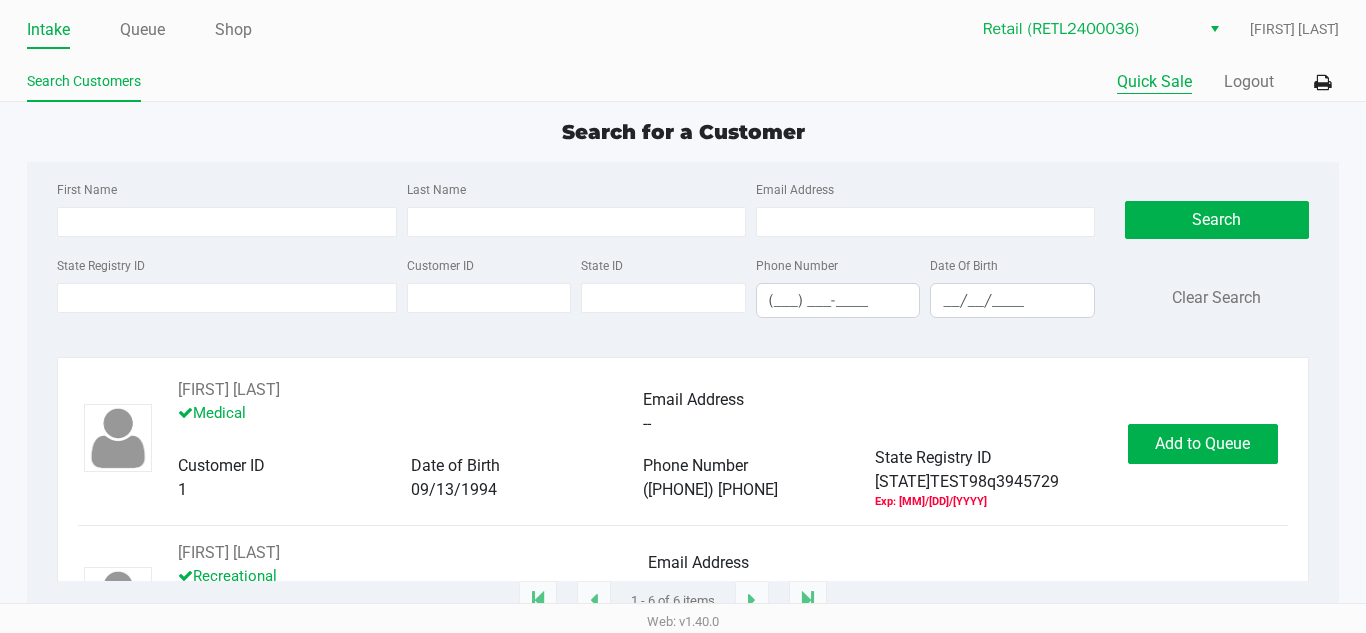 click on "Quick Sale" 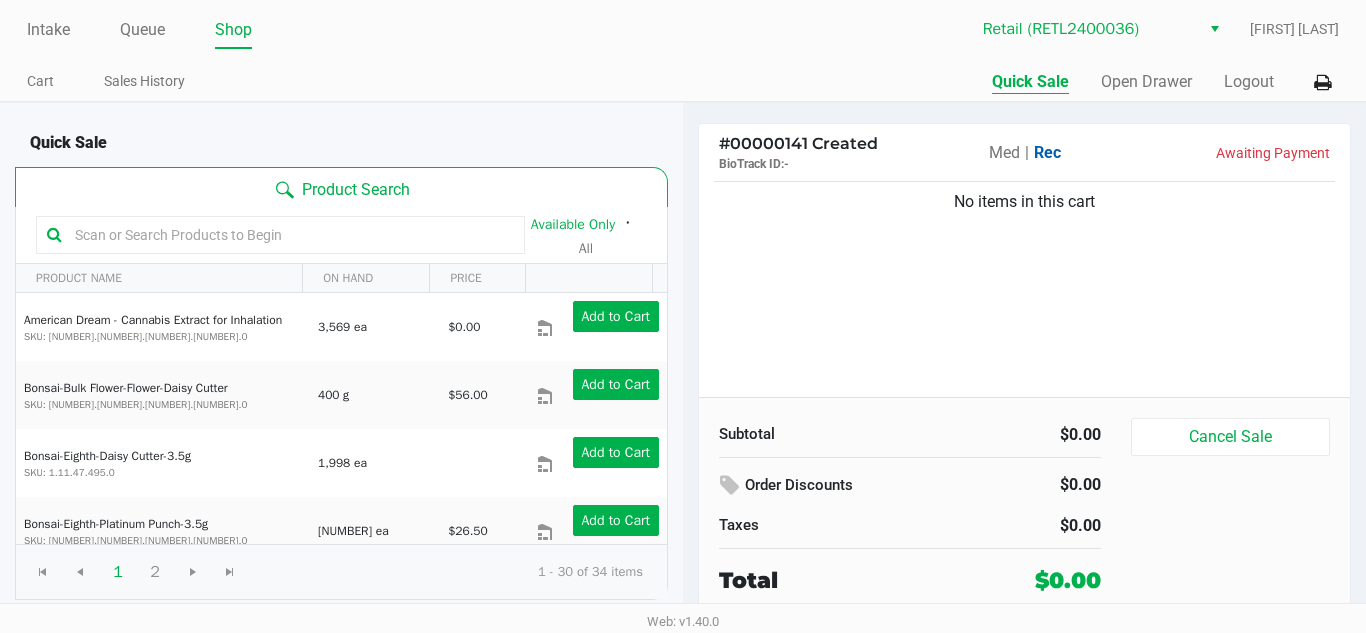click 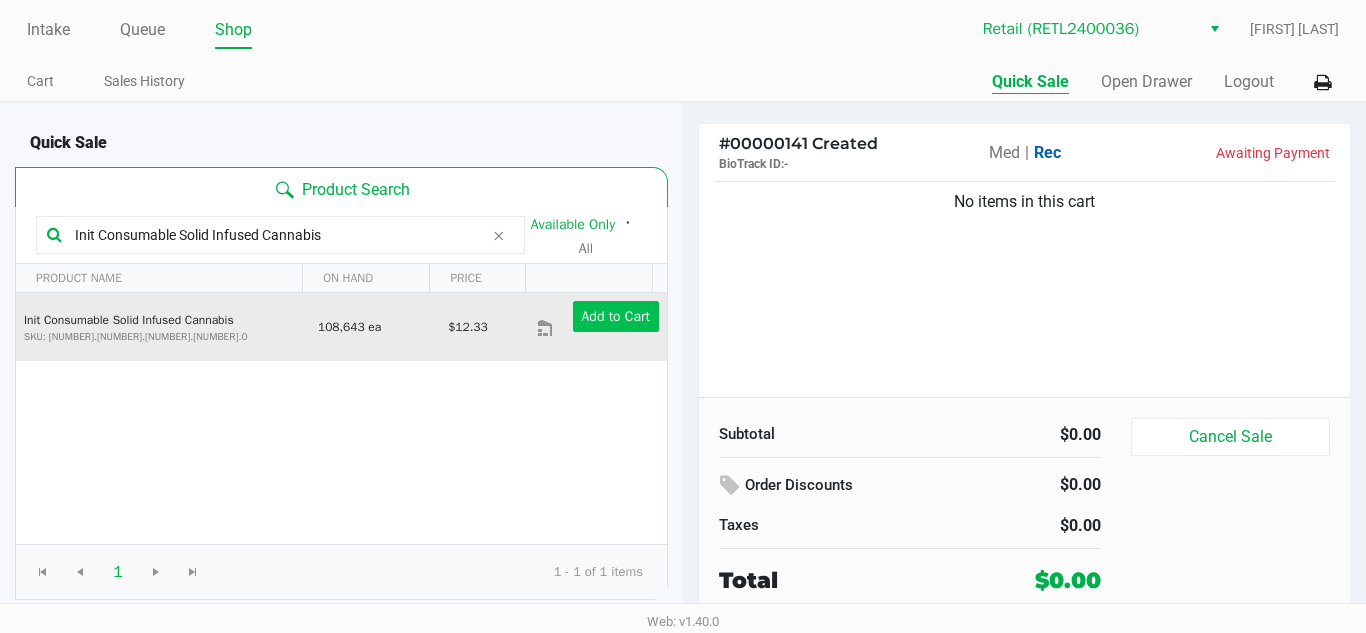 type on "Init Consumable Solid Infused Cannabis" 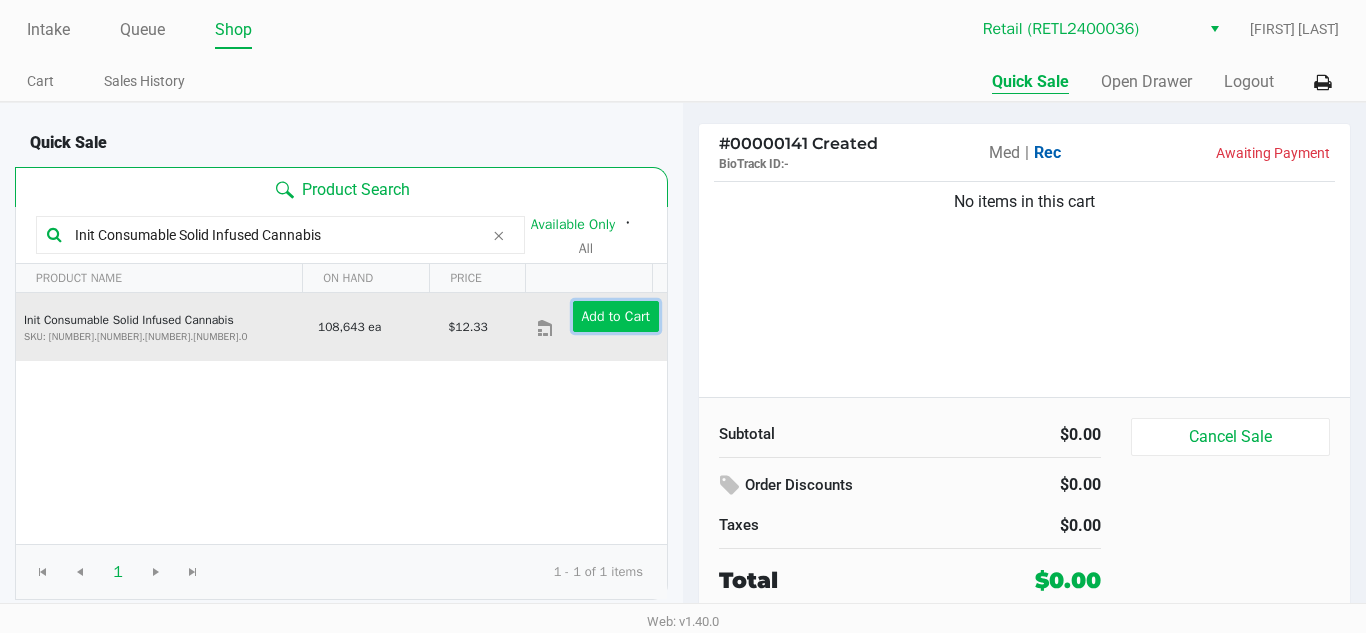 click on "Add to Cart" 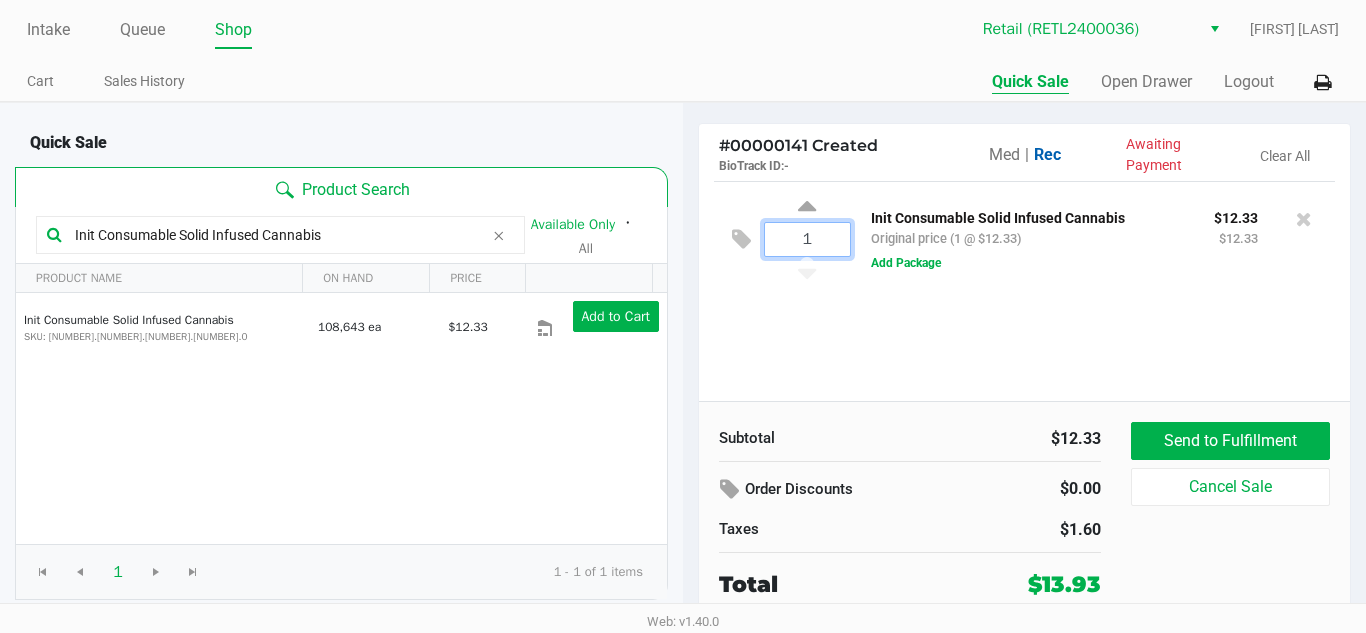 click on "1" at bounding box center (807, 239) 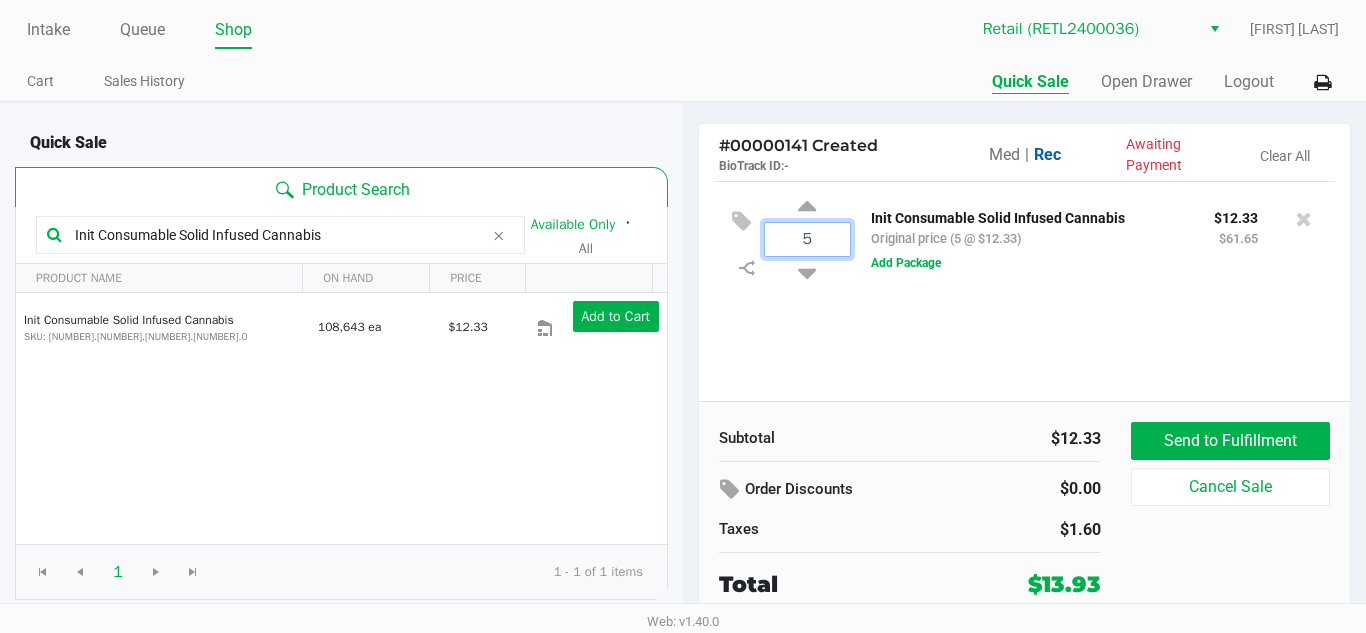 type on "4" 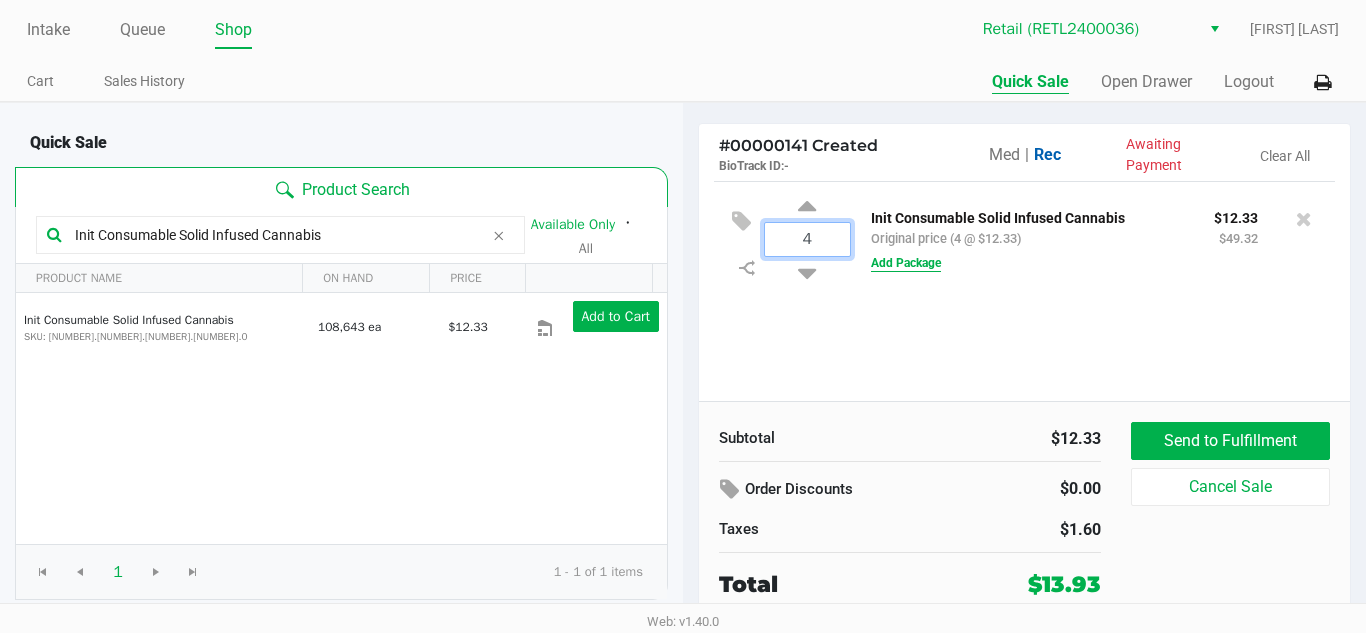 click on "Quick Sale
Product Search  Init Consumable Solid Infused Cannabis  Available Only  ᛫  All   PRODUCT NAME  ON HAND PRICE  Init Consumable Solid Infused Cannabis  SKU: [NUMBER].[NUMBER].[NUMBER].[NUMBER].0  108,643 ea   $12.33  Add to Cart  1   1  1 - 1 of 1 items #  00000141 Created   BioTrack ID:   -   Med   |   Rec   Awaiting Payment   Clear All
4  Init Consumable Solid Infused Cannabis   Original price (4 @ $12.33) $12.33 $49.32  Add Package   Subtotal   $12.33   Order Discounts   $0.00   Taxes   $1.60   Total   $13.93   Send to Fulfillment   Cancel Sale" 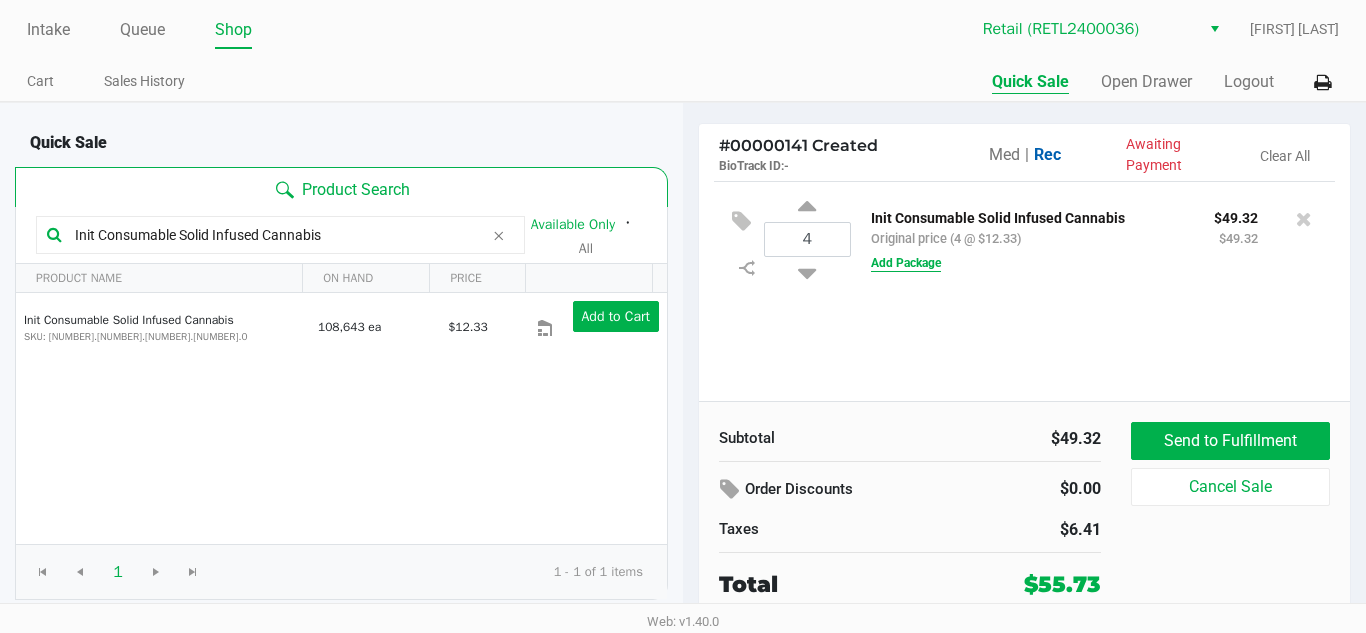 click on "Add Package" 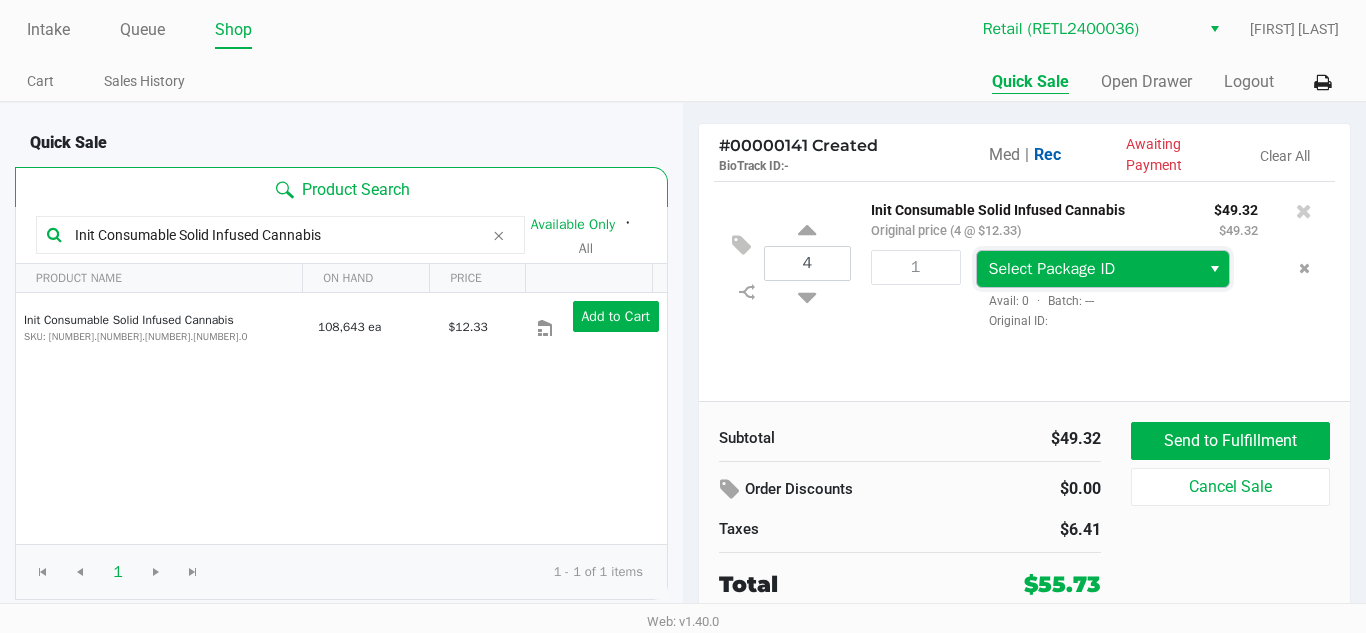 click on "Select Package ID" at bounding box center (1052, 269) 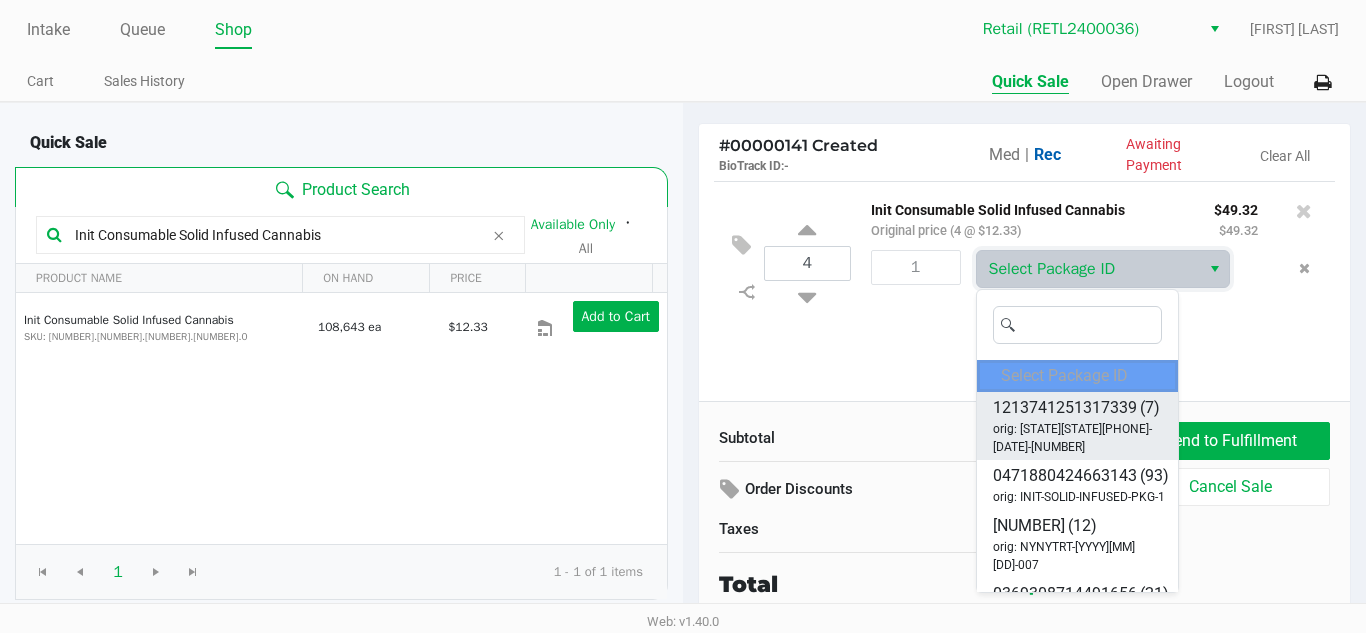 click on "orig: [STATE][STATE][PHONE]-[DATE]-[NUMBER]" at bounding box center (1077, 438) 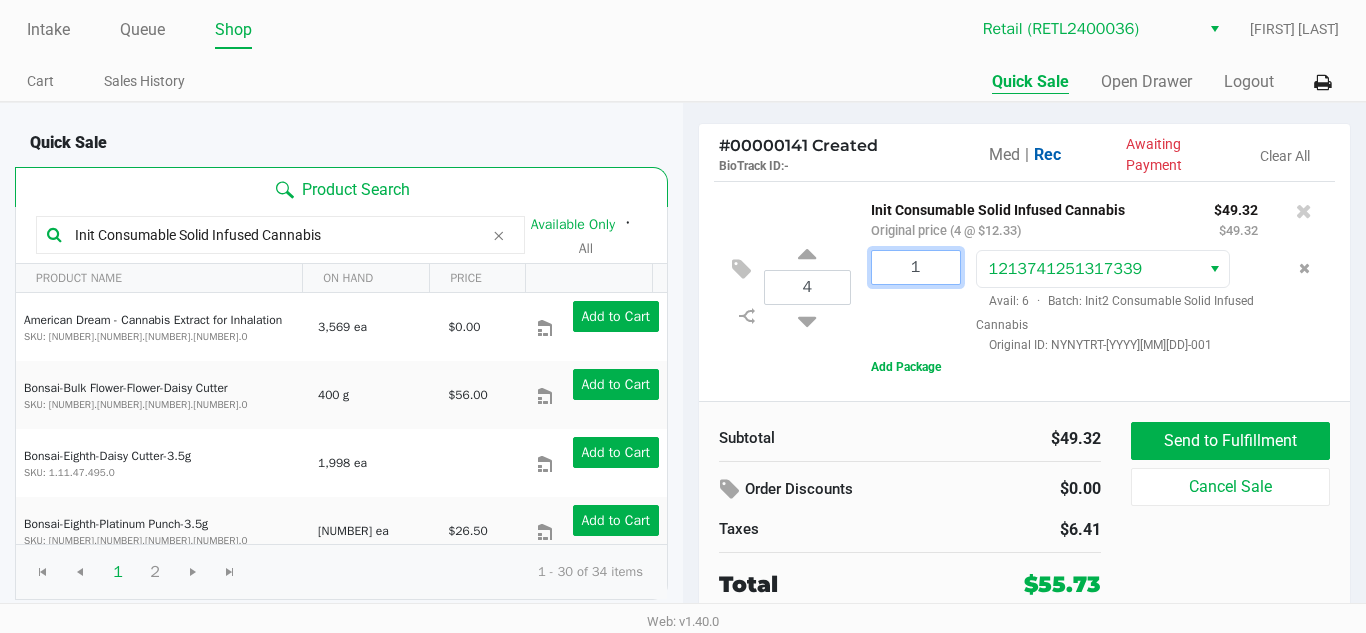 click on "1" at bounding box center [916, 267] 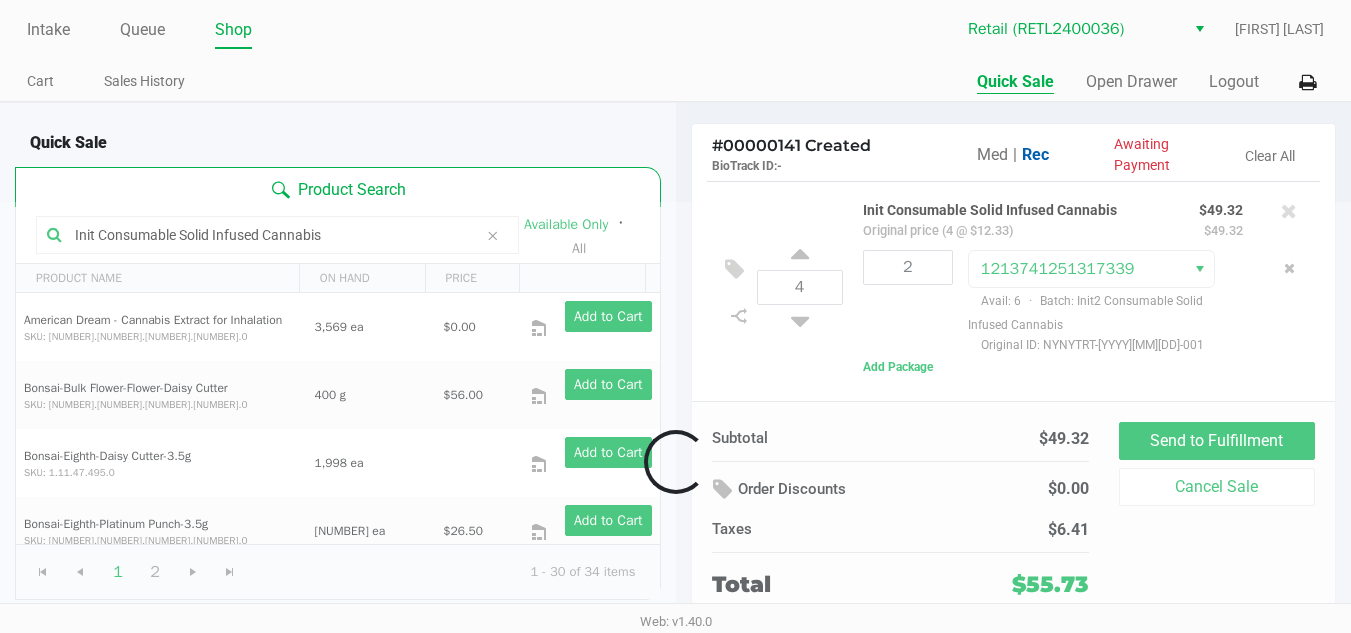 click on "Loading Quick Sale
Product Search  Init Consumable Solid Infused Cannabis  Available Only  ᛫  All   PRODUCT NAME  ON HAND PRICE  American Dream - Cannabis Extract for Inhalation  SKU: [NUMBER].[NUMBER].[NUMBER].[NUMBER].0  3,569 ea   $56.00  Add to Cart  Bonsai-Bulk Flower-Flower-Daisy Cutter  SKU: [NUMBER].[NUMBER].[NUMBER].[NUMBER].0  400 g   $56.00  Add to Cart  Bonsai-Eighth-Daisy Cutter-3.5g  SKU: [NUMBER].[NUMBER].[NUMBER].[NUMBER].0  1,998 ea     Add to Cart  Bonsai-Eighth-Platinum Punch-3.5g  SKU: [NUMBER].[NUMBER].[NUMBER].[NUMBER].0  498 ea   $26.50  Add to Cart  Bonsai-Eighth-Space Bomb-3.5g  SKU: [NUMBER].[NUMBER].[NUMBER].[NUMBER].0  1,195 ea   $4.75  Add to Cart  Bonsai-Gram-Honey Tree-1g  SKU: [NUMBER].[NUMBER].[NUMBER].[NUMBER].0  650 ea   $8.92  Add to Cart  Bonsai-Gram-Platinum Punch-1g  SKU: [NUMBER].[NUMBER].[NUMBER].[NUMBER].0  255 ea   $12.73  Add to Cart  Bonsai-Gram-Purple Gelato-1g  SKU: [NUMBER].[NUMBER].[NUMBER].[NUMBER].0  150 ea   $9.11  Add to Cart  Bonsai-Quarter-Biscotti Chunks-7g  SKU: [NUMBER].[NUMBER].[NUMBER].[NUMBER].0  600 ea   $3.89  Add to Cart  Bonsai-Quarter-Honey Tree-7g  SKU: [NUMBER].[NUMBER].[NUMBER].[NUMBER].0  2,500 ea   $2.51  Add to Cart SKU: [NUMBER].[NUMBER].[NUMBER].[NUMBER].0" 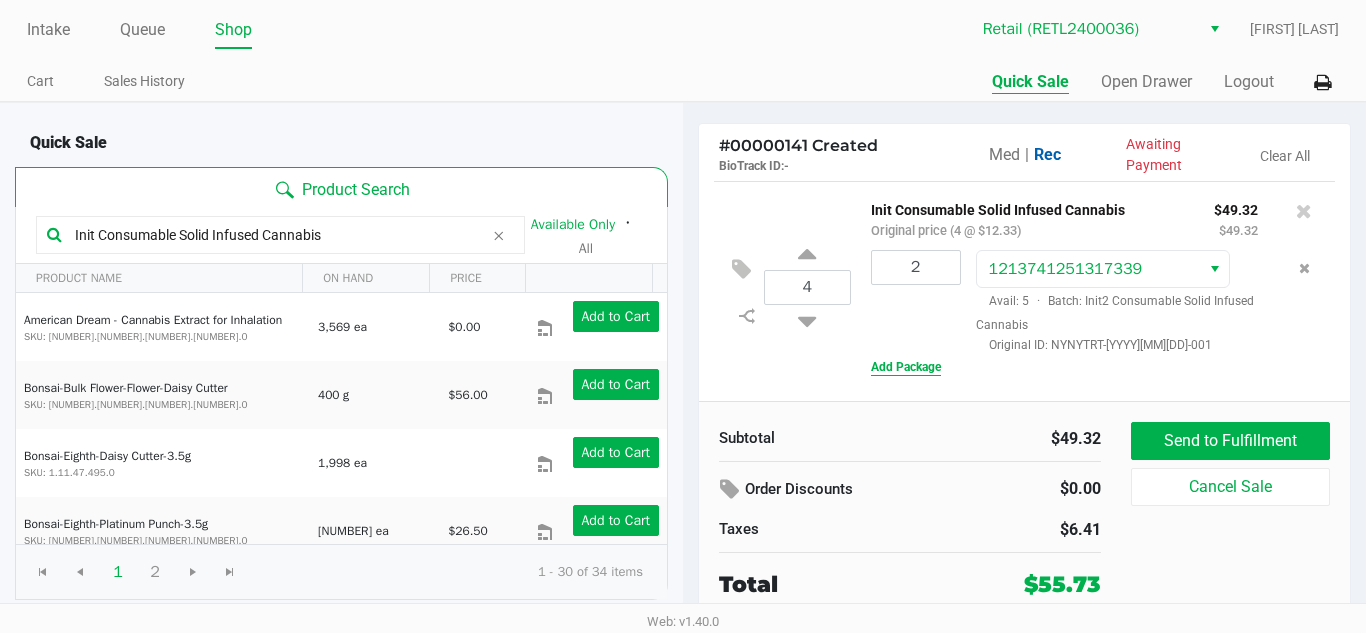 click on "Add Package" 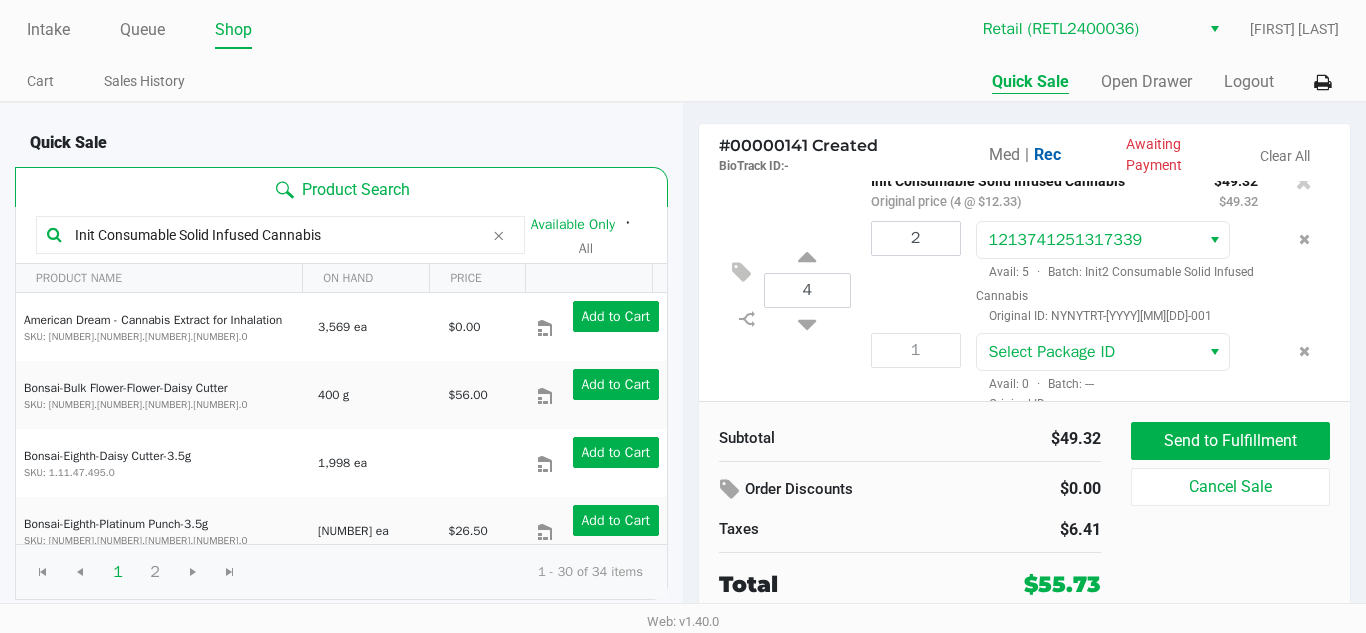 scroll, scrollTop: 57, scrollLeft: 0, axis: vertical 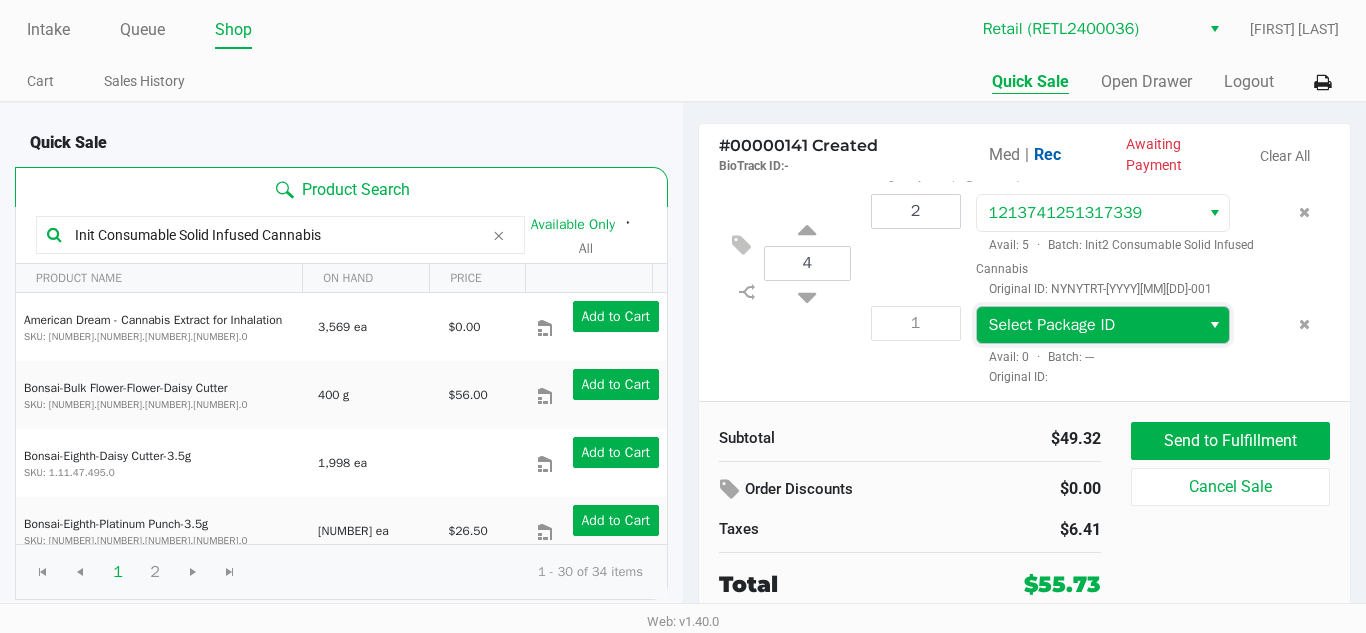 click on "Select Package ID" at bounding box center [1088, 325] 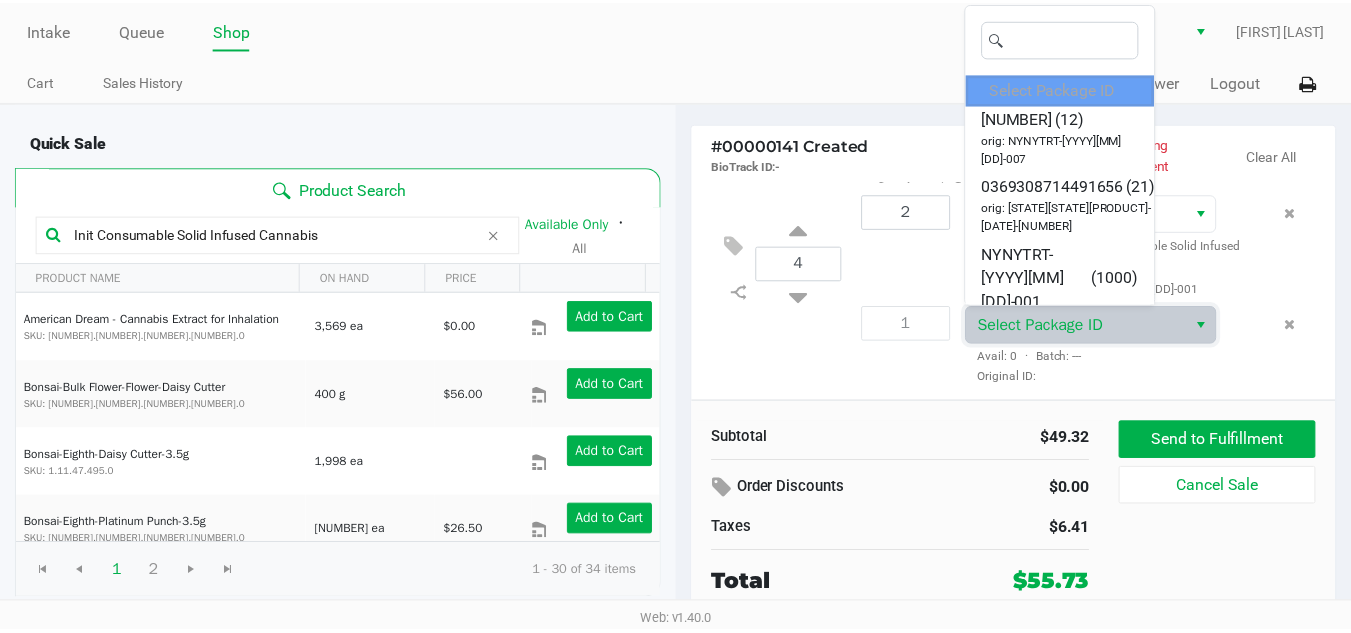 scroll, scrollTop: 133, scrollLeft: 0, axis: vertical 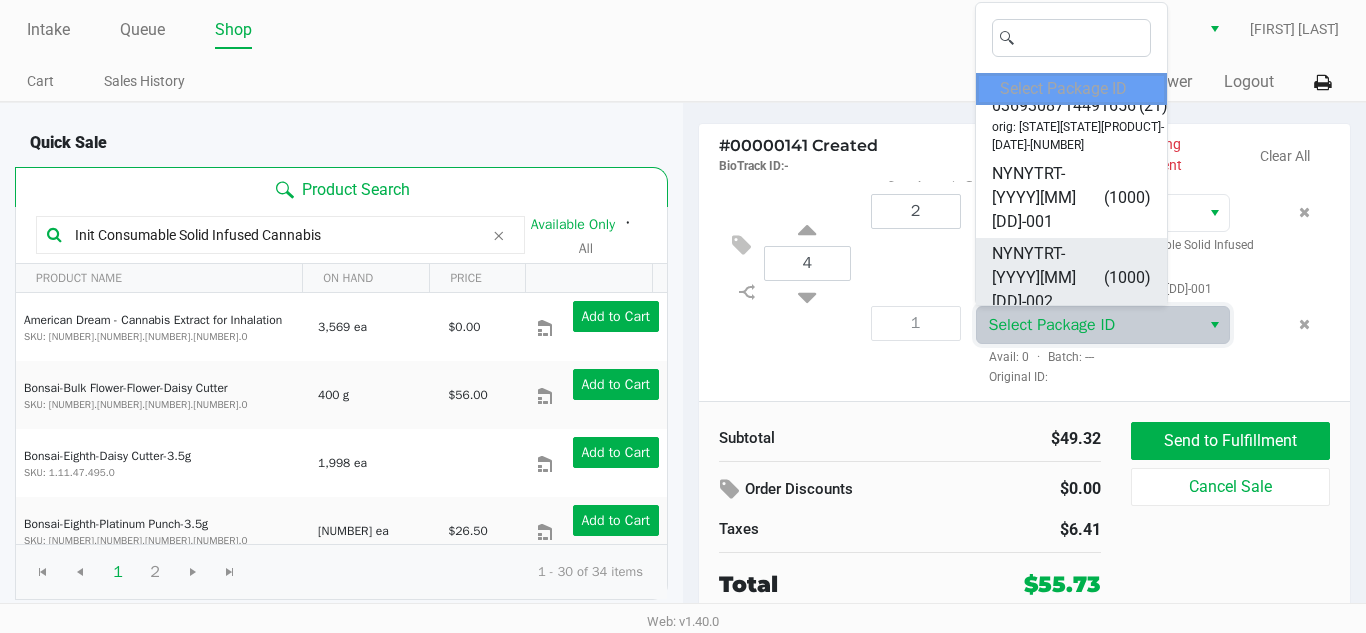 click on "NYNYTRT-[YYYY][MM][DD]-002" at bounding box center [1046, 278] 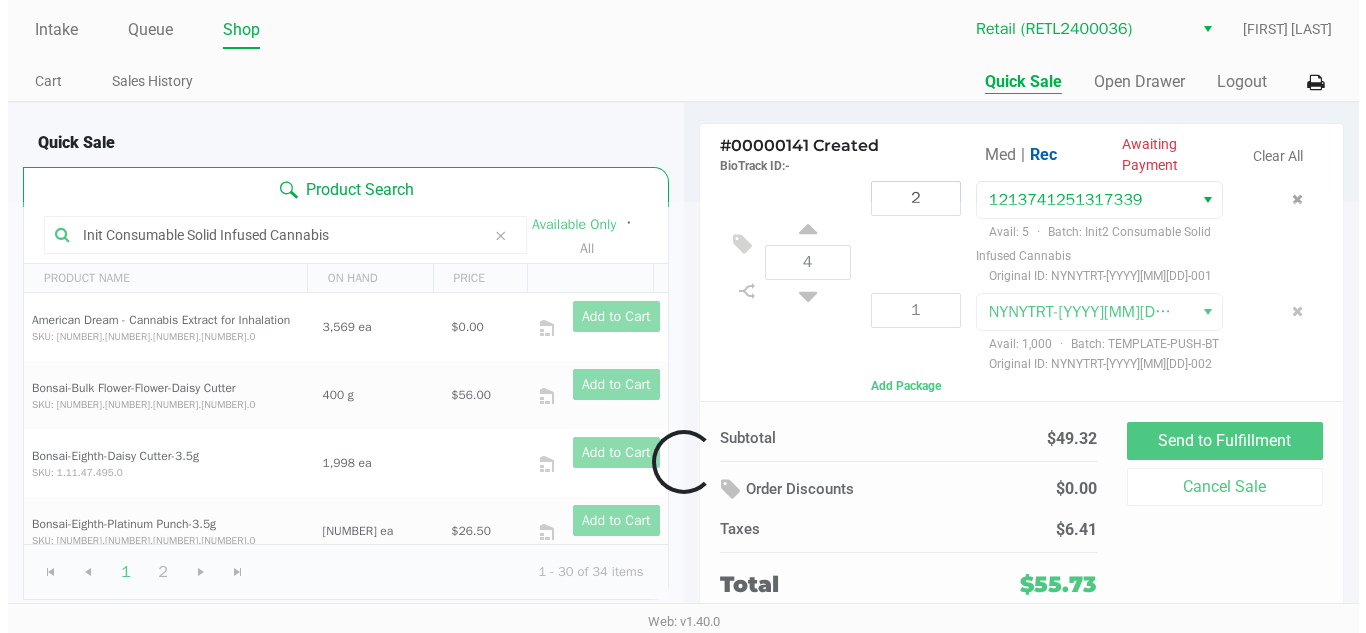 scroll, scrollTop: 81, scrollLeft: 0, axis: vertical 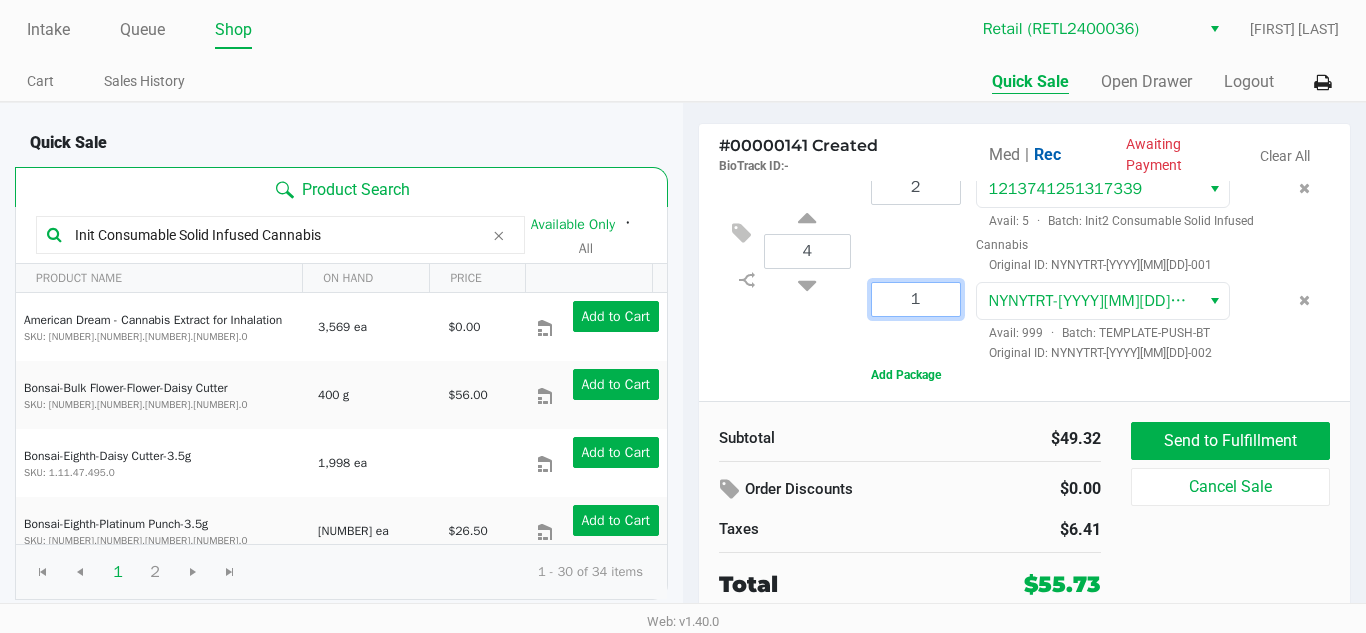click on "1" at bounding box center [916, 299] 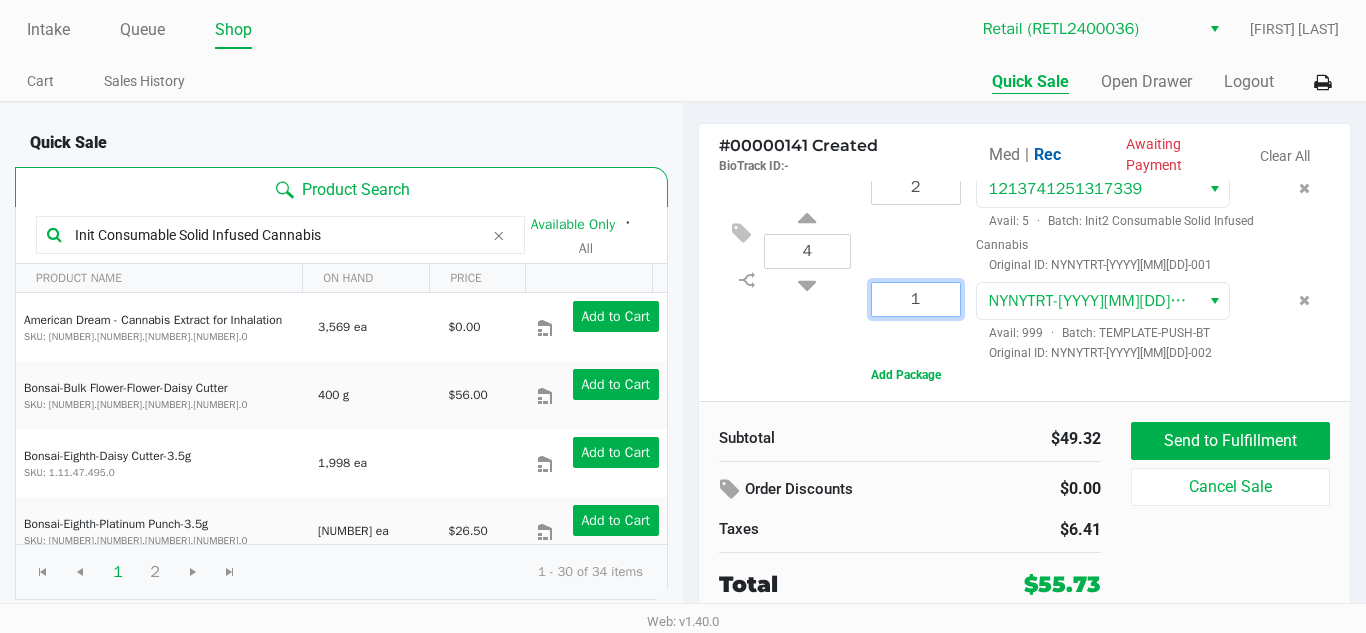 click on "2" 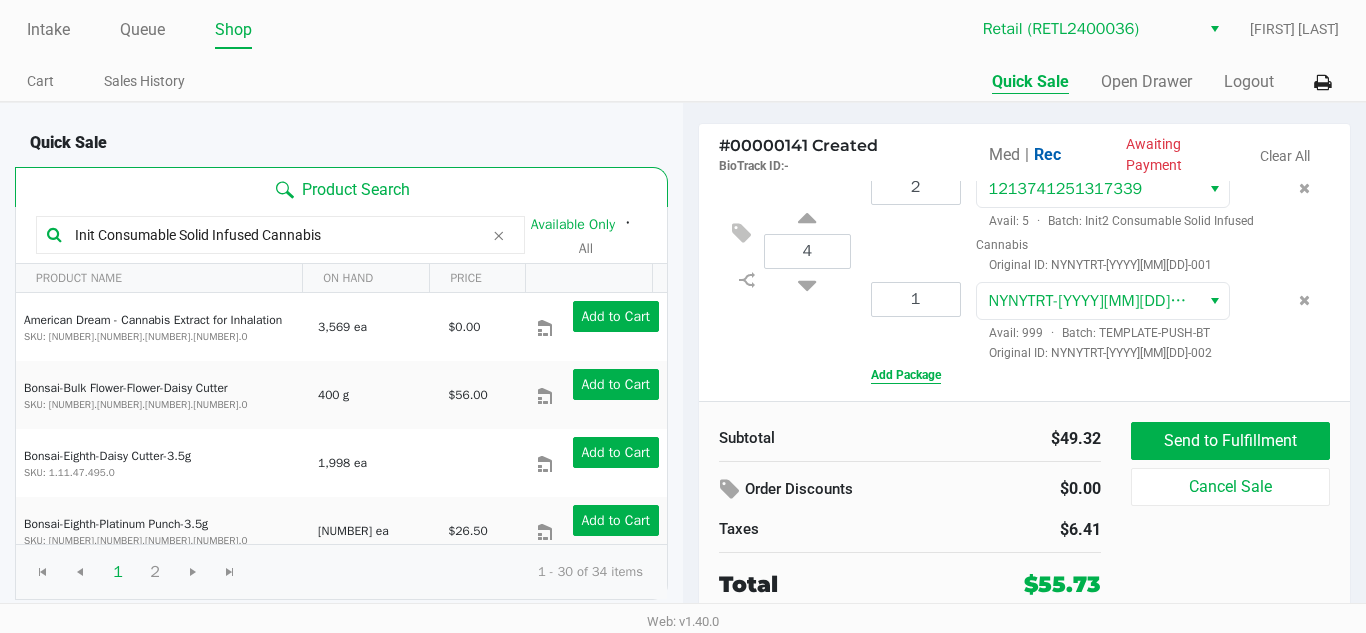 click on "Add Package" 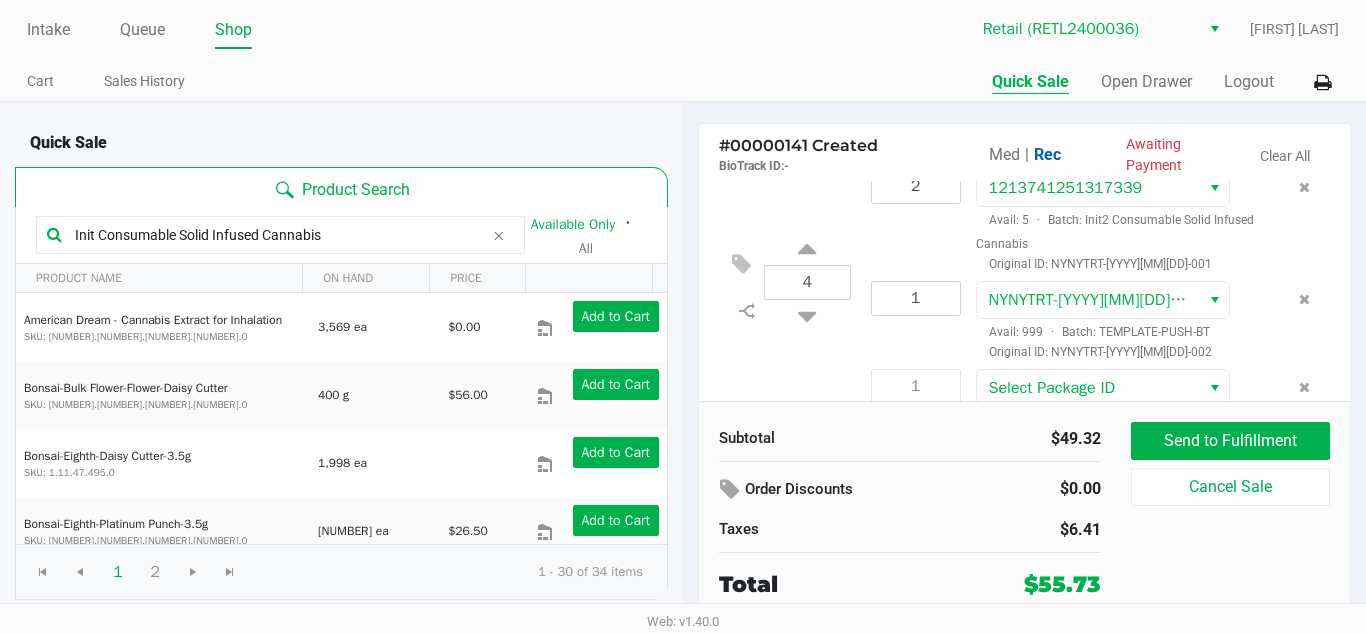 scroll, scrollTop: 113, scrollLeft: 0, axis: vertical 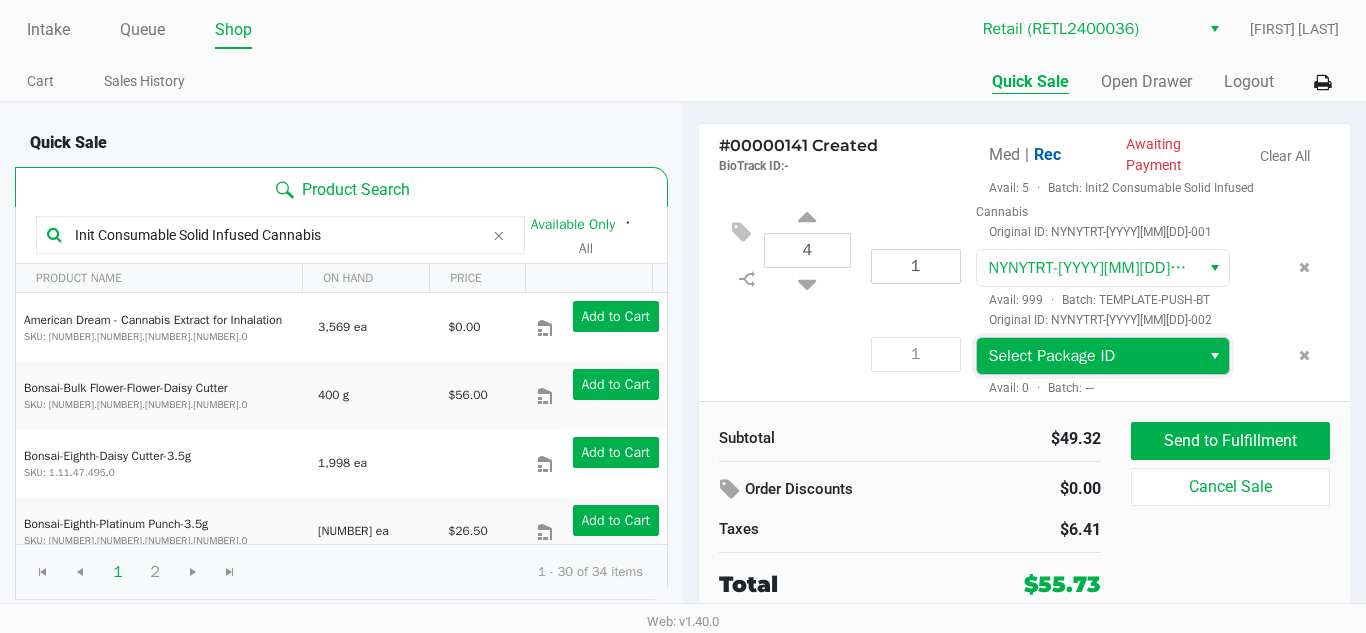 click on "Select Package ID" at bounding box center (1052, 356) 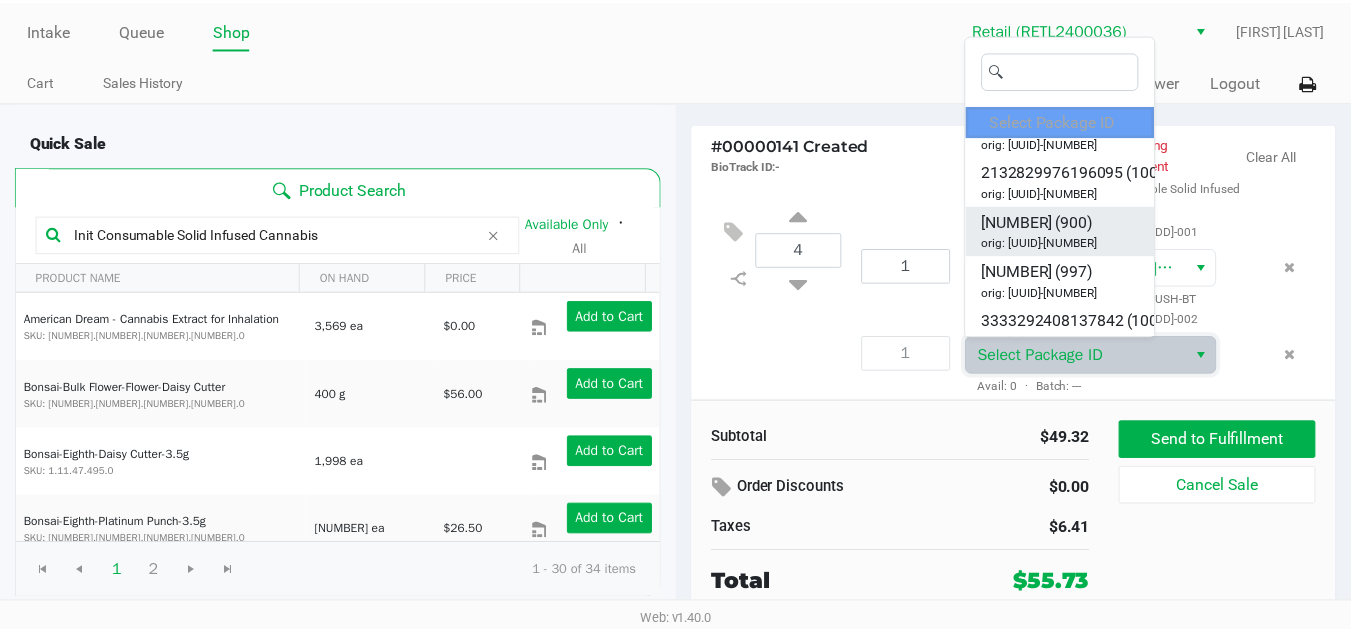 scroll, scrollTop: 400, scrollLeft: 0, axis: vertical 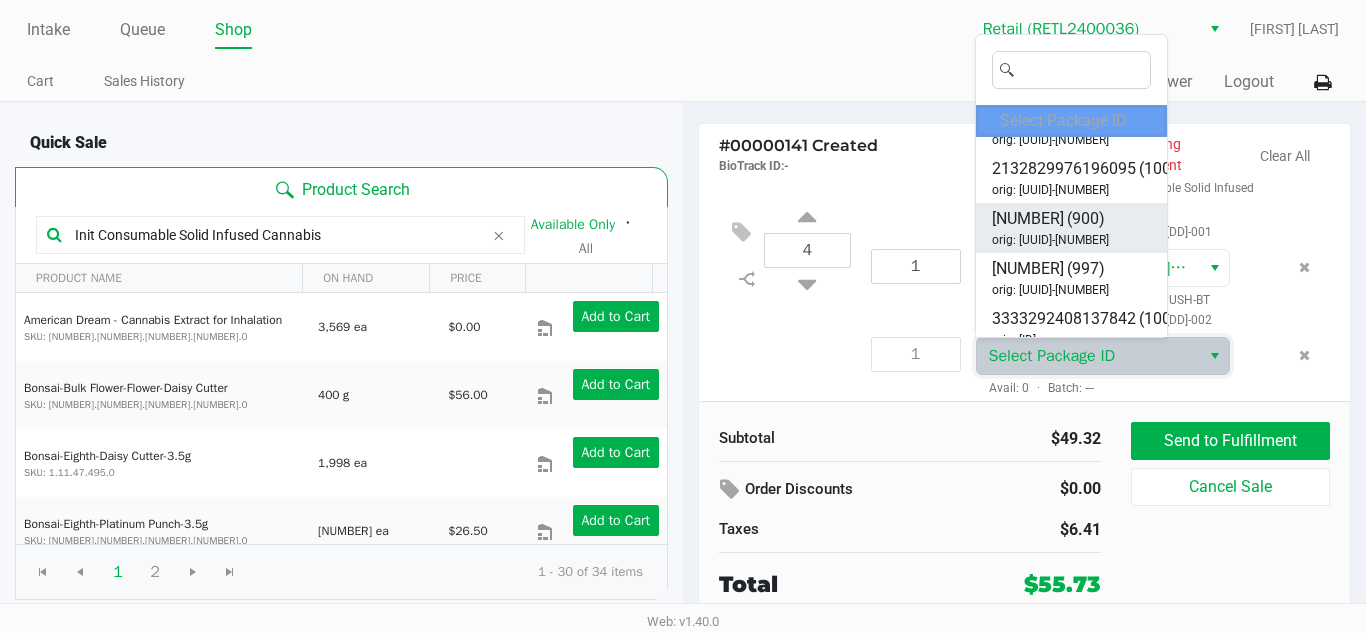 click on "orig: [UUID]-[NUMBER]" at bounding box center [1050, 240] 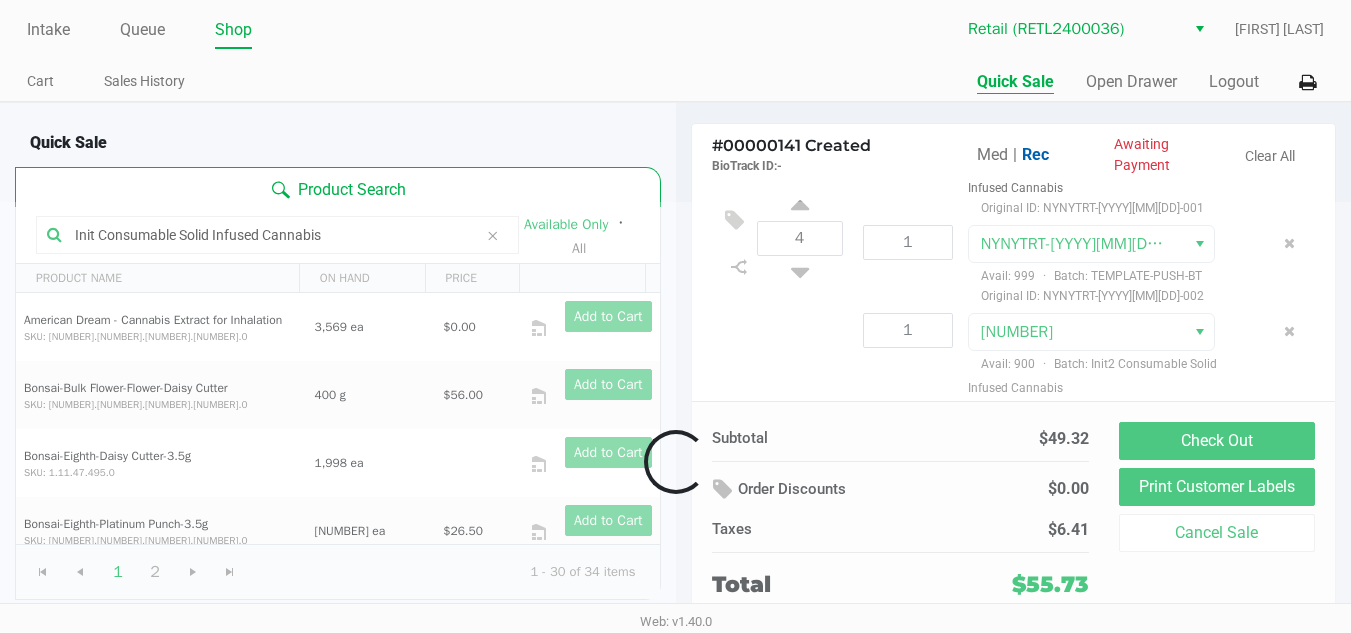 scroll, scrollTop: 187, scrollLeft: 0, axis: vertical 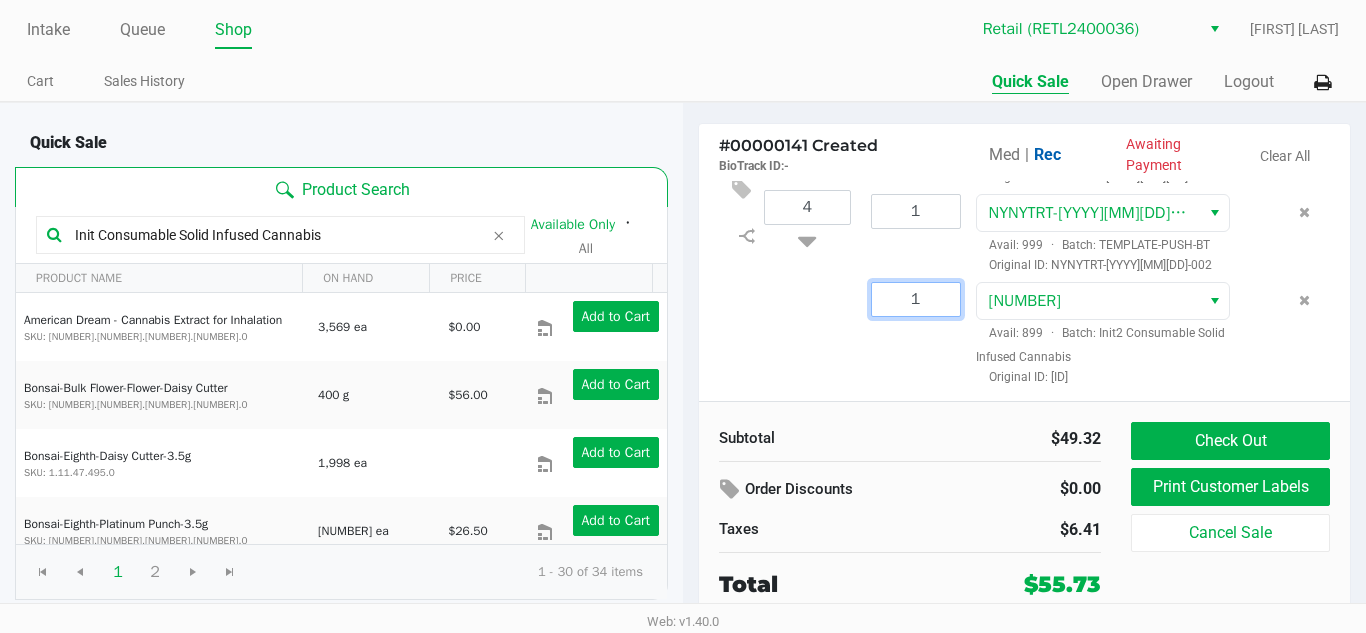 click on "1" at bounding box center (916, 299) 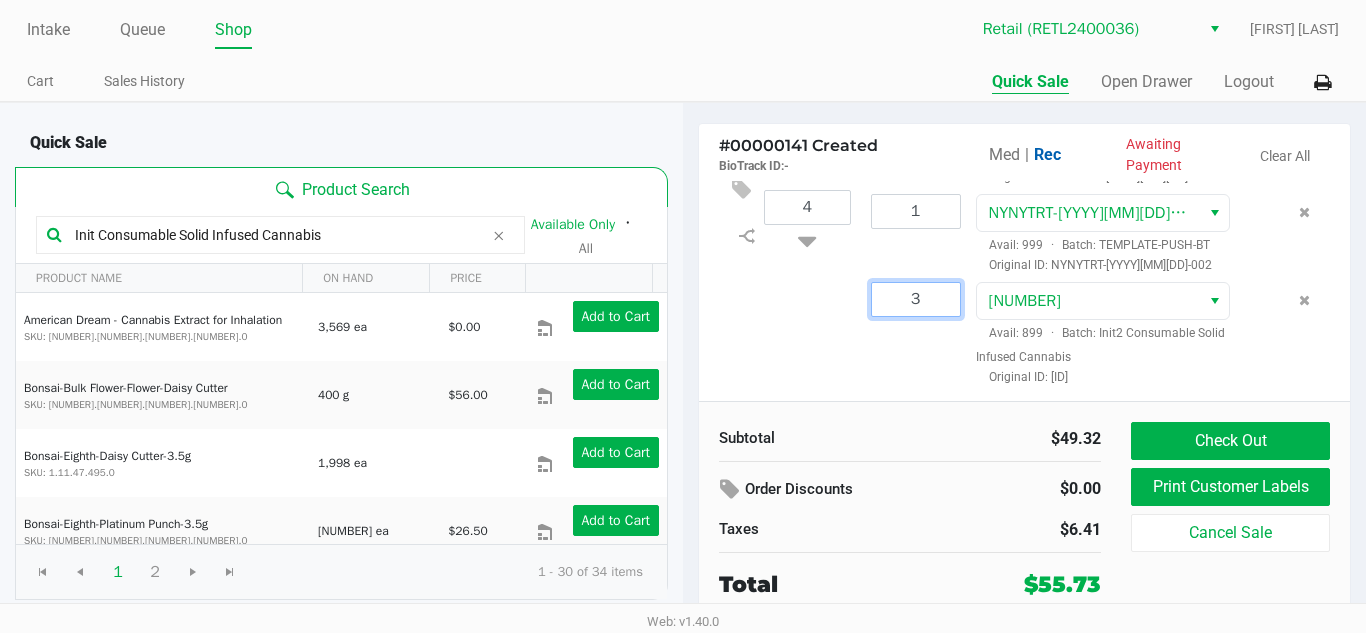 type on "1" 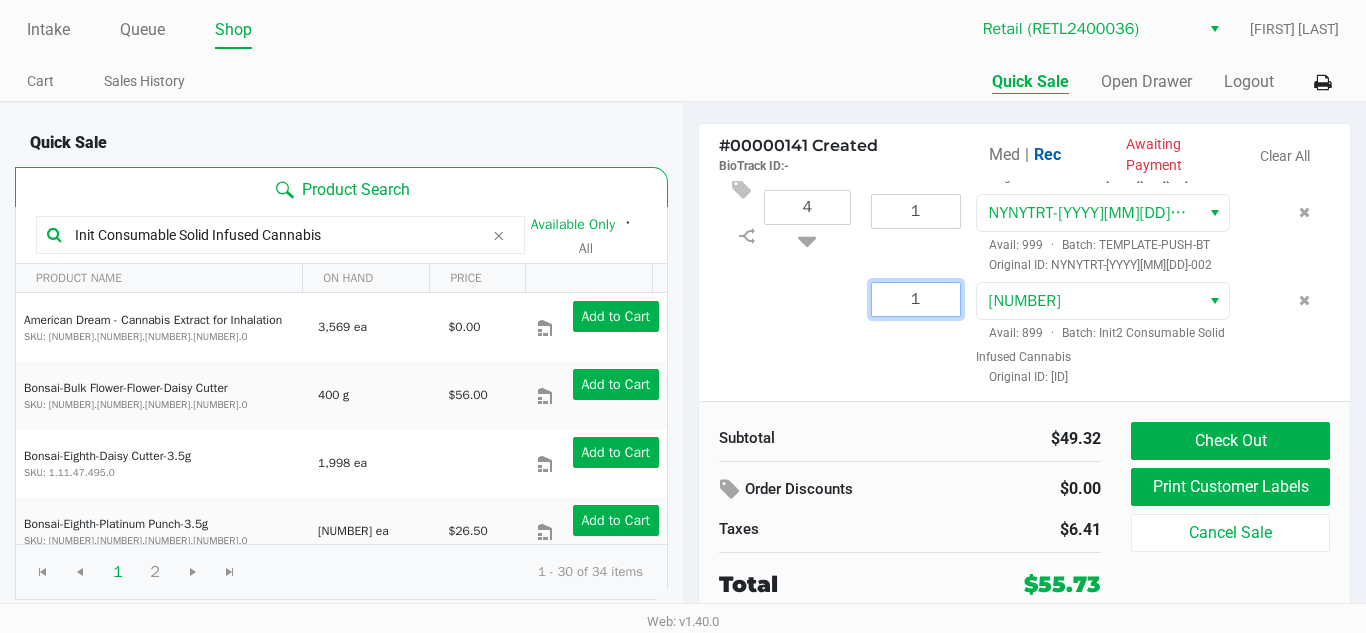 click 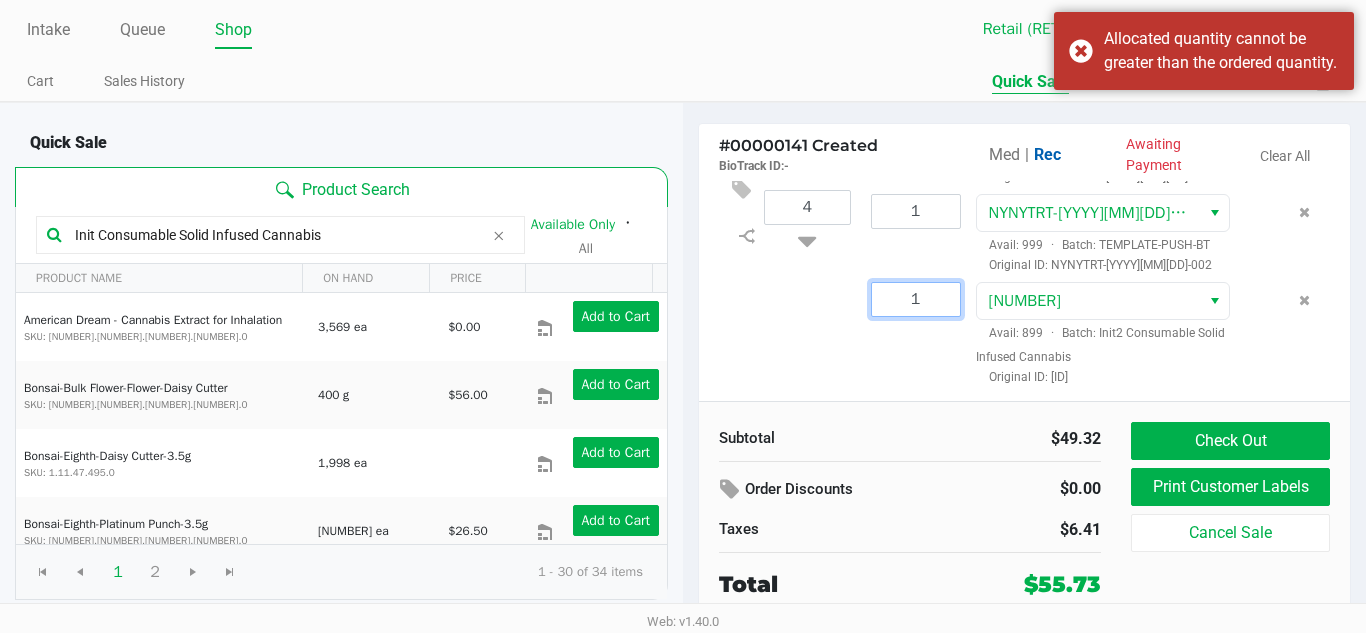 click on "1" at bounding box center [916, 299] 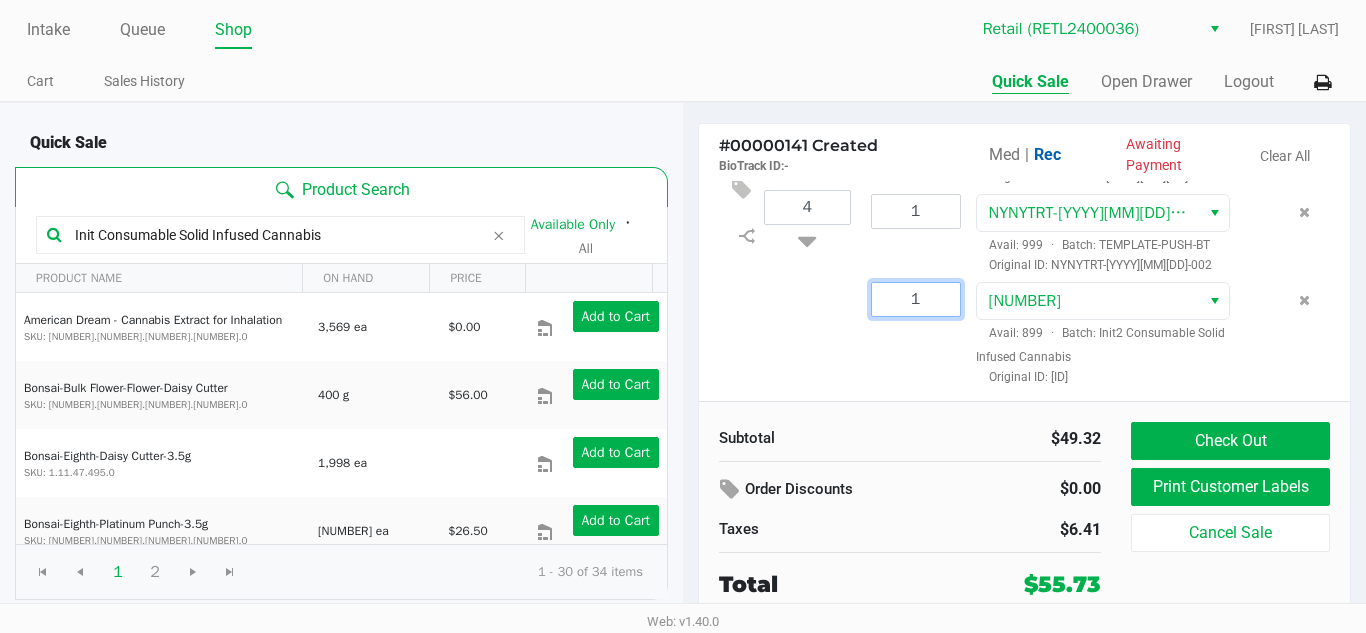 click on "1" at bounding box center (916, 299) 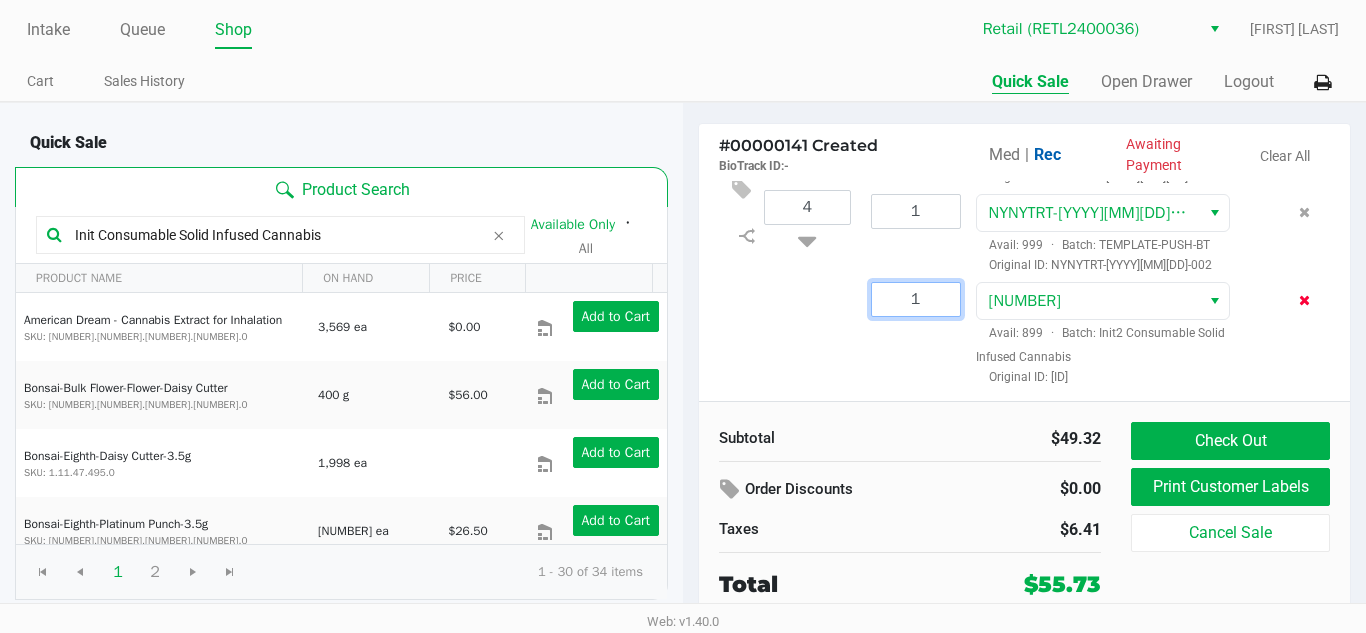 click 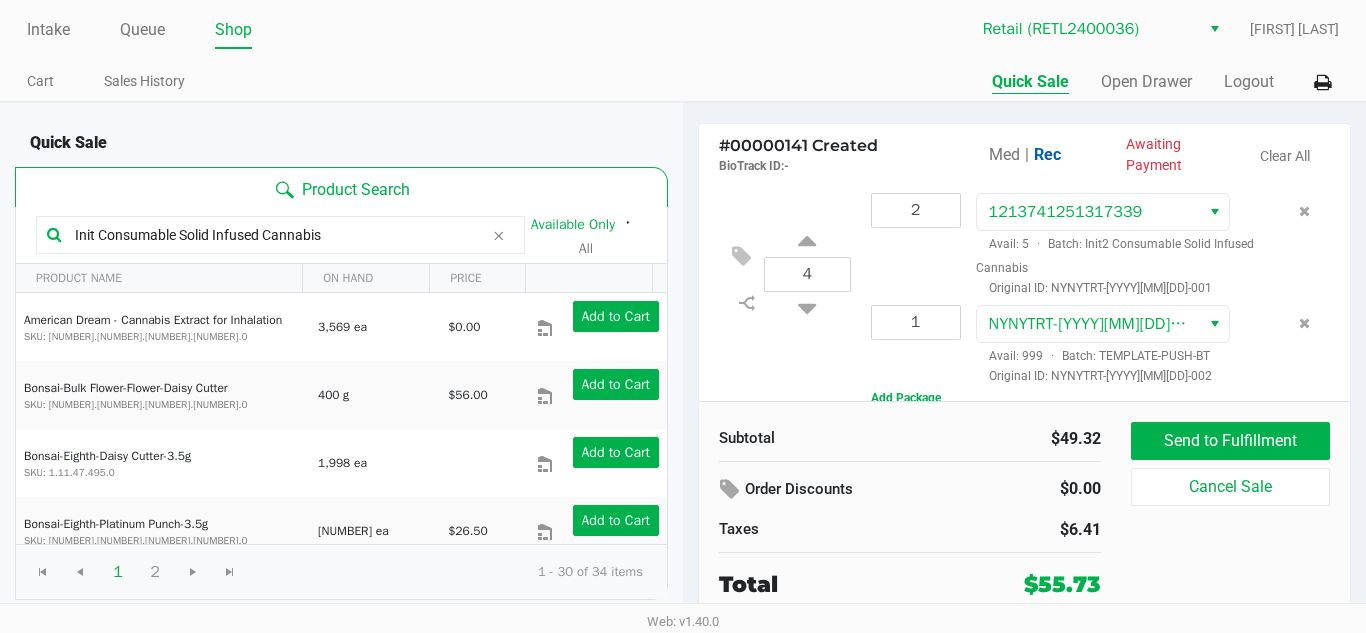 scroll, scrollTop: 81, scrollLeft: 0, axis: vertical 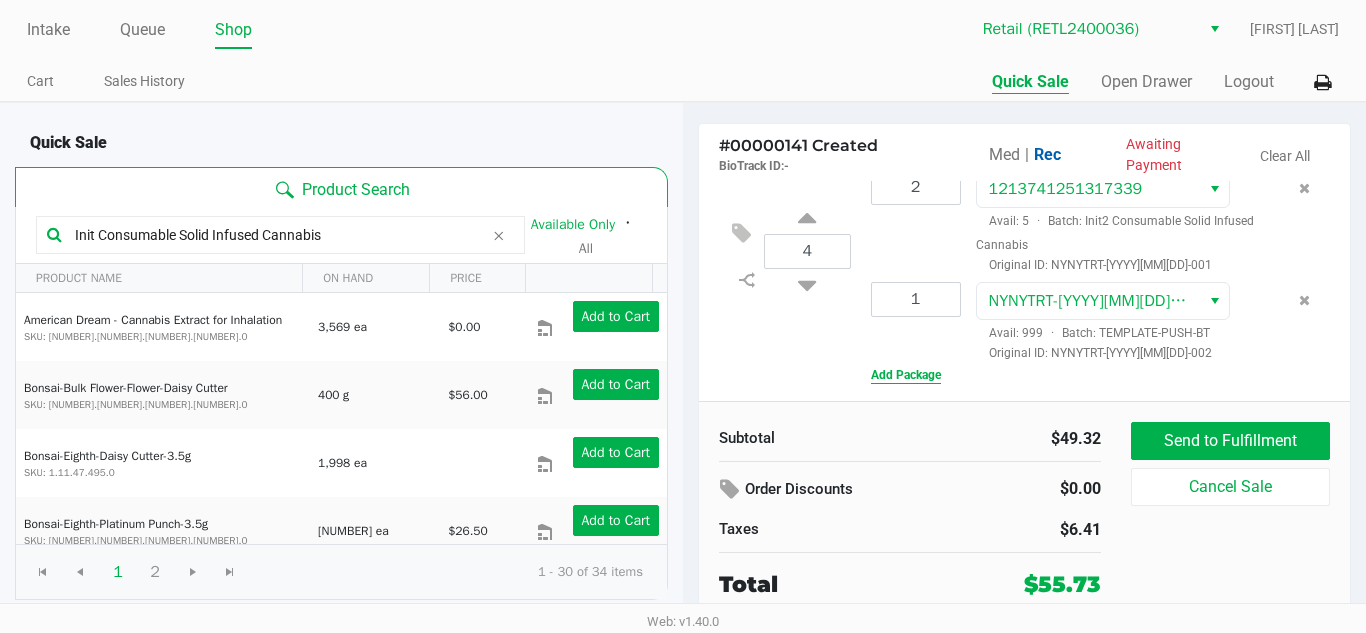 click on "Add Package" 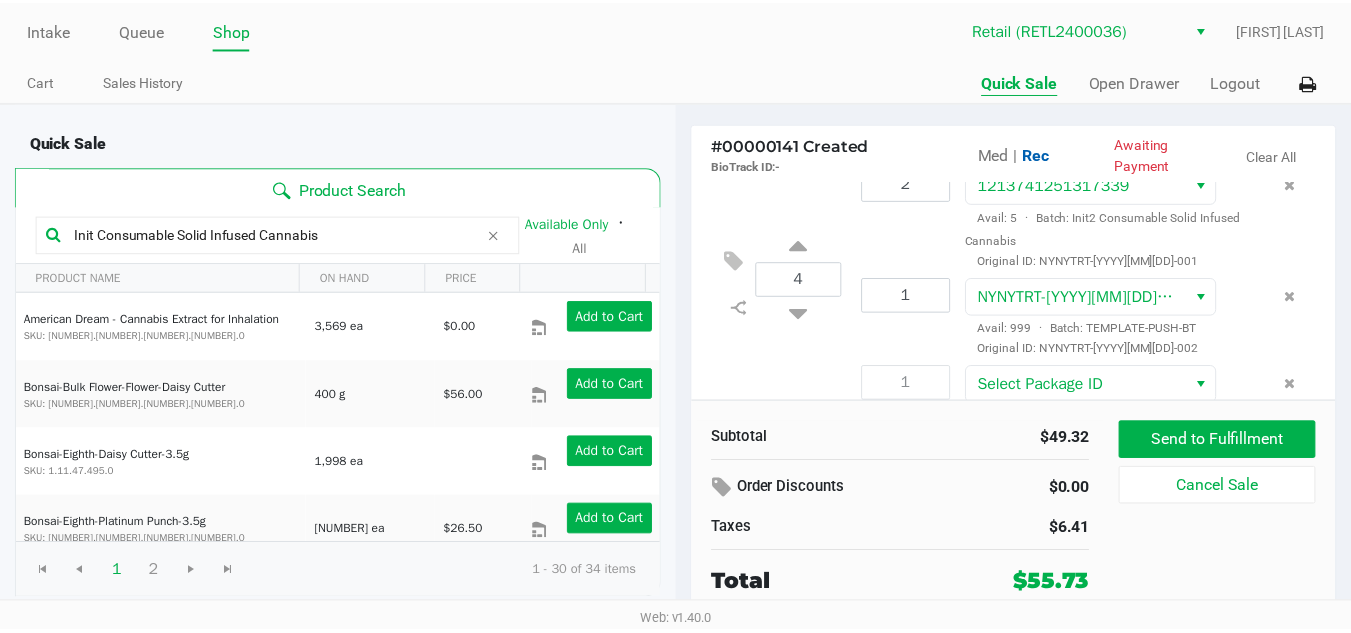 scroll, scrollTop: 145, scrollLeft: 0, axis: vertical 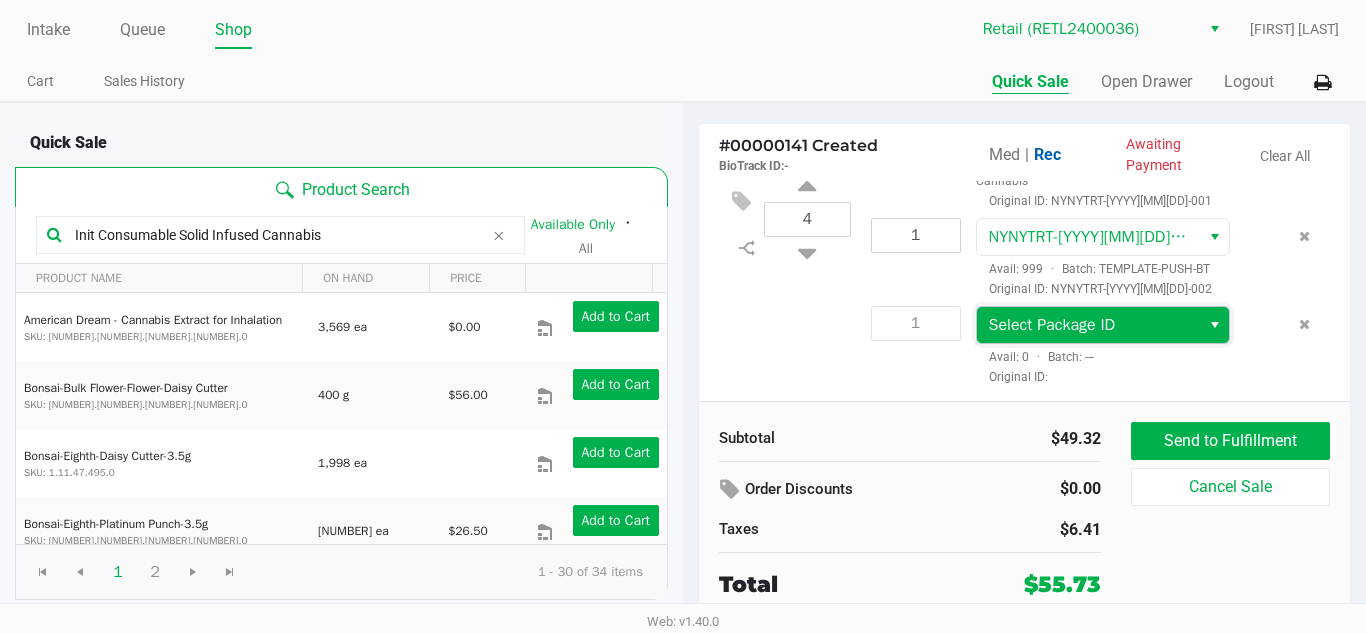 click on "Select Package ID" at bounding box center [1052, 325] 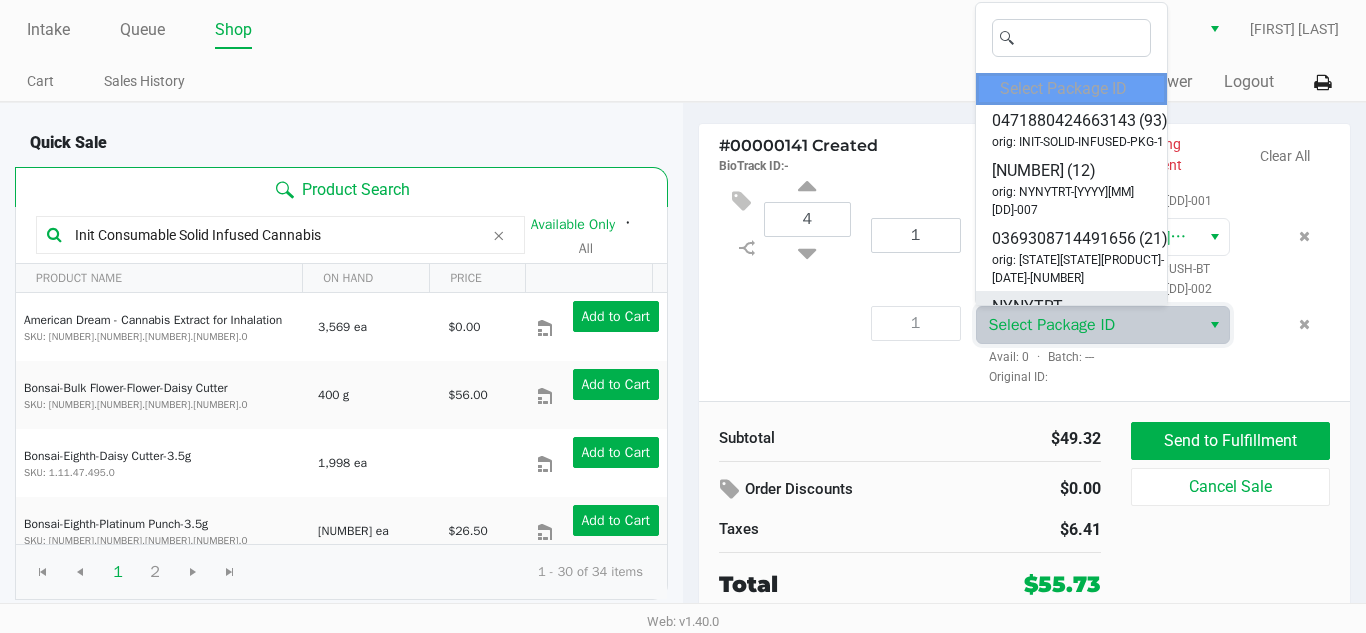 click on "NYNYTRT-[YYYY][MM][DD]-001   (1000)" at bounding box center (1071, 331) 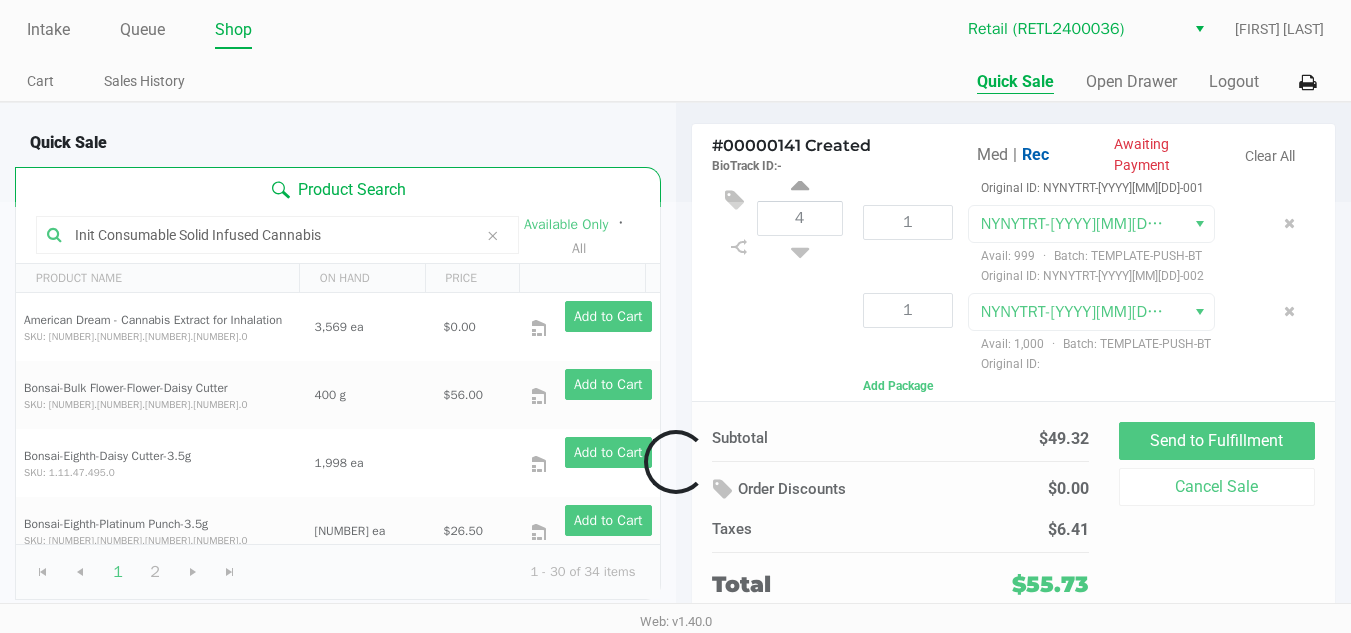 click 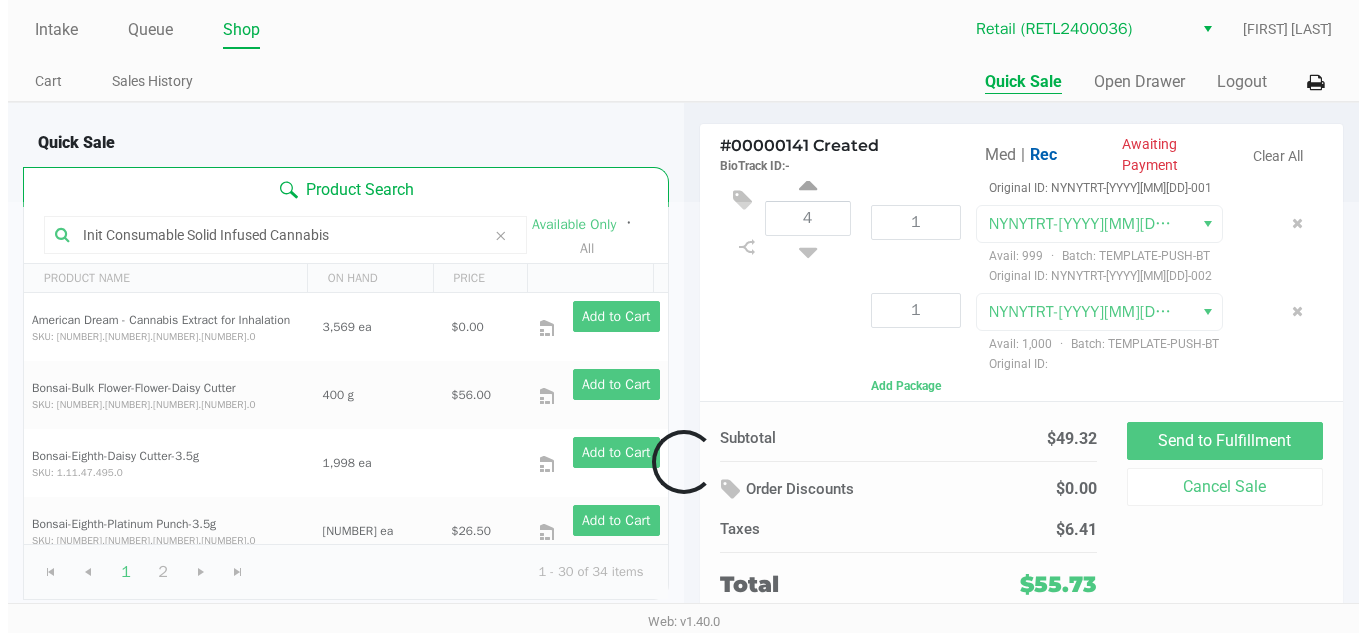 scroll, scrollTop: 145, scrollLeft: 0, axis: vertical 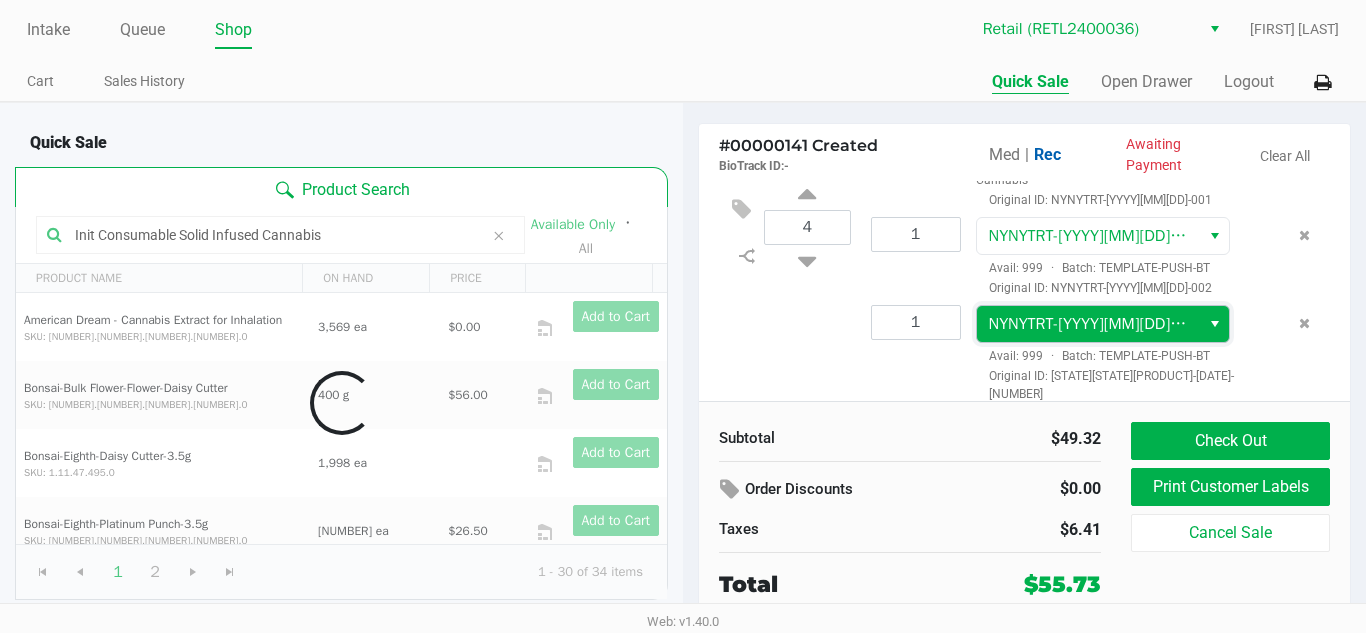 click on "NYNYTRT-[YYYY][MM][DD]-001" at bounding box center [1096, 324] 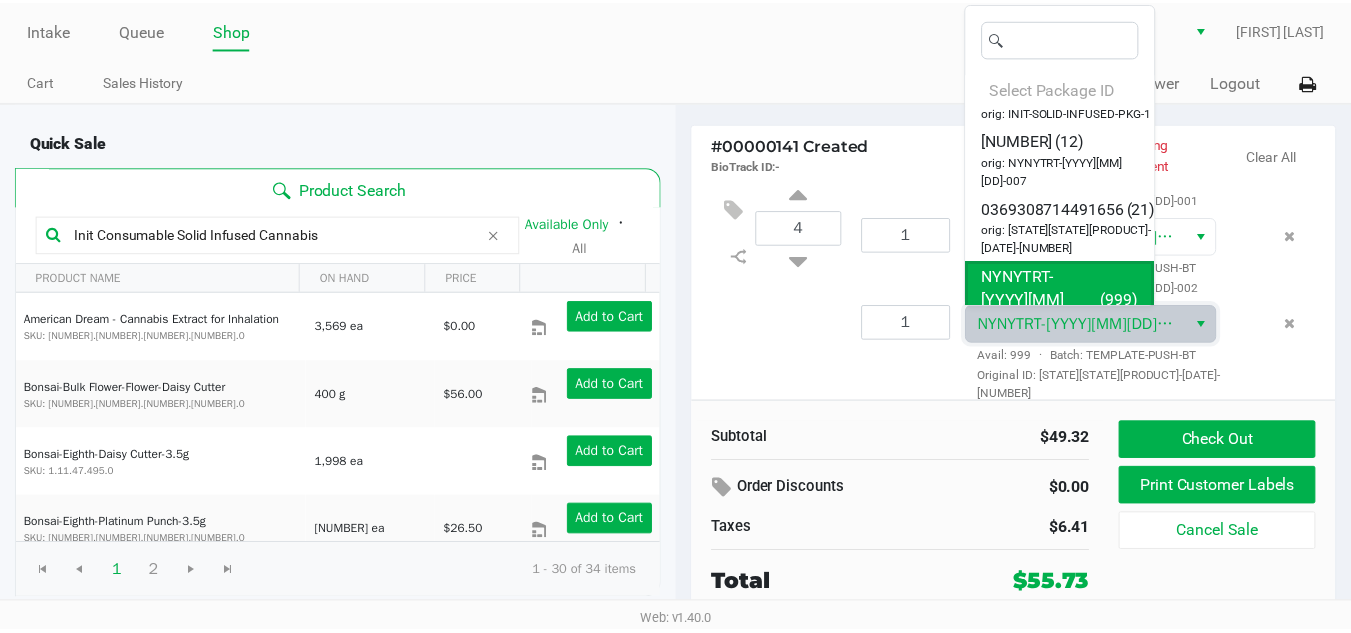 scroll, scrollTop: 297, scrollLeft: 0, axis: vertical 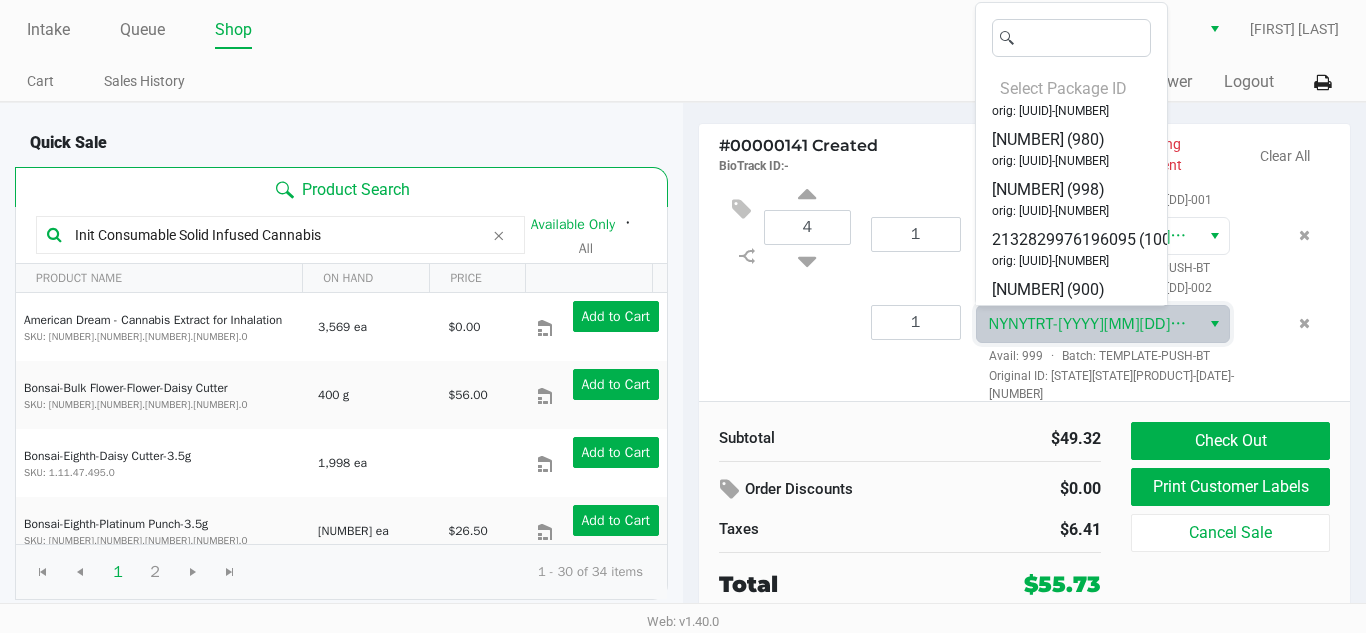 click on "2132829976196095" at bounding box center (1064, 240) 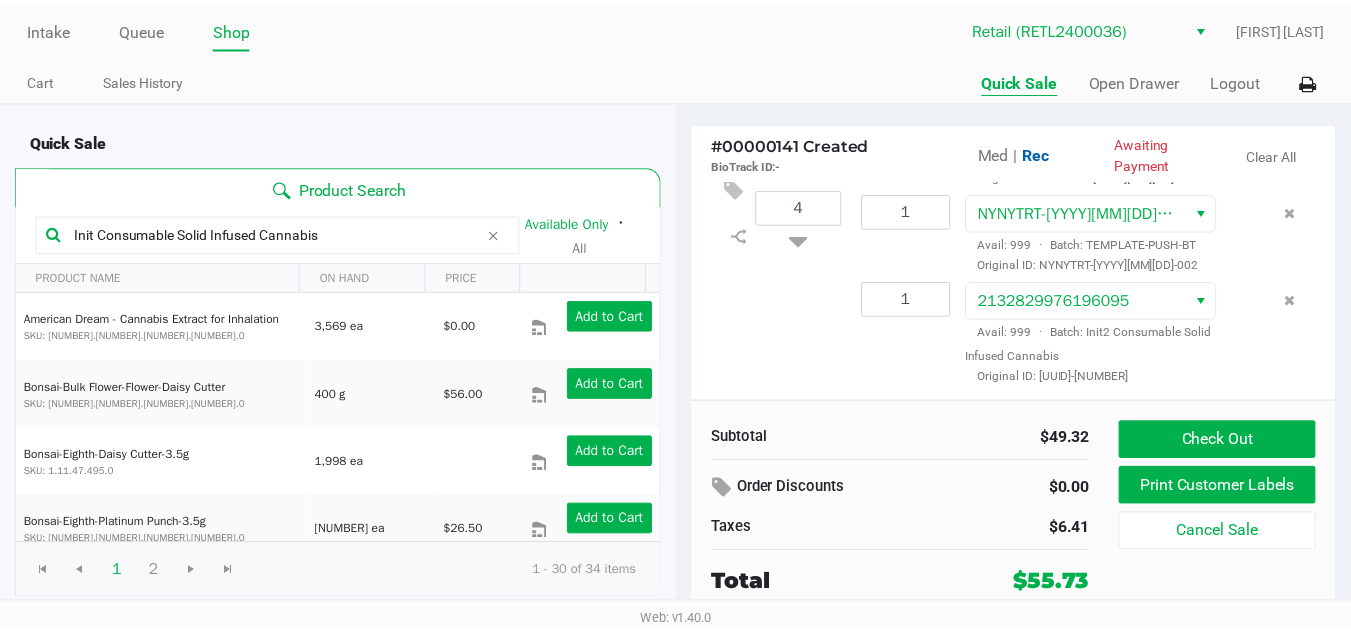 scroll, scrollTop: 187, scrollLeft: 0, axis: vertical 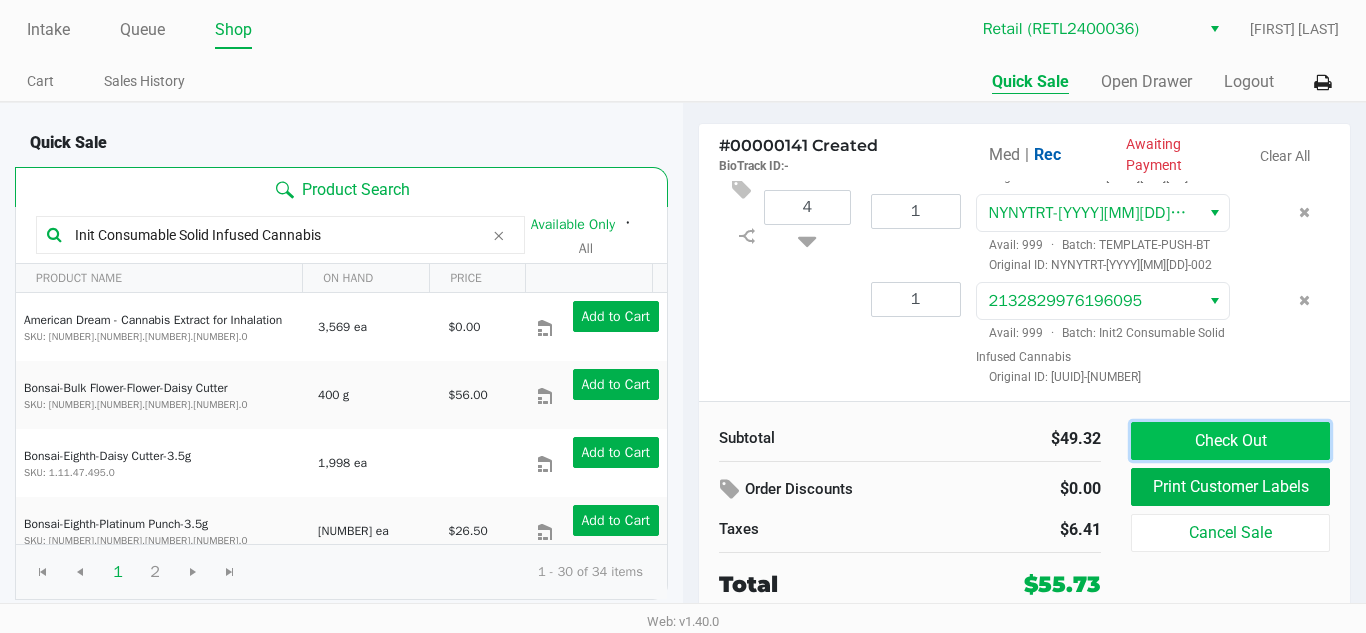 click on "Check Out" 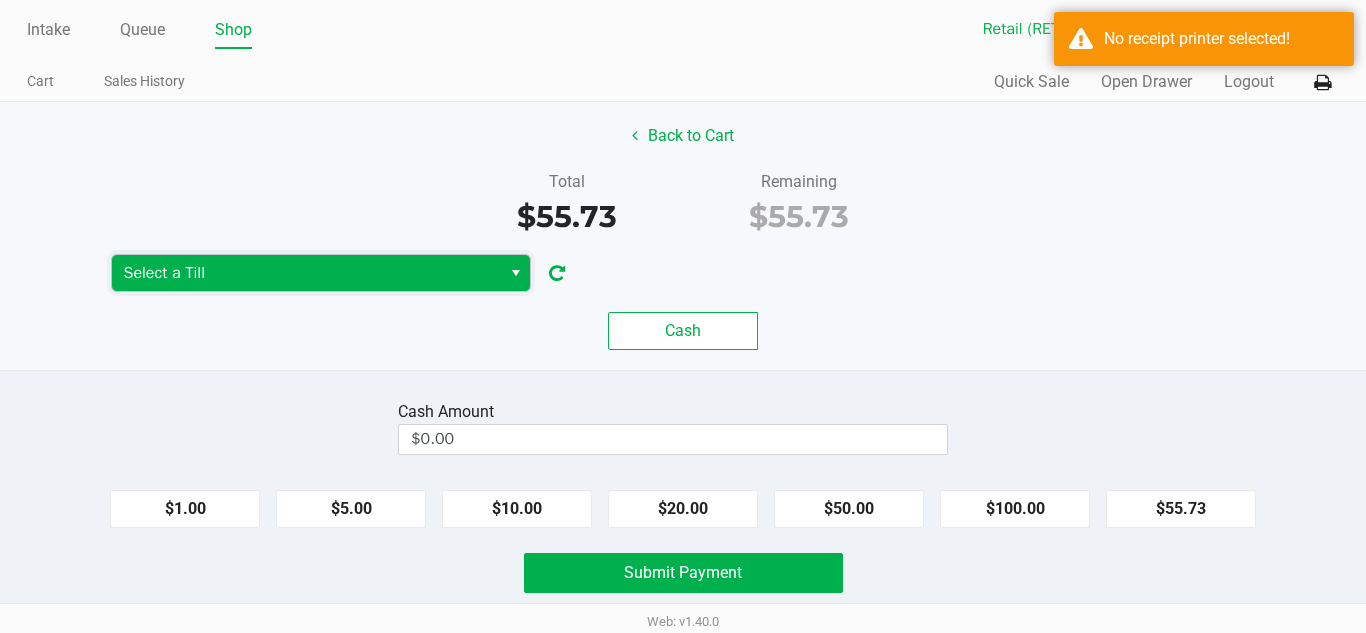 click on "Select a Till" at bounding box center [306, 273] 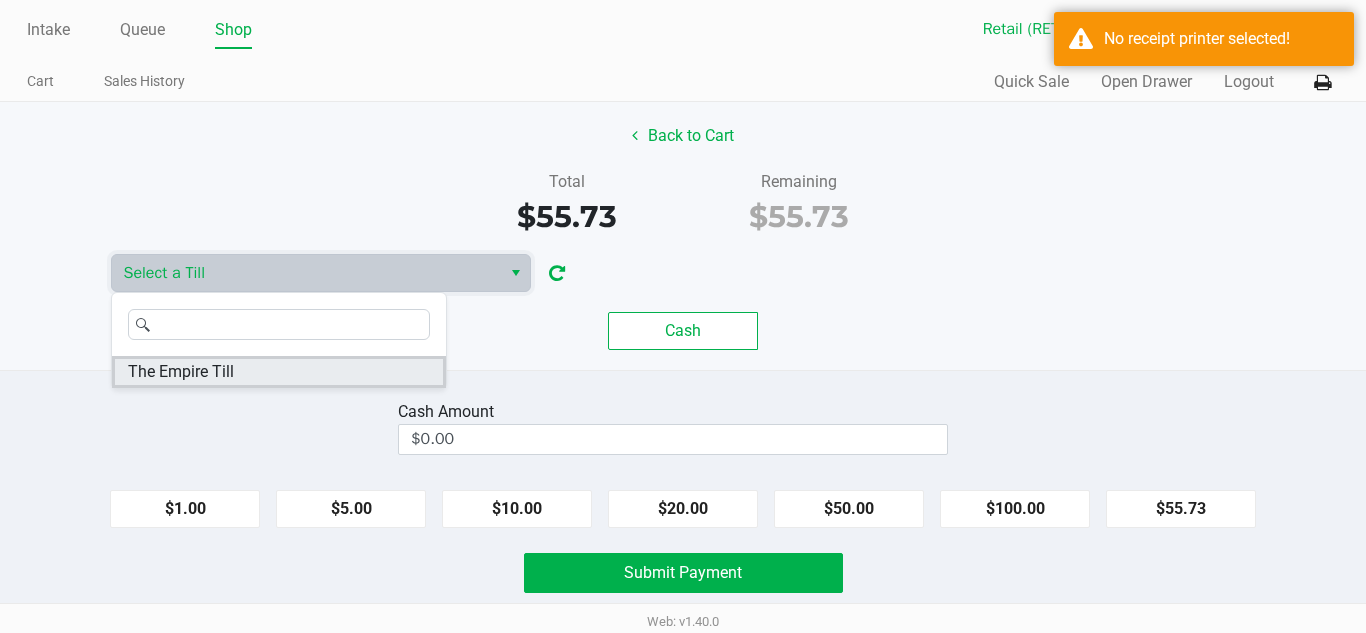 click on "The Empire Till" at bounding box center (279, 372) 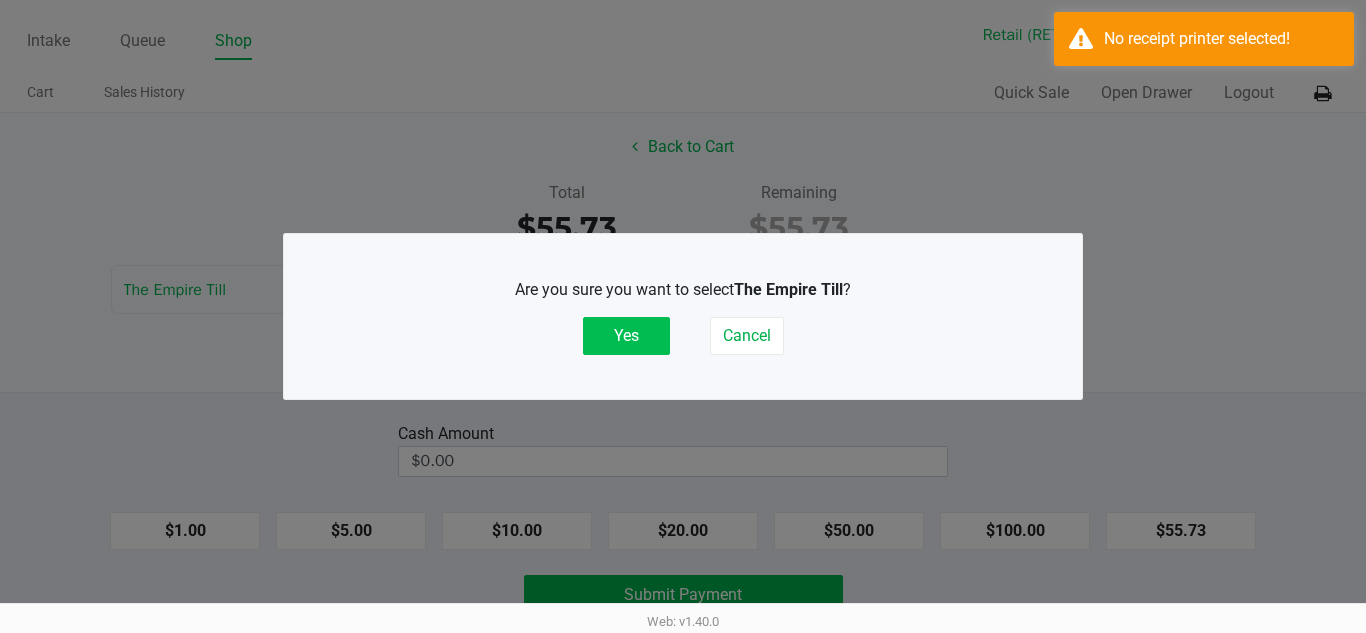 click on "Yes" 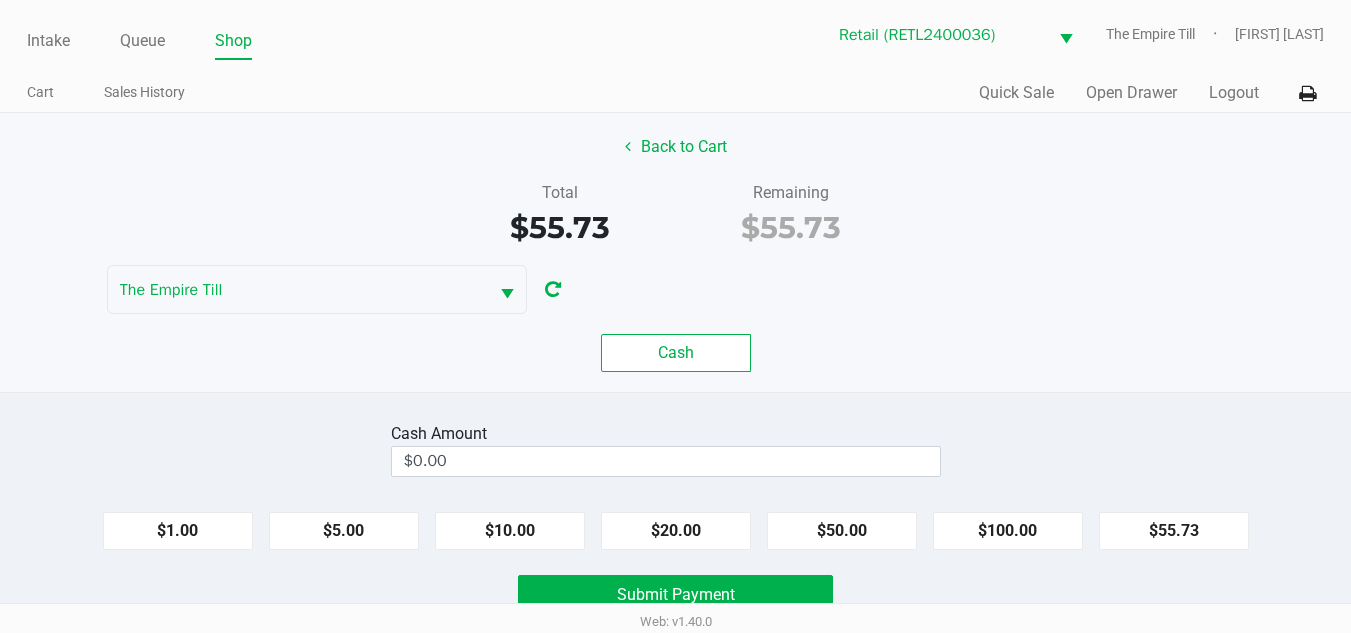 click on "Cash" 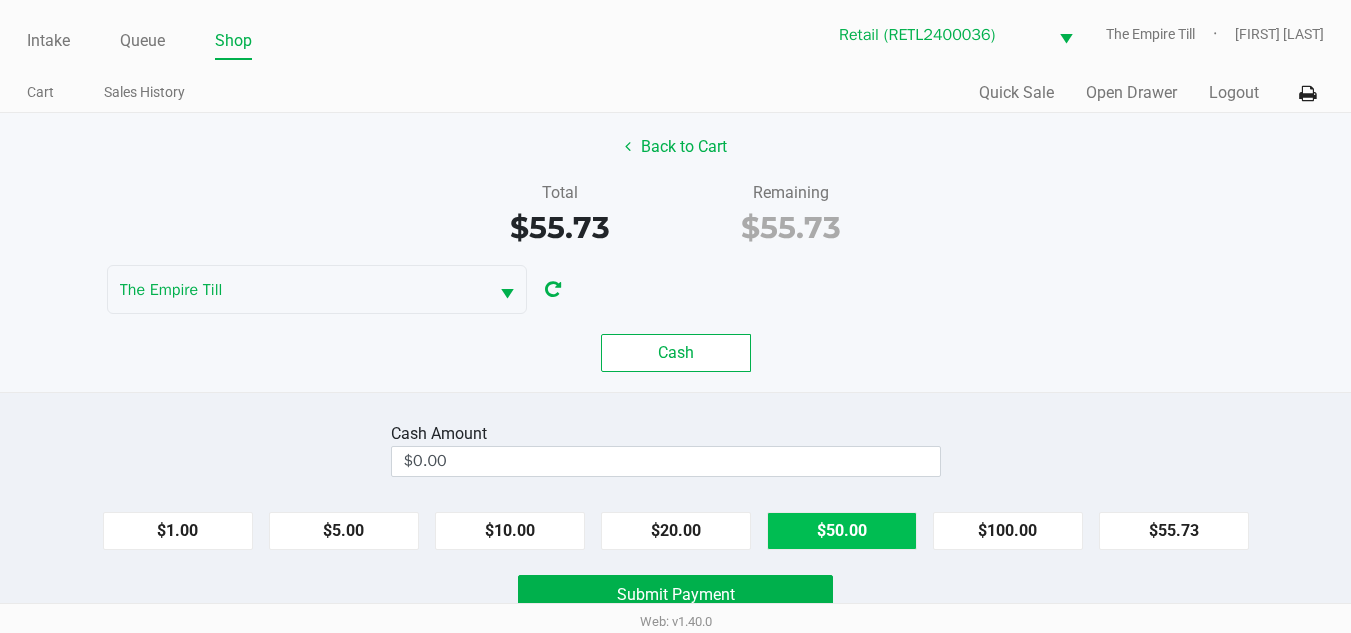 click on "$50.00" 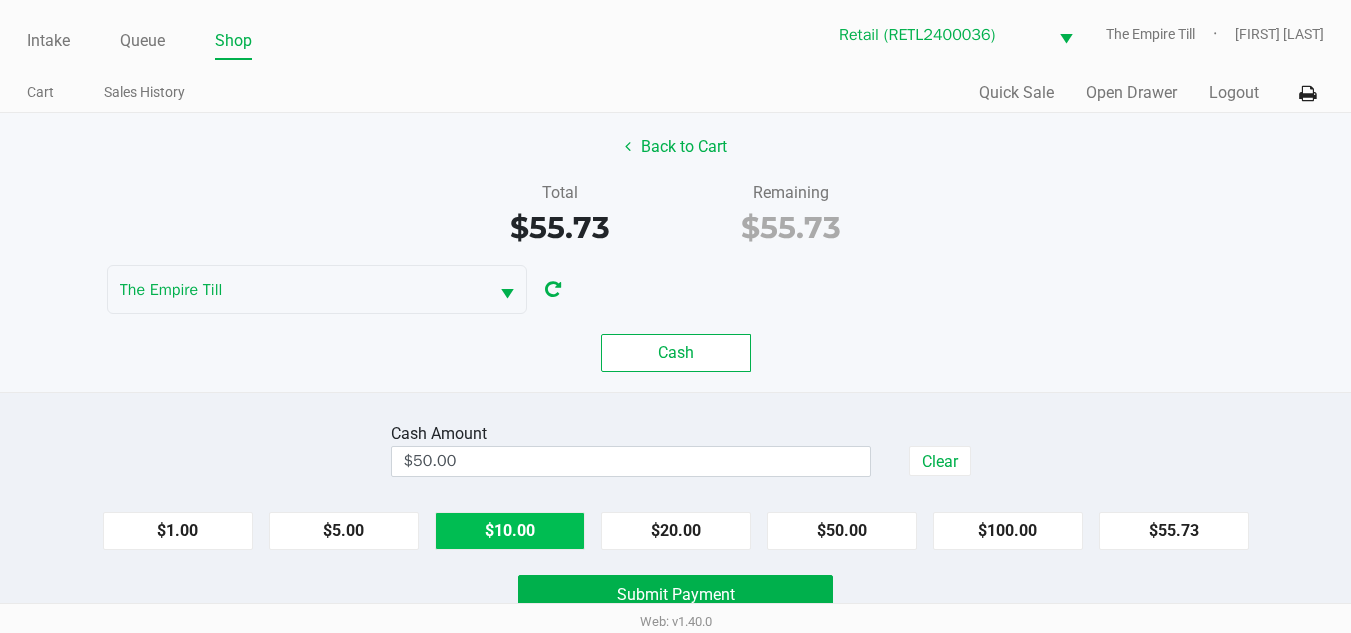 click on "$10.00" 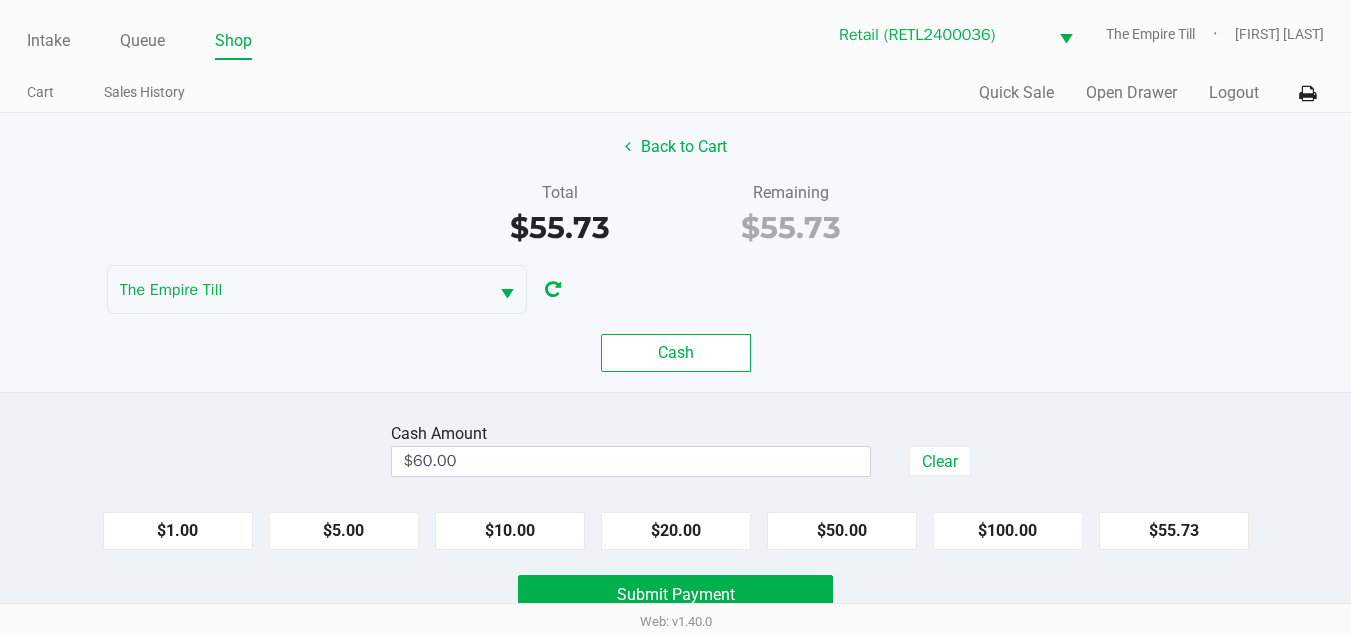 click on "Cash" 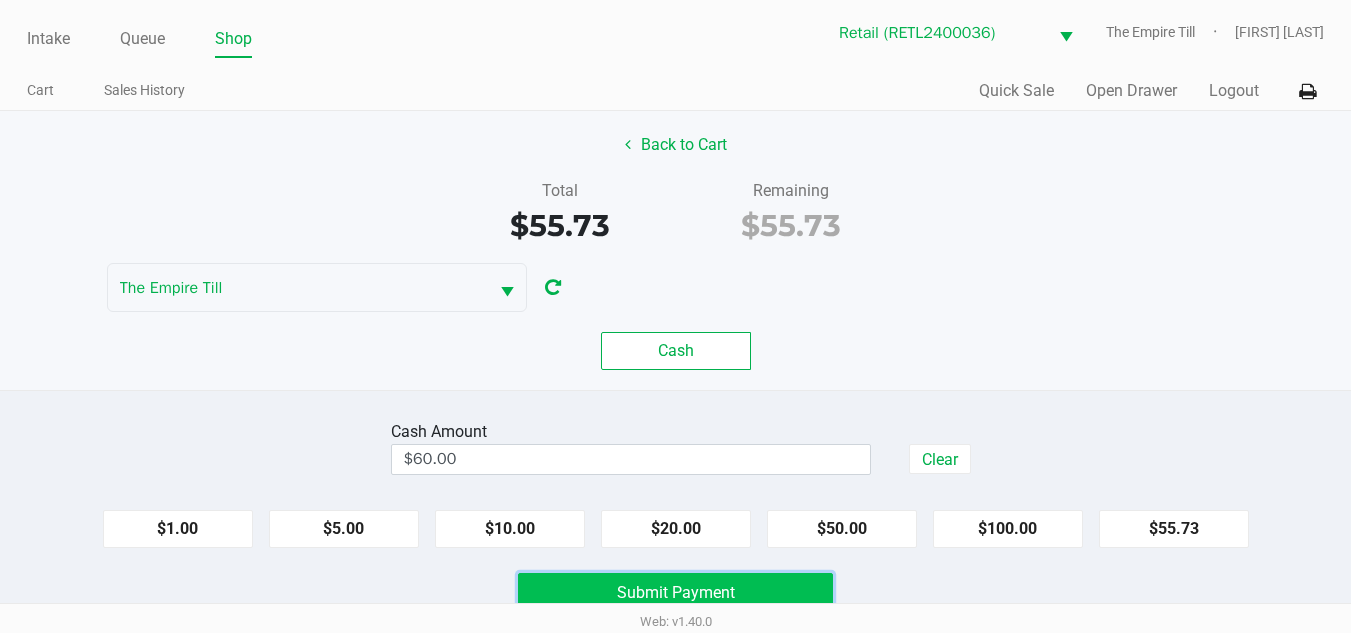 click on "Submit Payment" 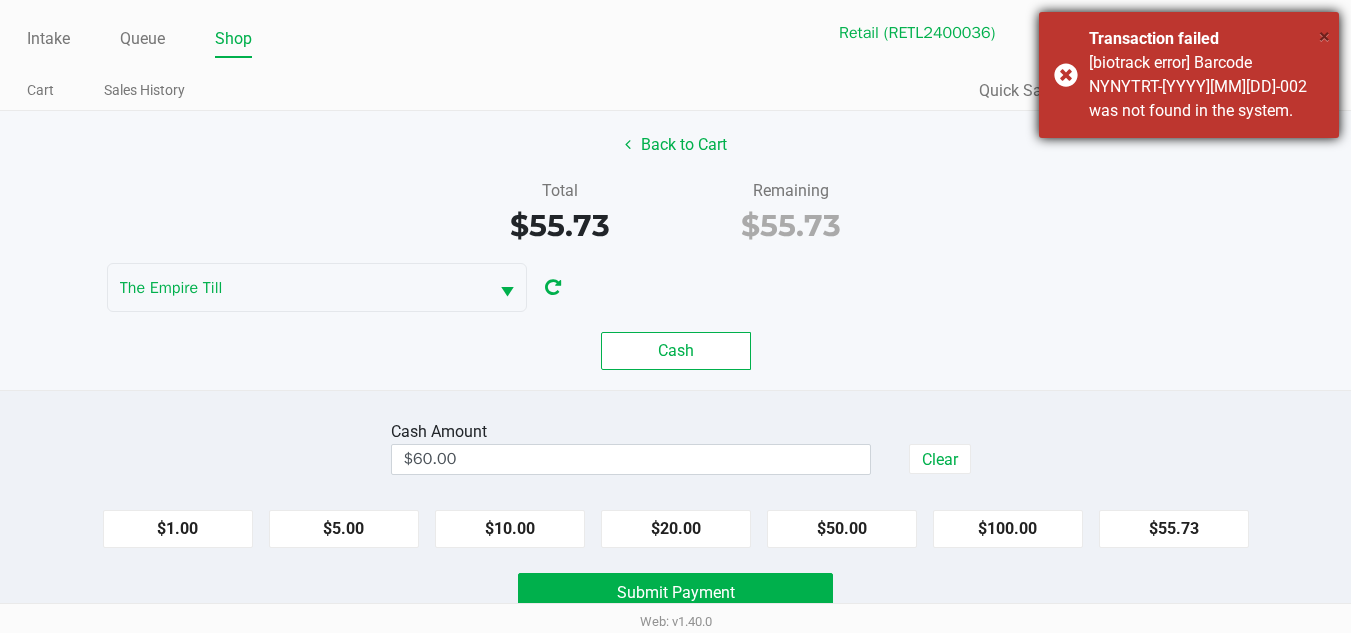 click on "×" at bounding box center (1324, 36) 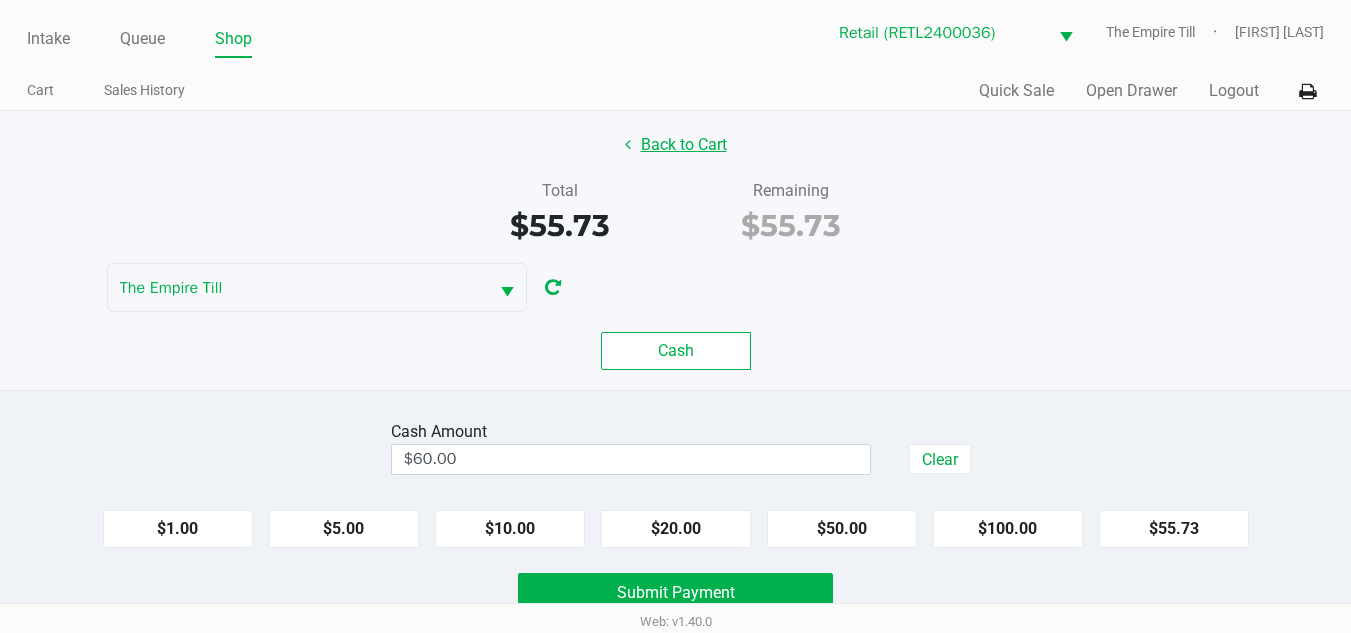 click on "Back to Cart" 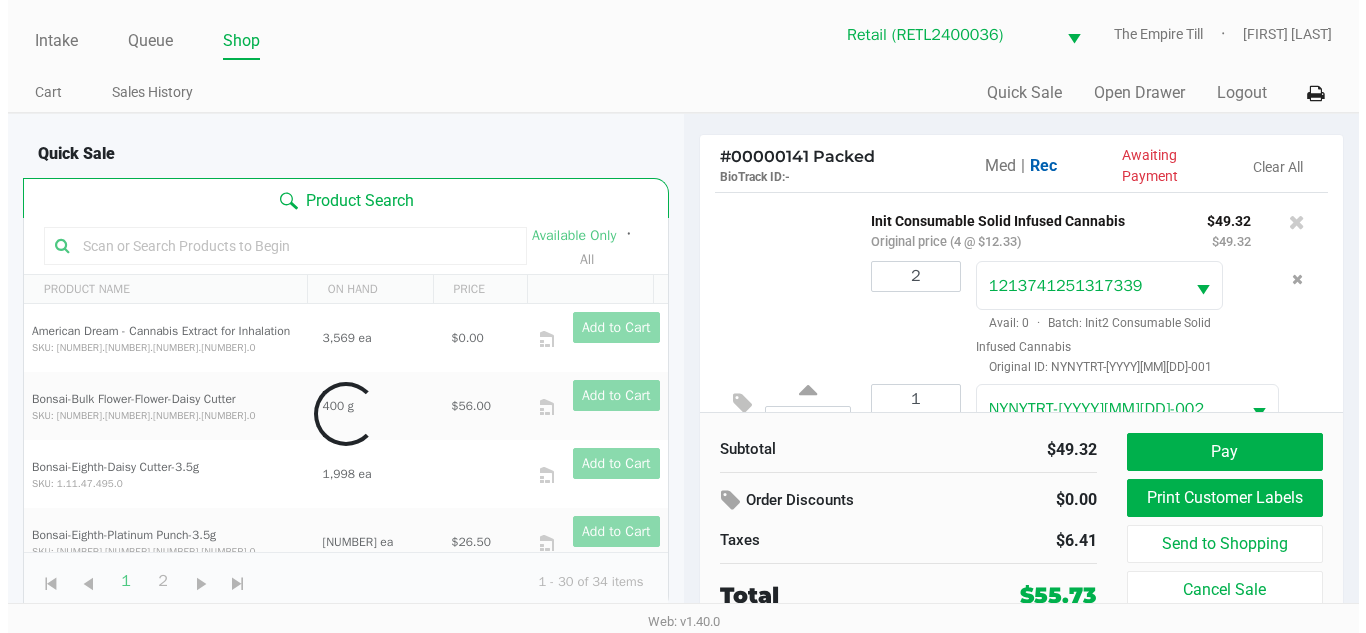 scroll, scrollTop: 0, scrollLeft: 0, axis: both 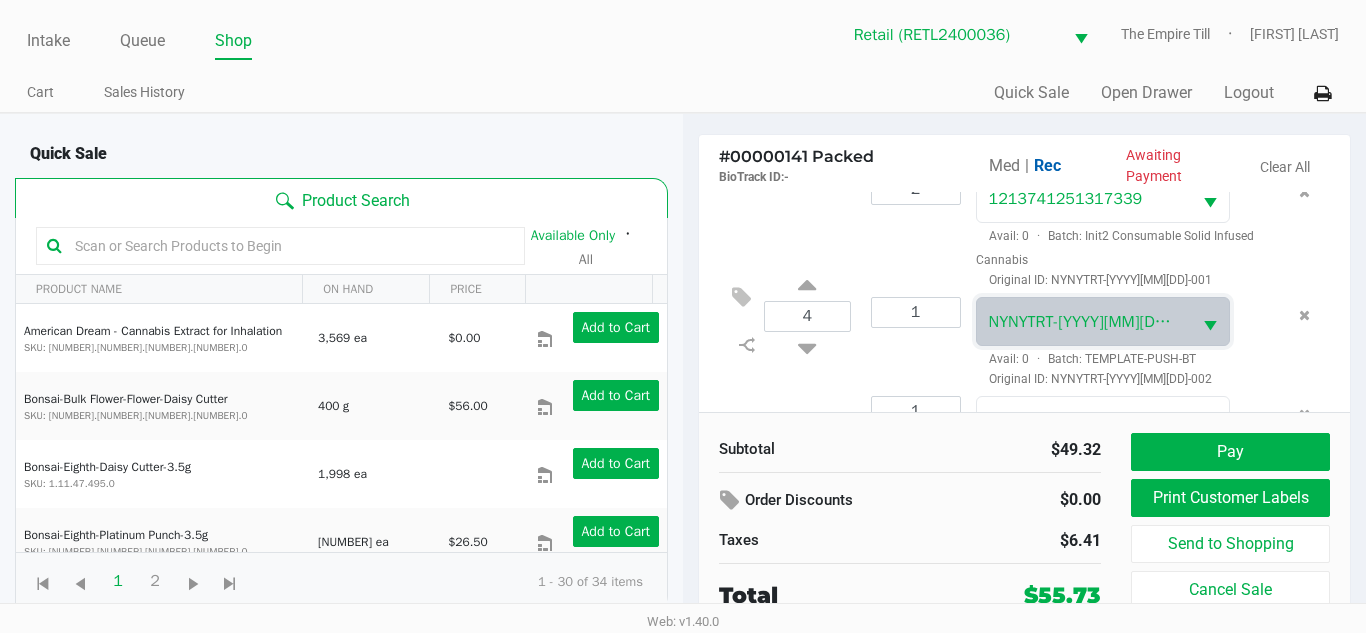 click on "NYNYTRT-[YYYY][MM][DD]-002" at bounding box center [1096, 322] 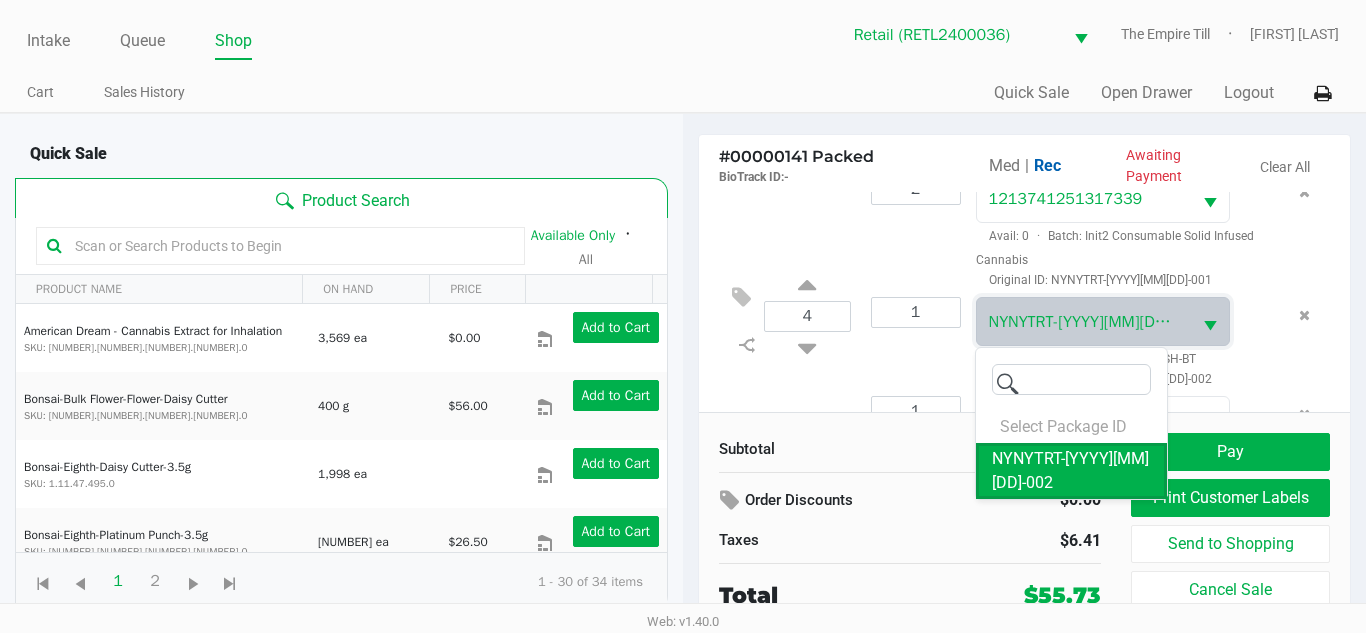 click on "NYNYTRT-[YYYY][MM][DD]-002" at bounding box center [1071, 471] 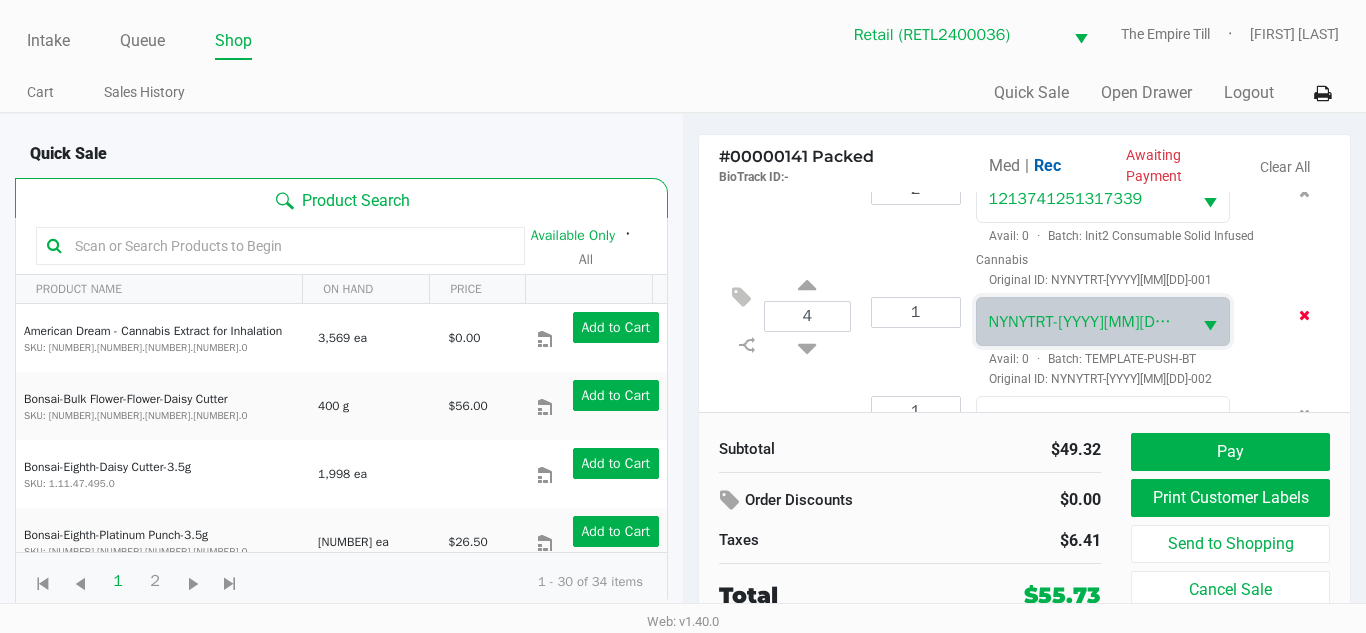 click 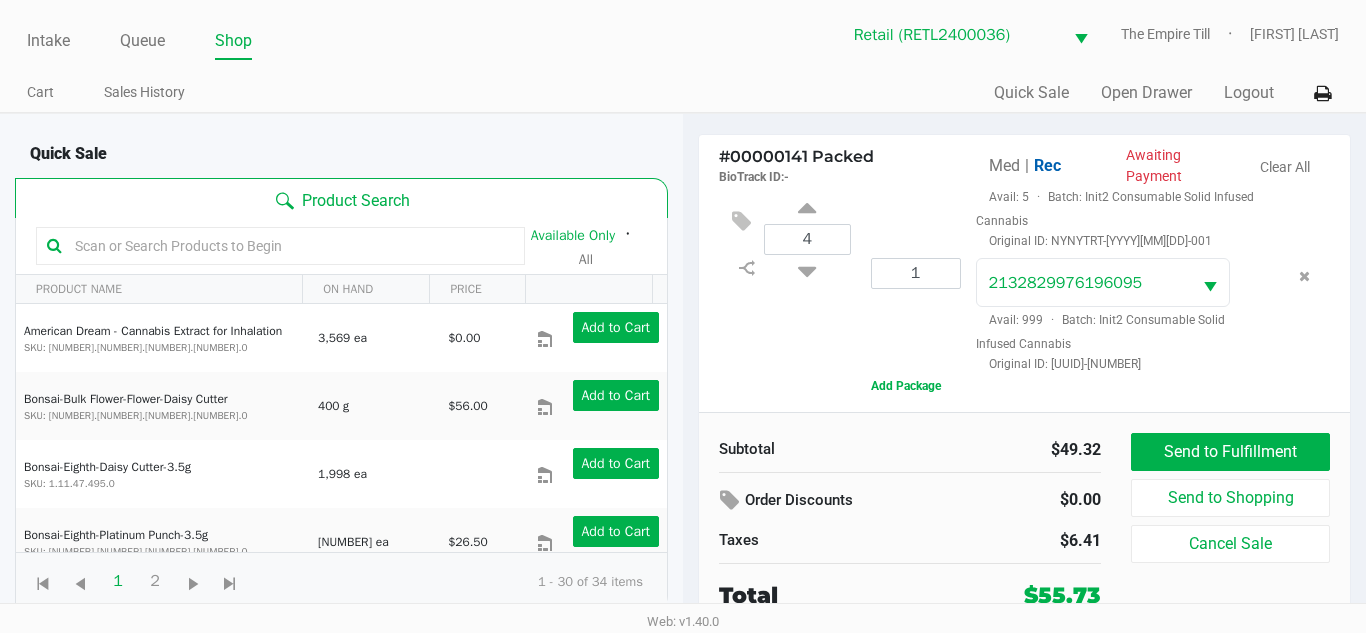scroll, scrollTop: 145, scrollLeft: 0, axis: vertical 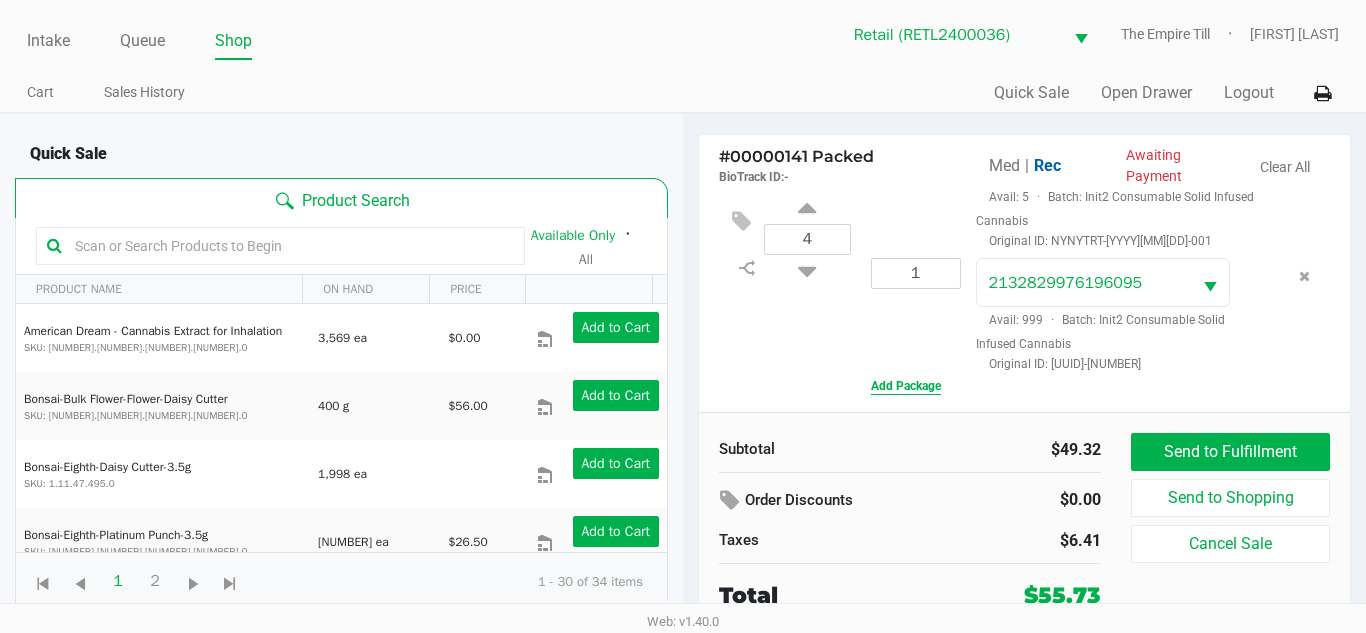 click on "Init Consumable Solid Infused Cannabis   Original price (4 @ $12.33) $49.32 $49.32 2 1213741251317339  Avail: 5  ·  Batch: Init2 Consumable Solid Infused Cannabis   Original ID: NYNYTRT-[YYYY][MM][DD]-001  1 2132829976196095  Avail: 999  ·  Batch: Init2 Consumable Solid Infused Cannabis   Original ID: [UUID]-[NUMBER]   Add Package" 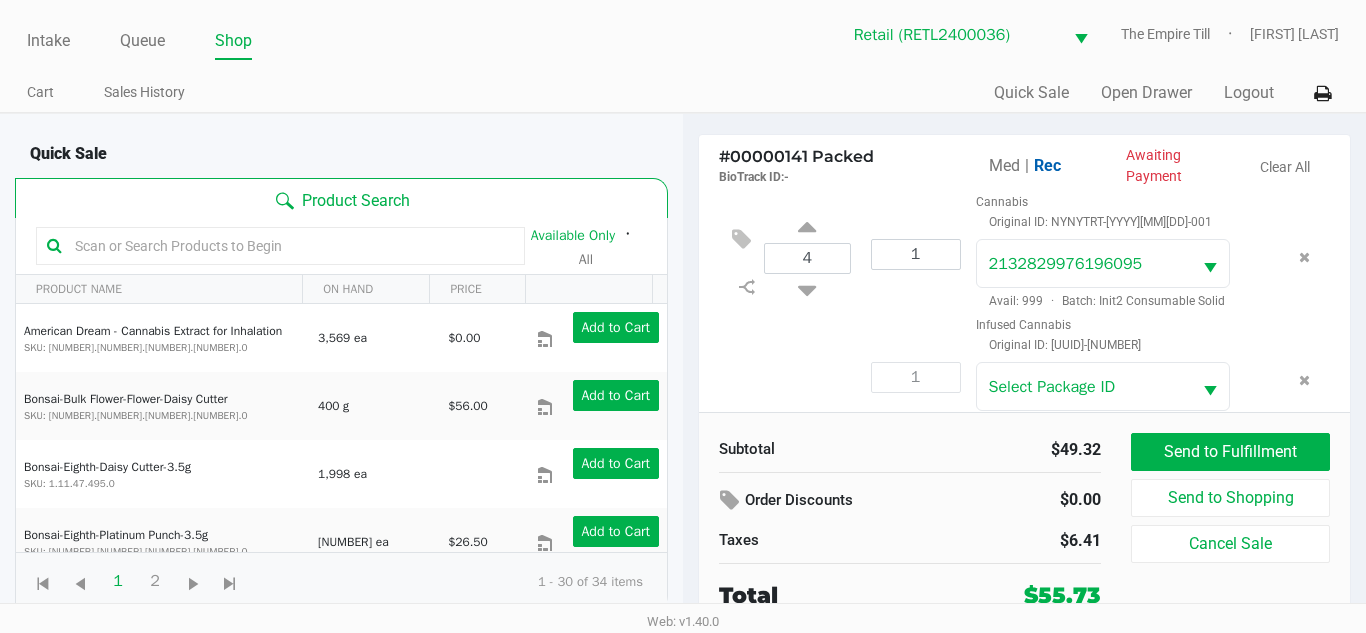 scroll, scrollTop: 183, scrollLeft: 0, axis: vertical 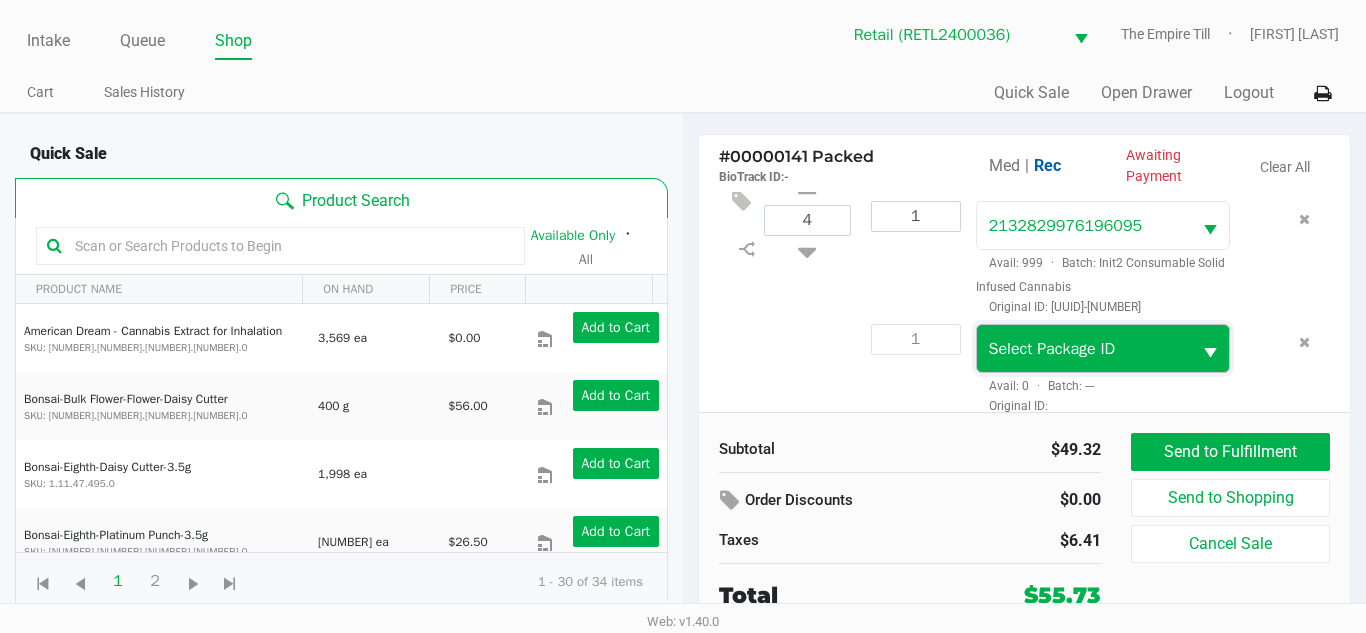 click on "Select Package ID" at bounding box center (1052, 349) 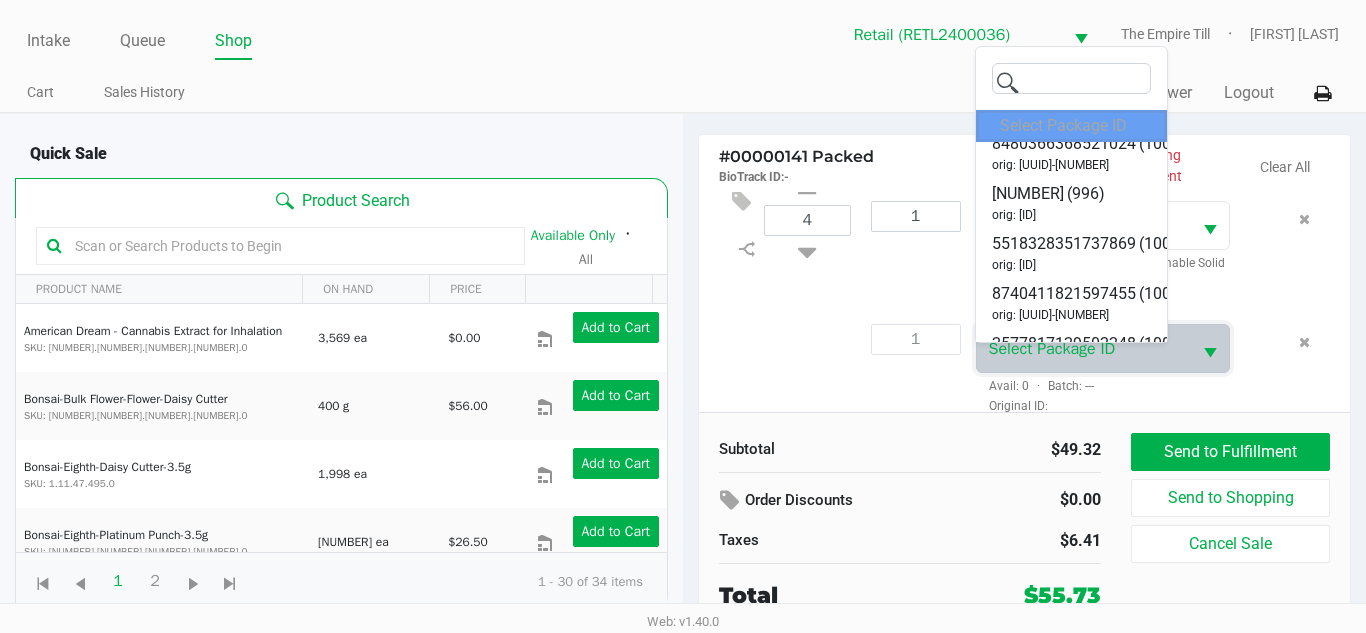 scroll, scrollTop: 1067, scrollLeft: 0, axis: vertical 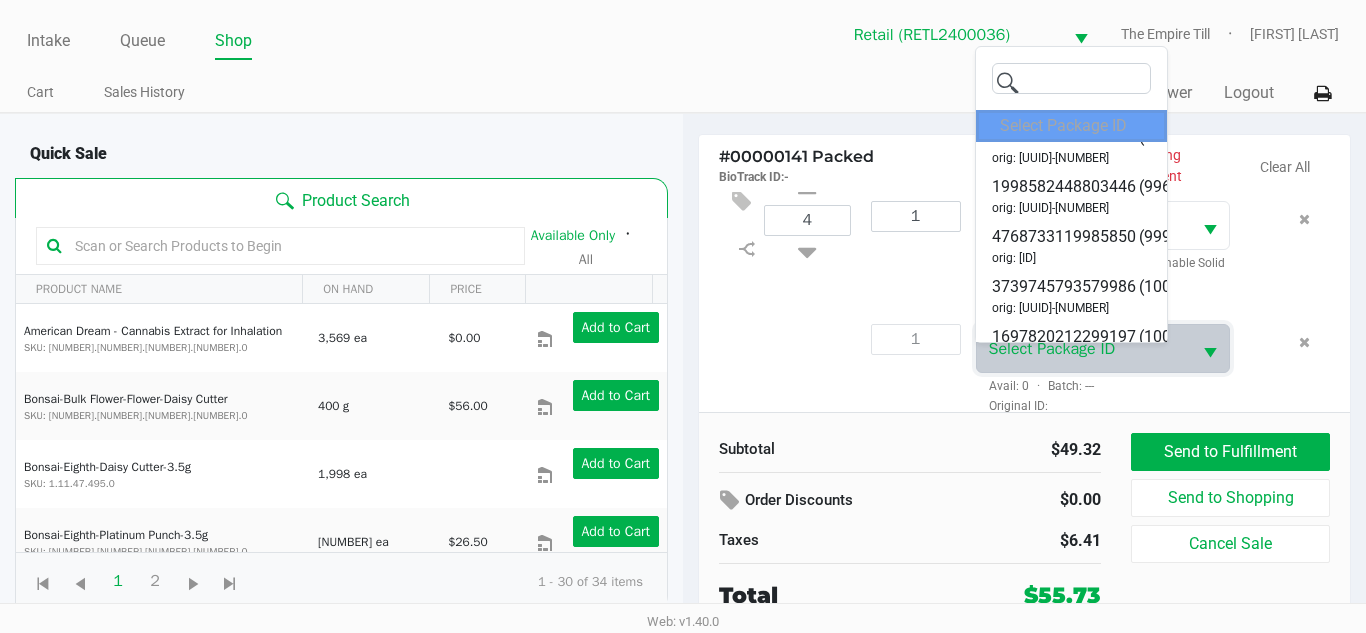 click on "5518328351737869   (1000)   orig: [UUID]-[NUMBER]" at bounding box center (1071, 46) 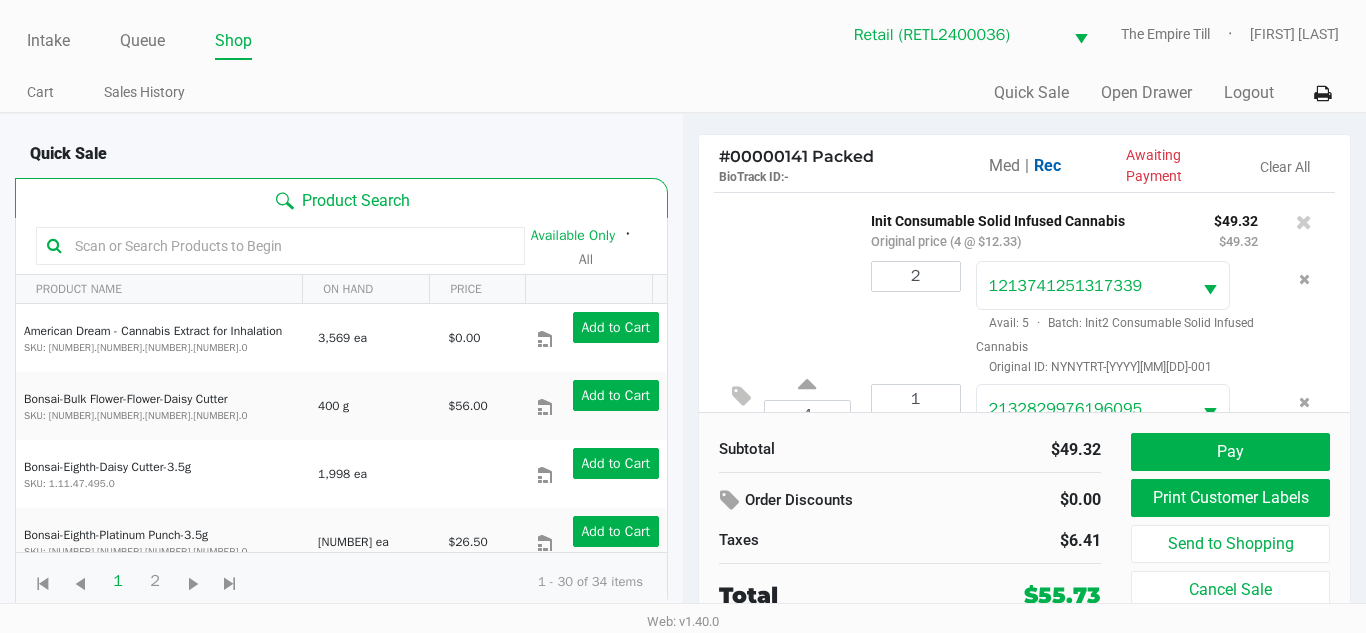 scroll, scrollTop: 262, scrollLeft: 0, axis: vertical 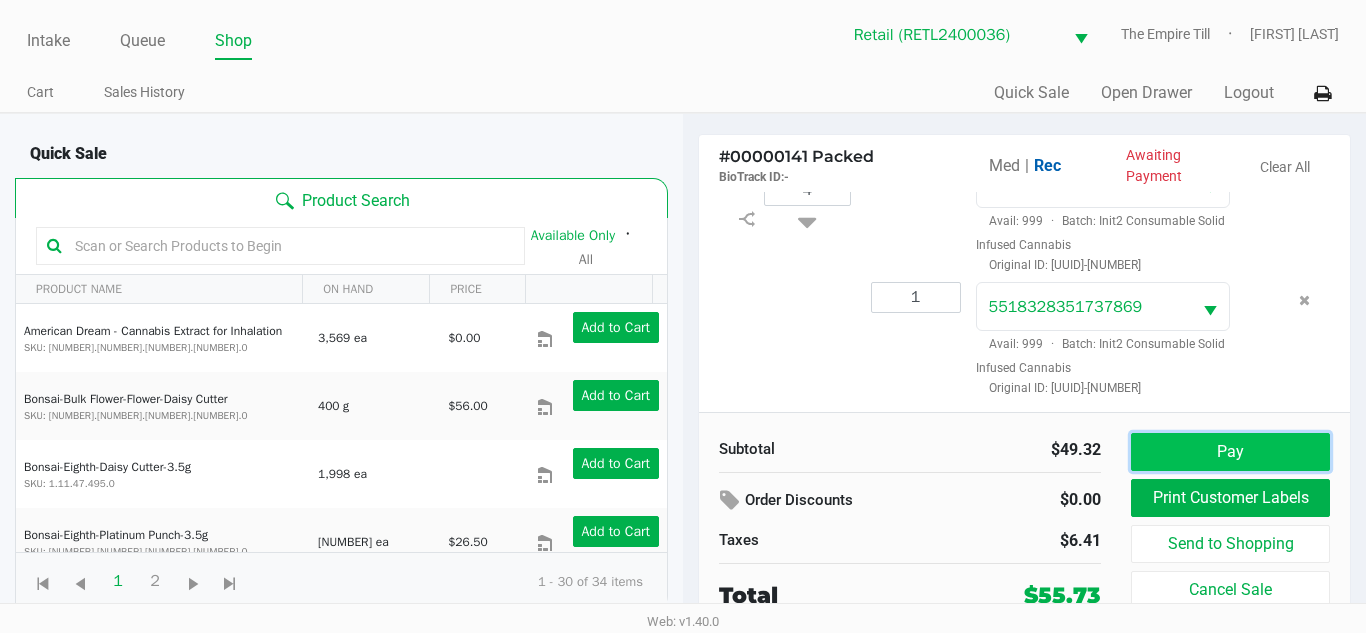 click on "Pay" 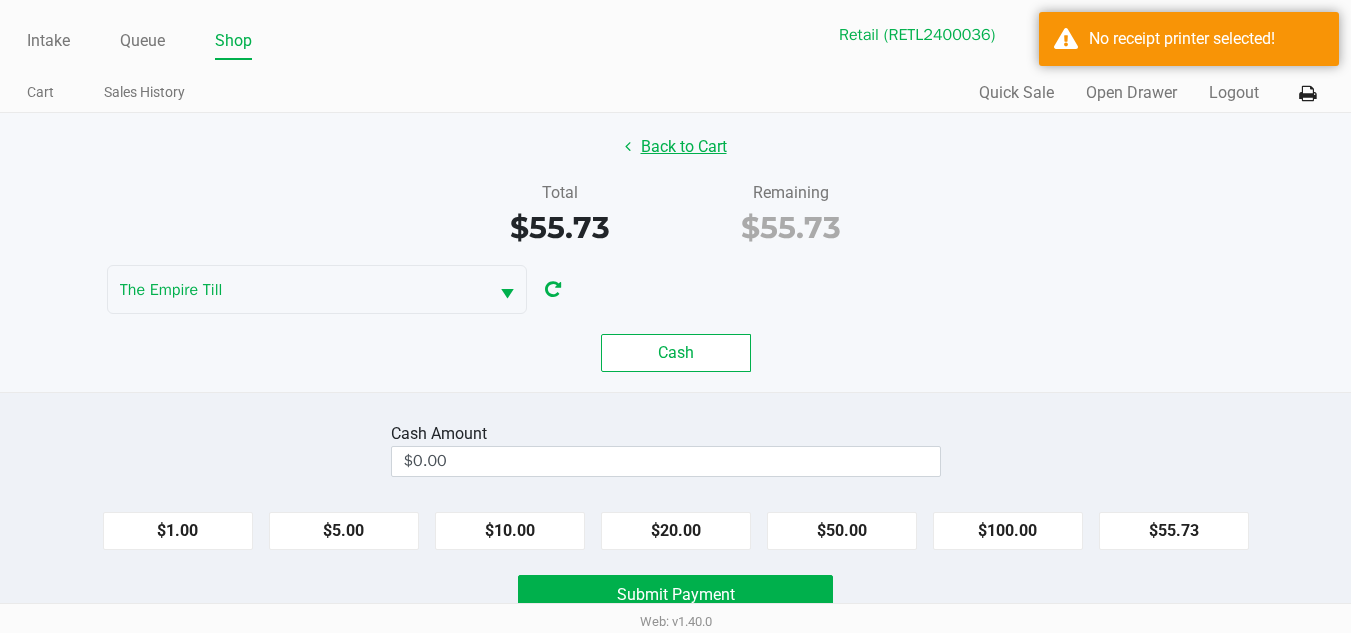 click on "Back to Cart" 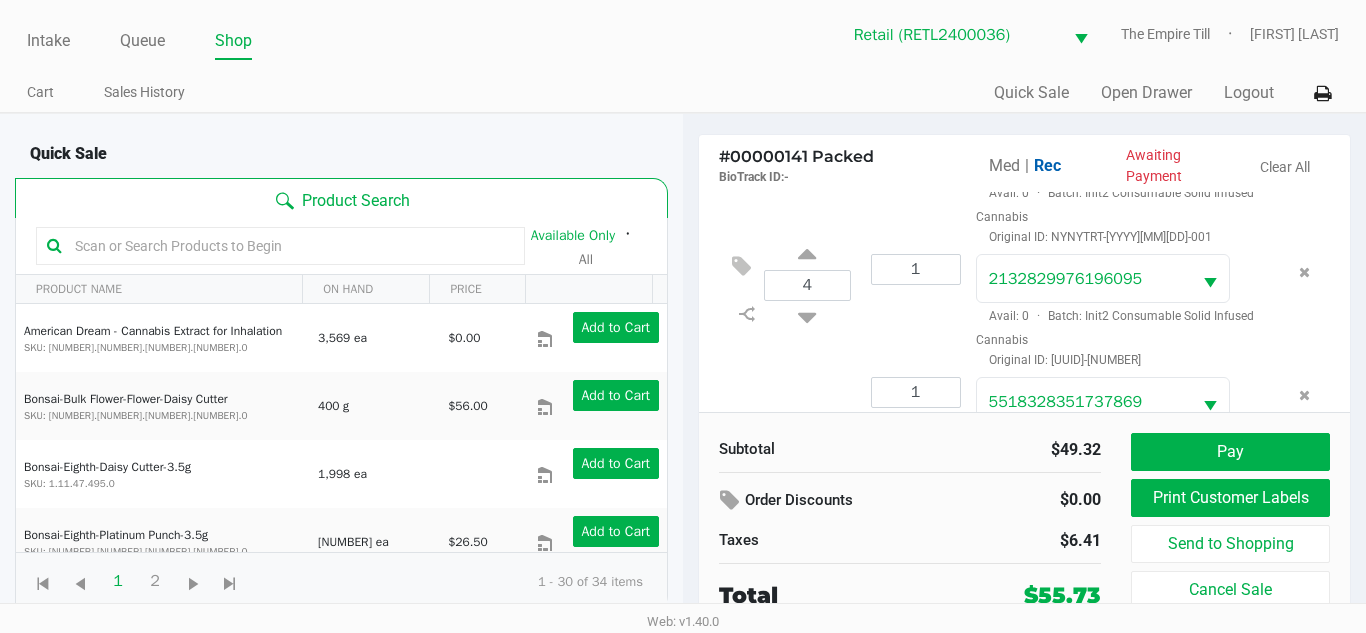 scroll, scrollTop: 0, scrollLeft: 0, axis: both 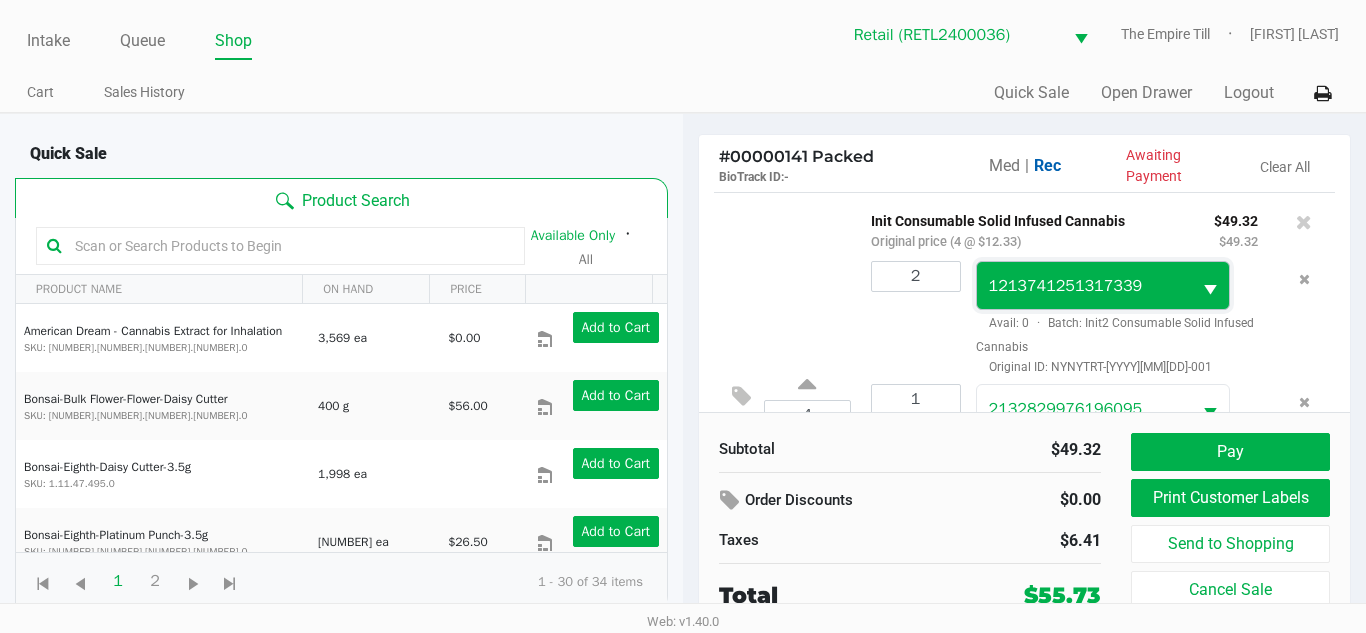 click on "1213741251317339" at bounding box center (1066, 286) 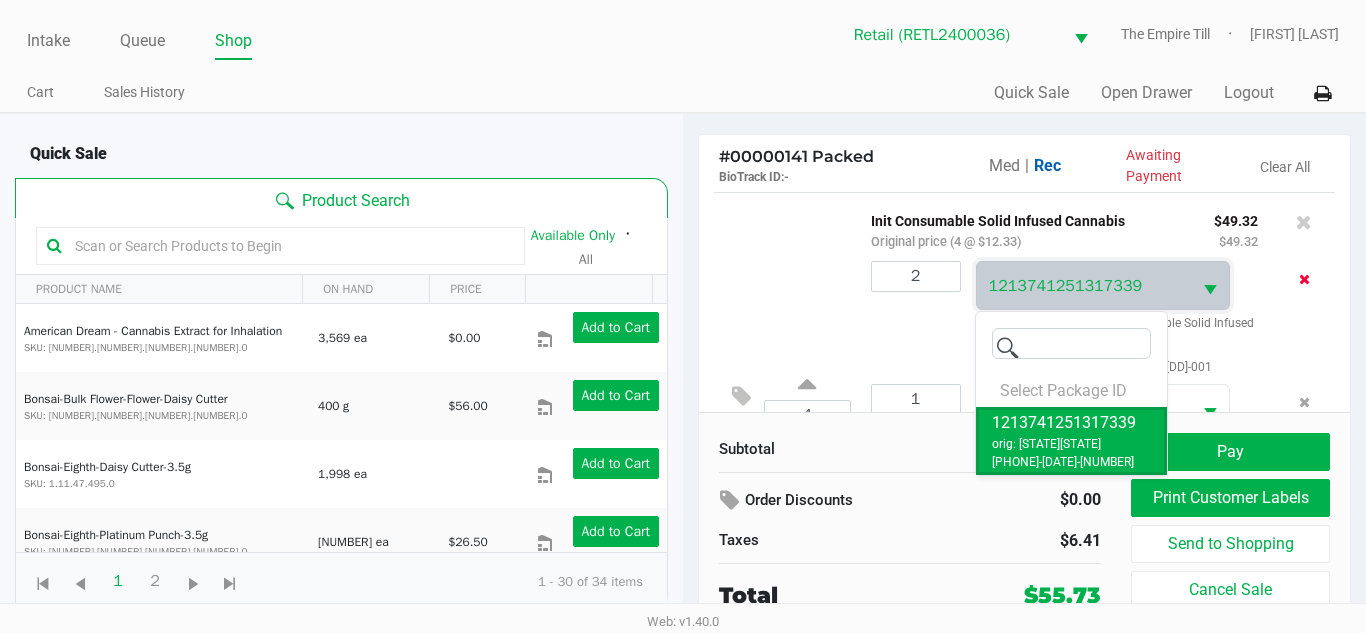 click 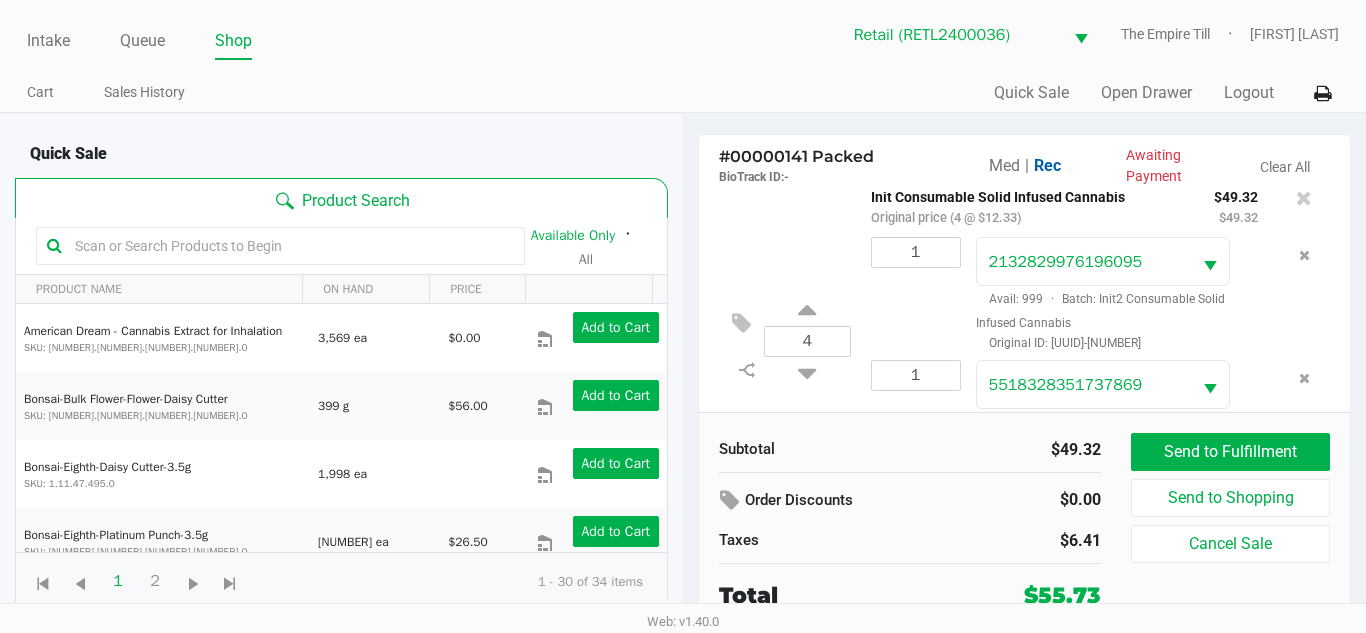 scroll, scrollTop: 0, scrollLeft: 0, axis: both 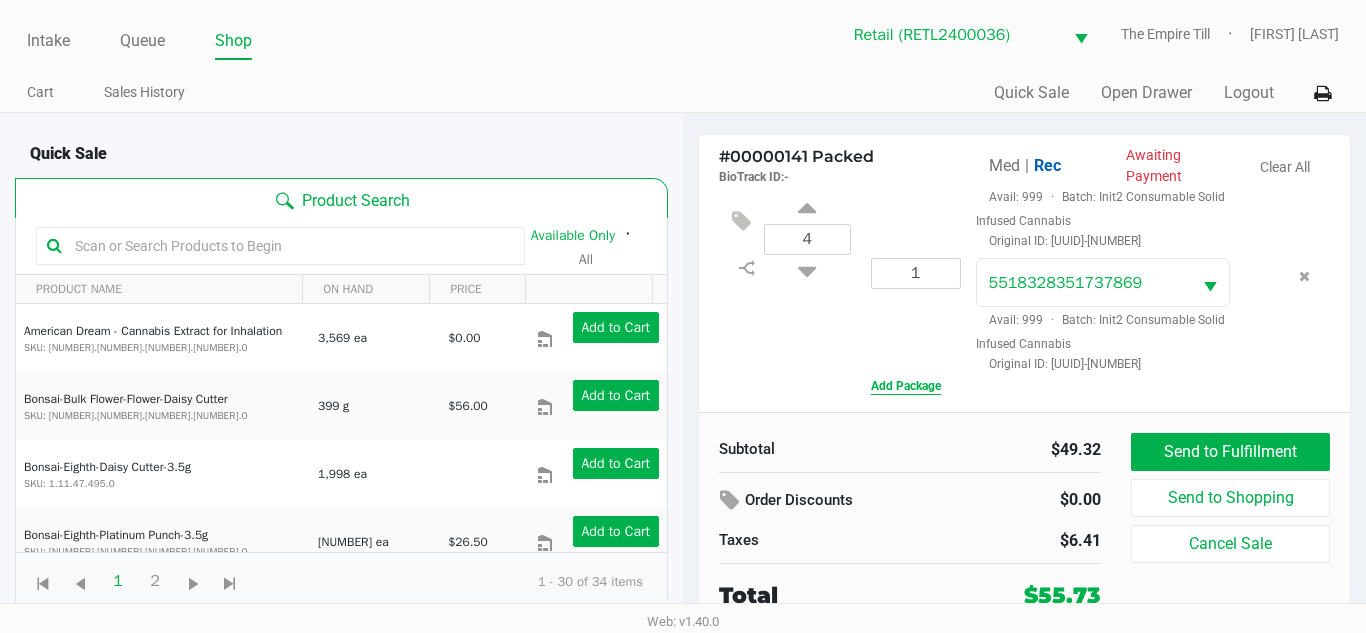 click on "Add Package" 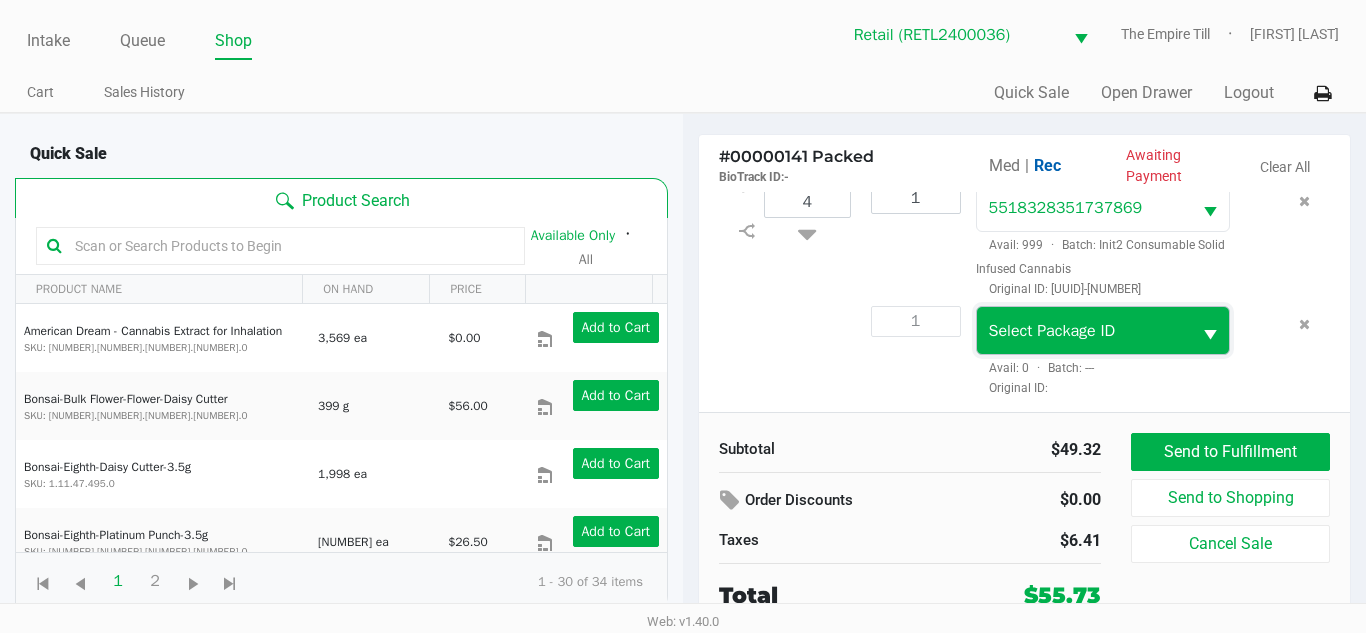 click on "Select Package ID" at bounding box center [1052, 331] 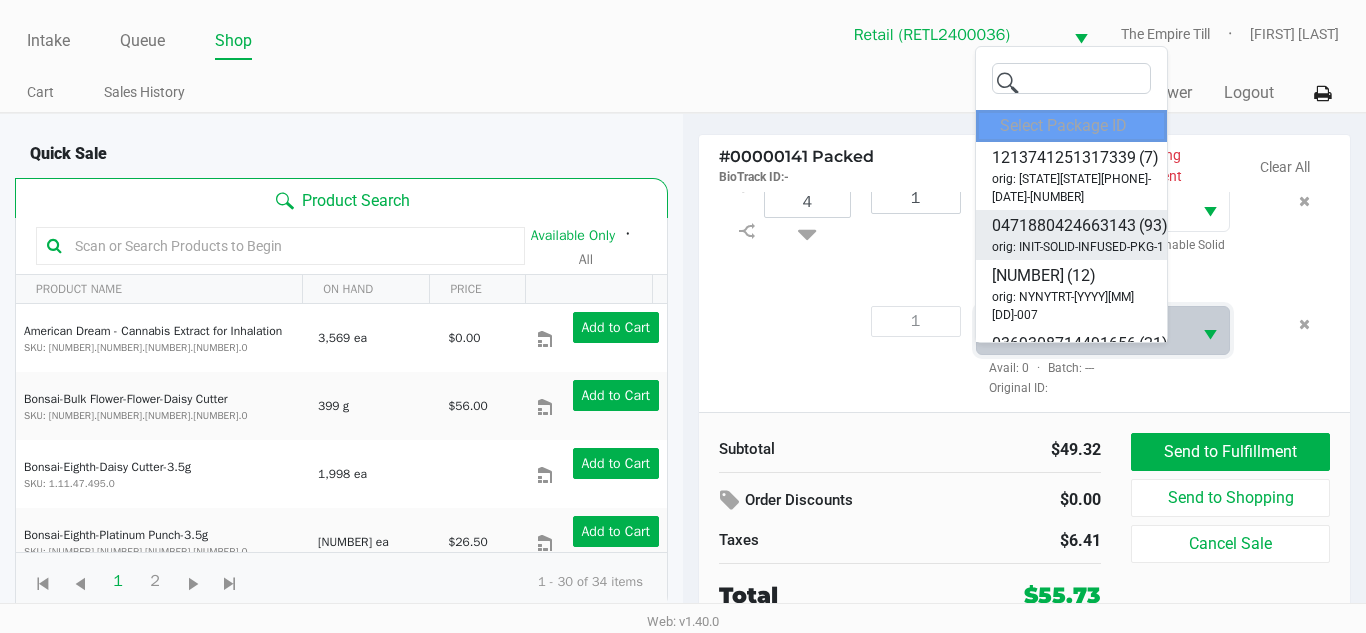 click on "orig: INIT-SOLID-INFUSED-PKG-1" at bounding box center (1078, 247) 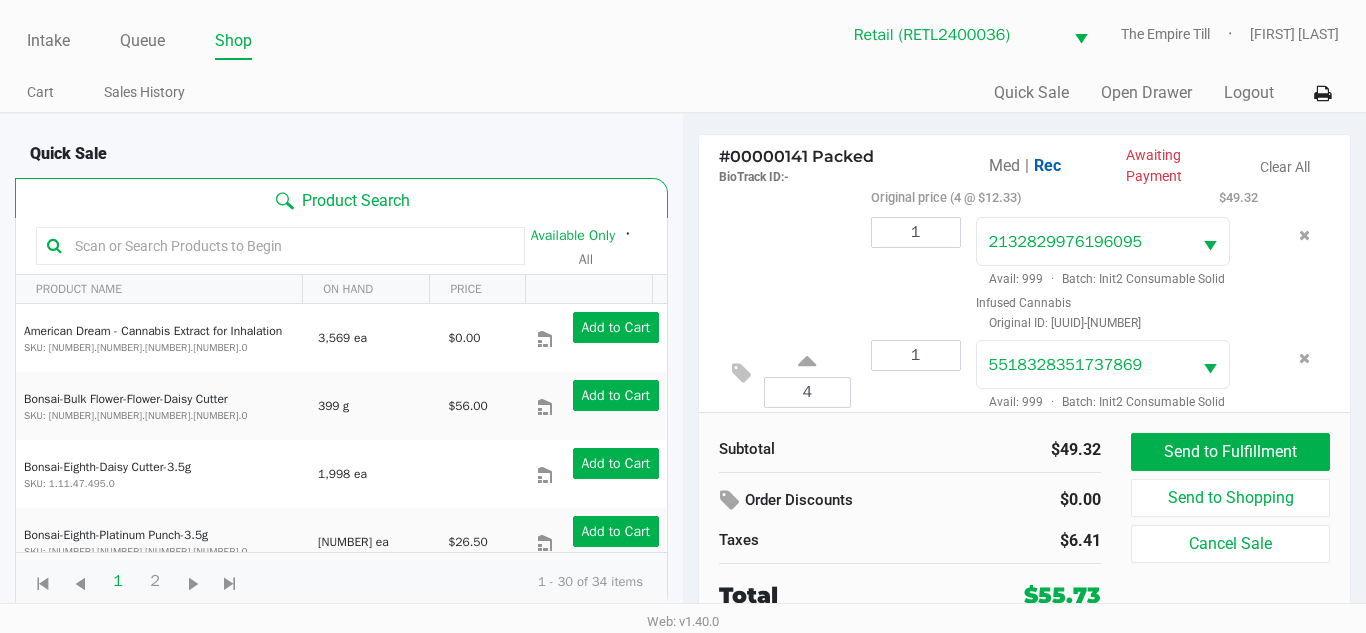 scroll, scrollTop: 0, scrollLeft: 0, axis: both 